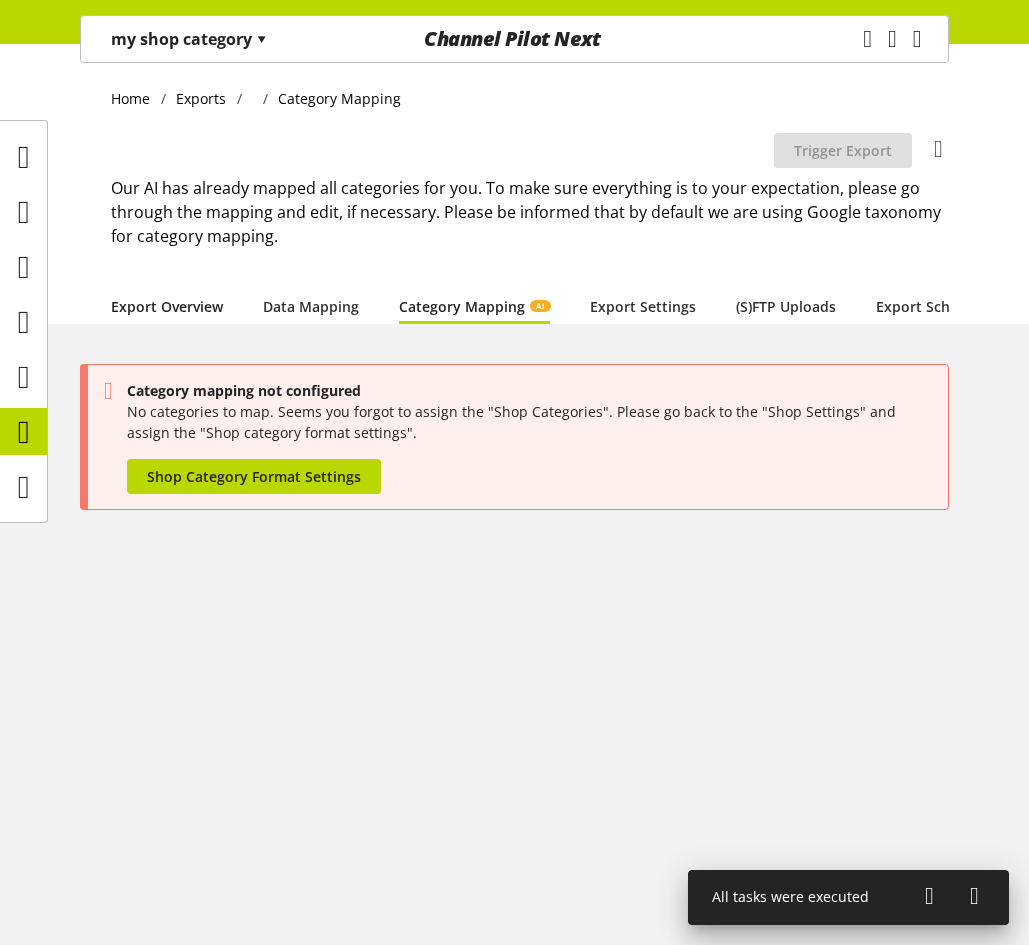 scroll, scrollTop: 0, scrollLeft: 0, axis: both 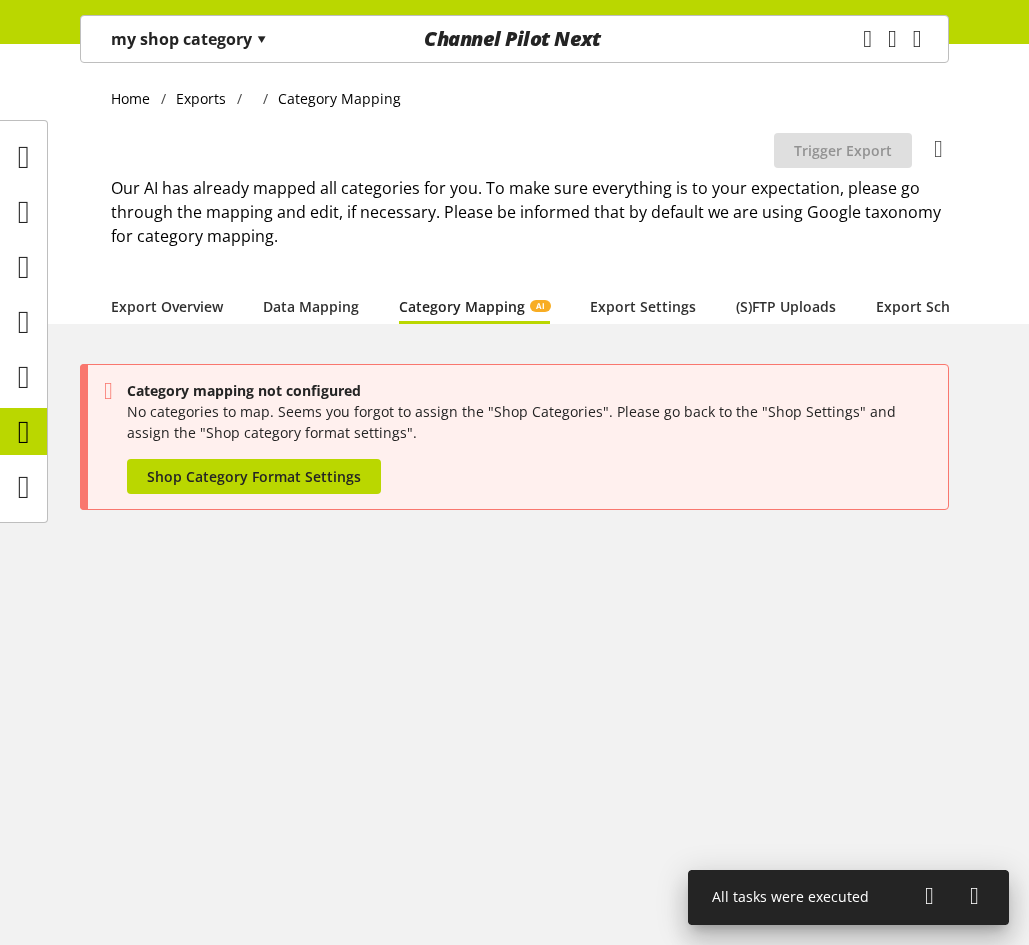 click on "Export is not active Trigger Export You don't have permission to edit the export Rename export You don't have permission to delete the export Delete export Our AI has already mapped all categories for you. To make sure everything is to your expectation, please go through the mapping and edit, if necessary. Please be informed that by default we are using Google taxonomy for category mapping." at bounding box center [530, 210] 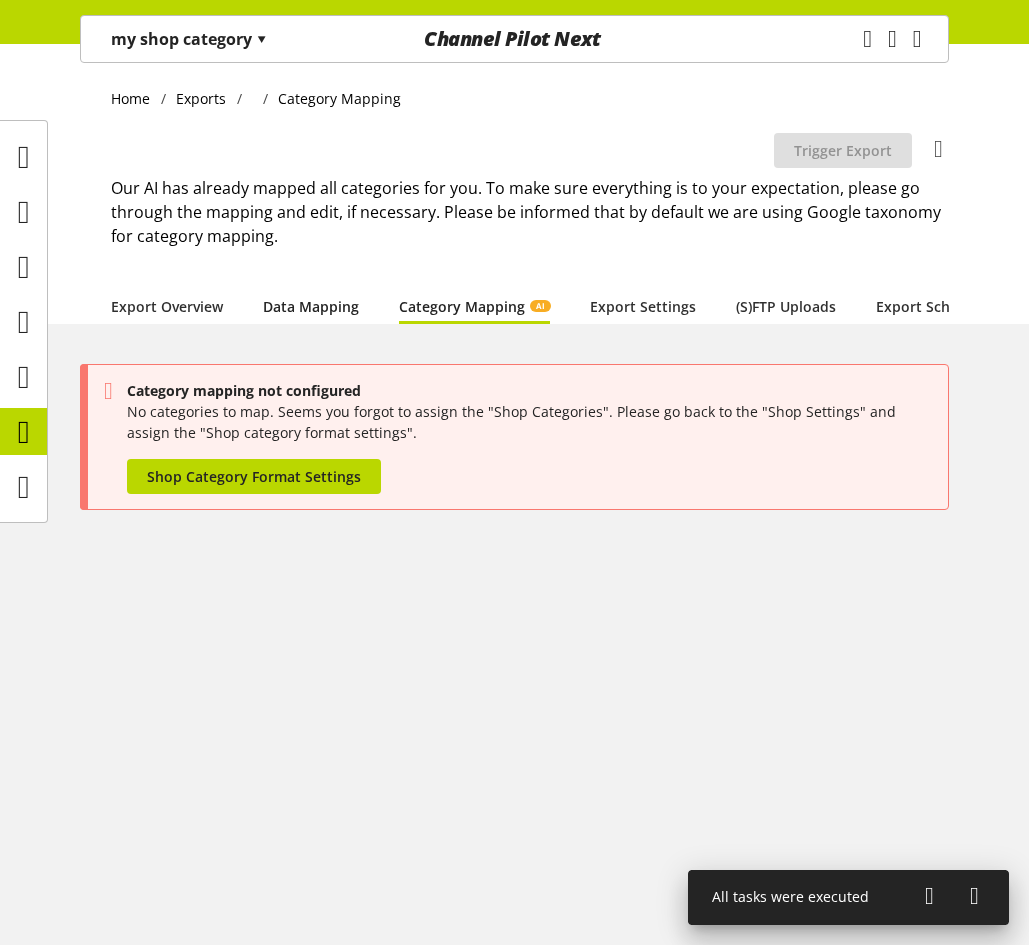 click on "Data Mapping" at bounding box center [311, 306] 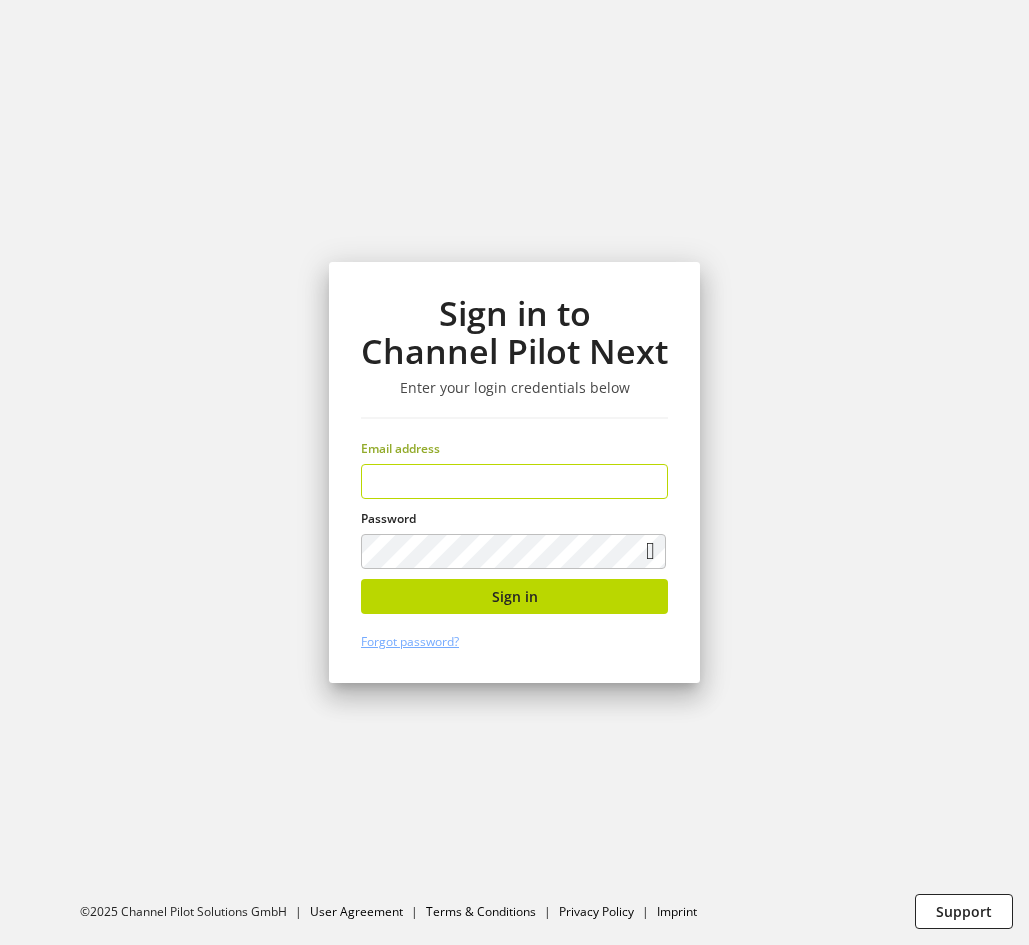 click on "Email address" at bounding box center (400, 448) 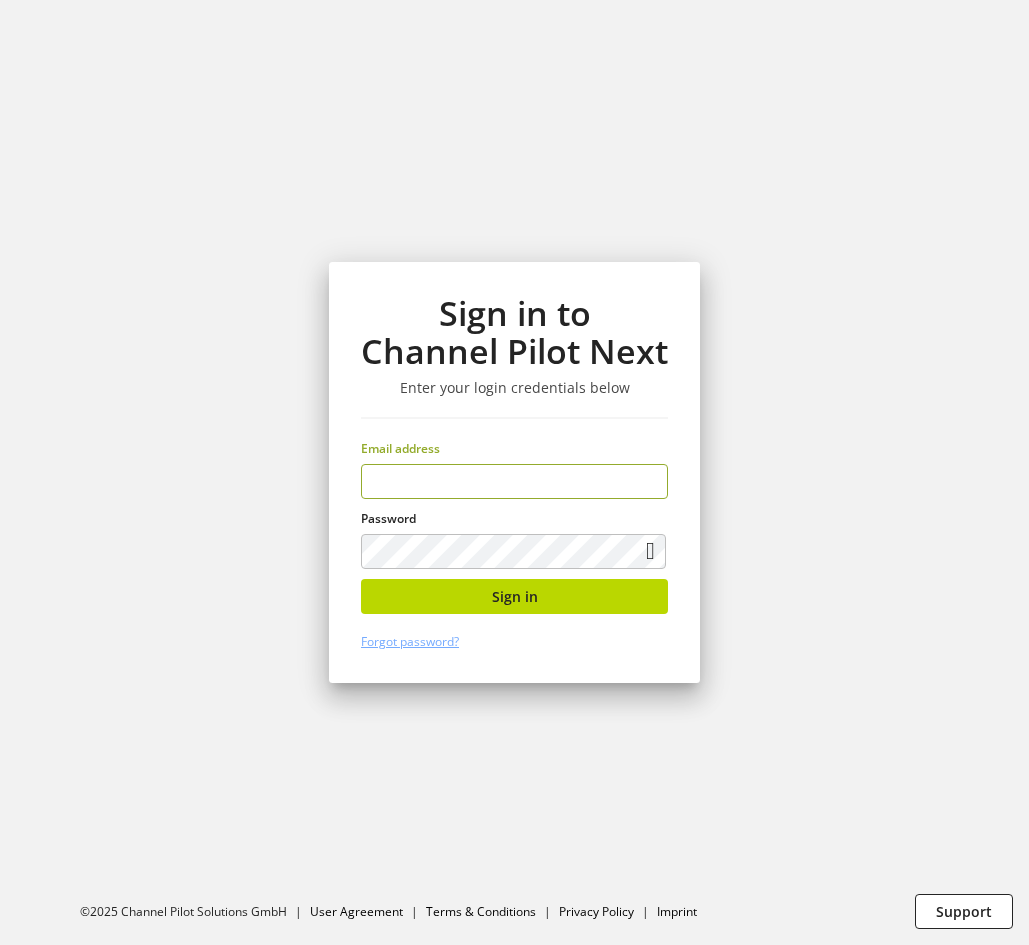 click at bounding box center (514, 481) 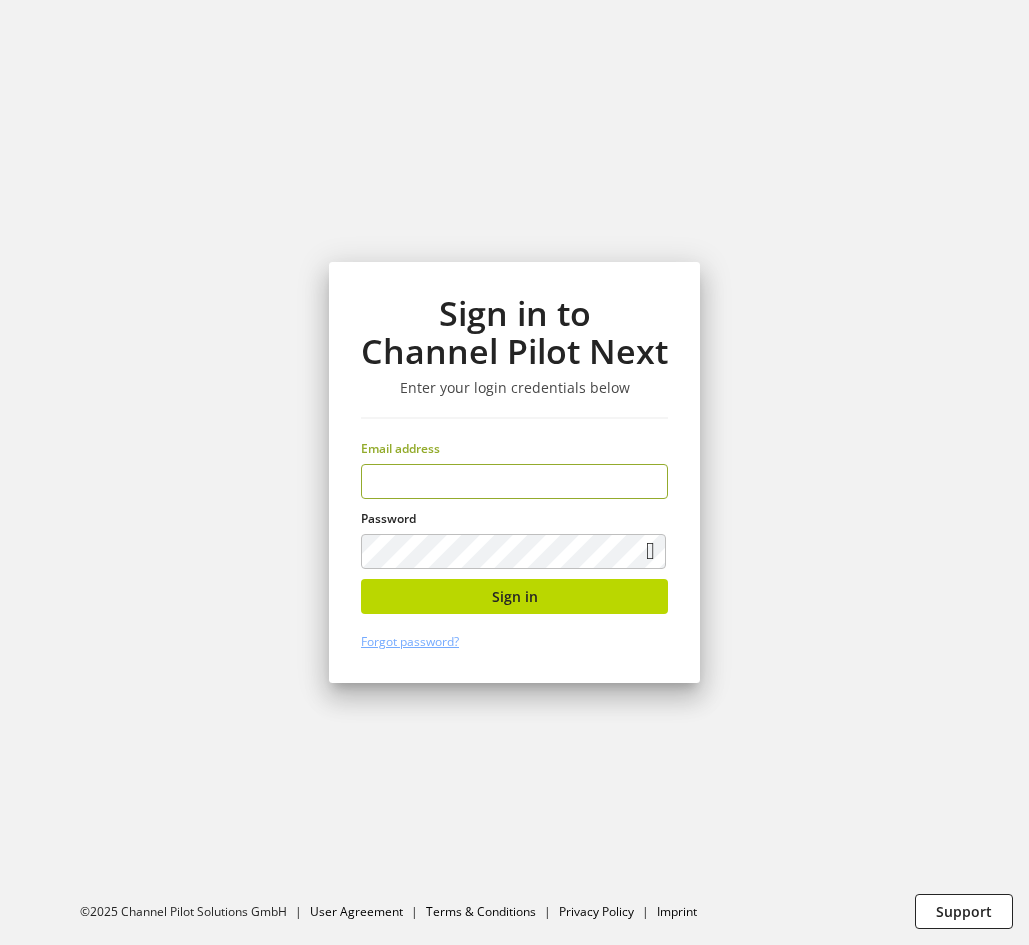 type on "**********" 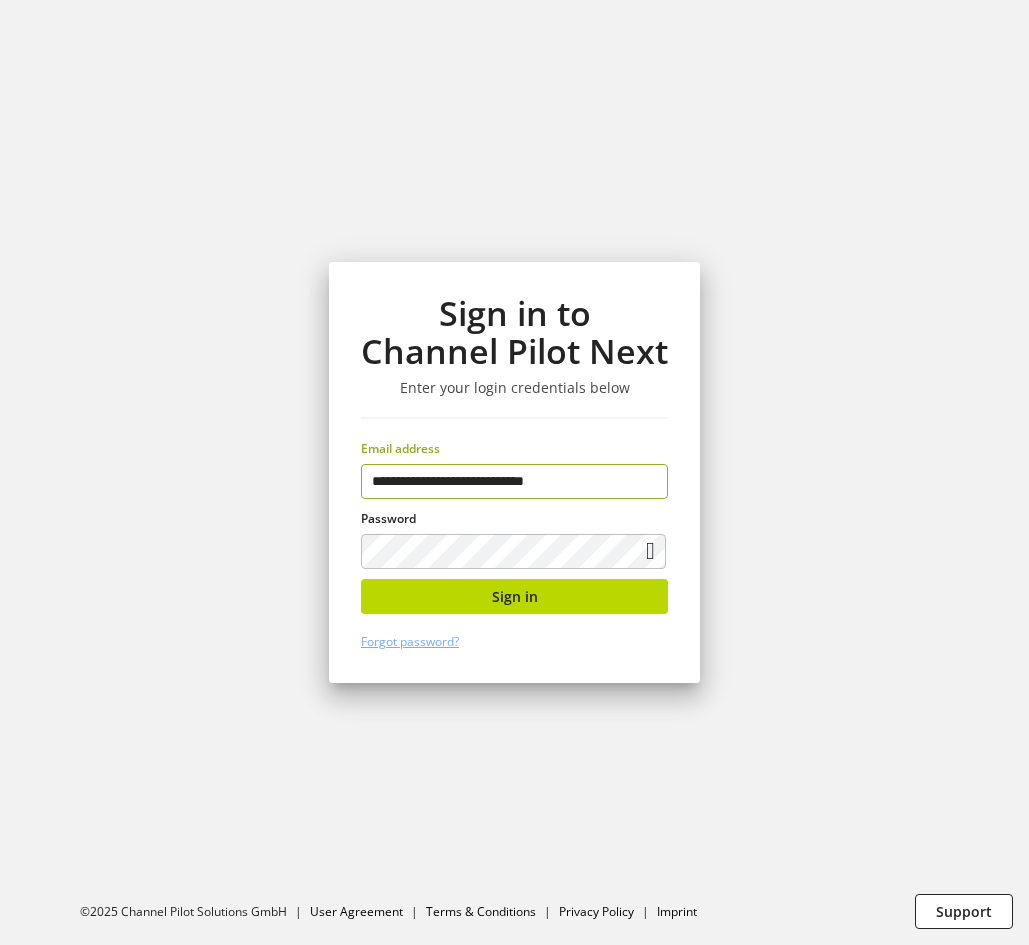 click on "**********" at bounding box center (514, 481) 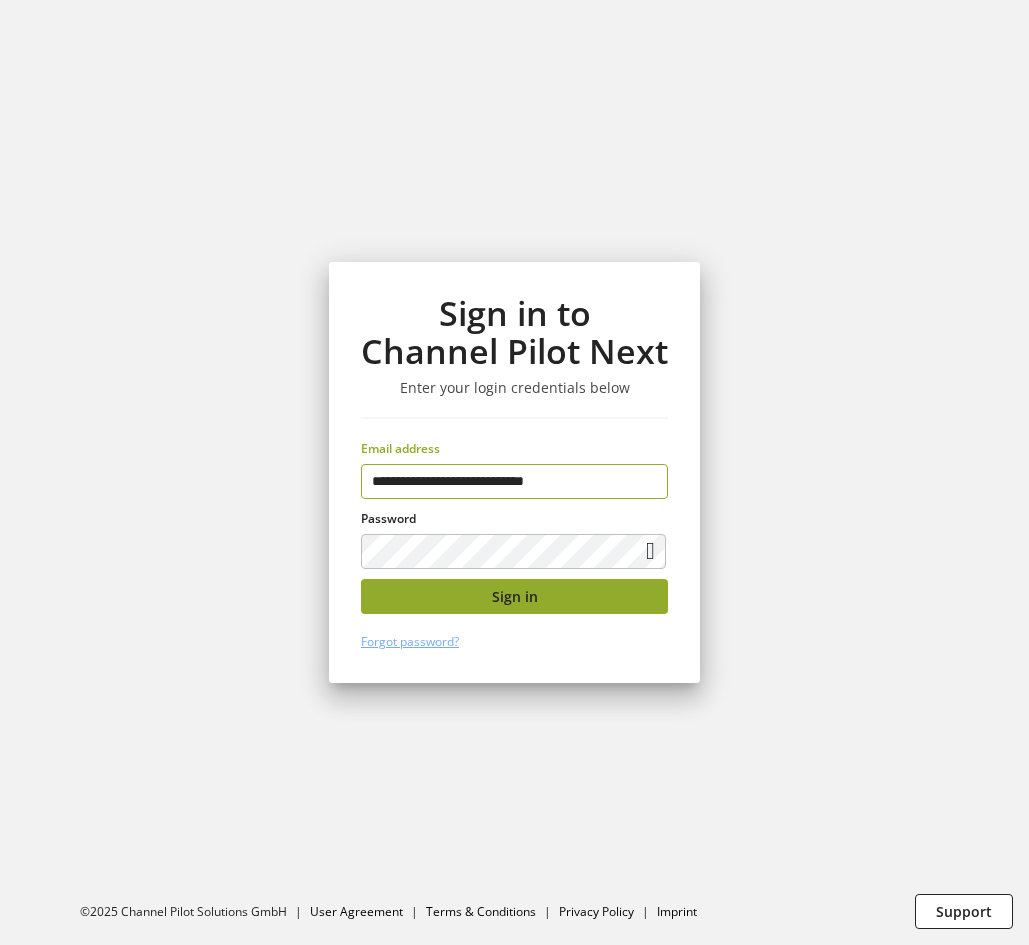 click on "Sign in" at bounding box center [514, 596] 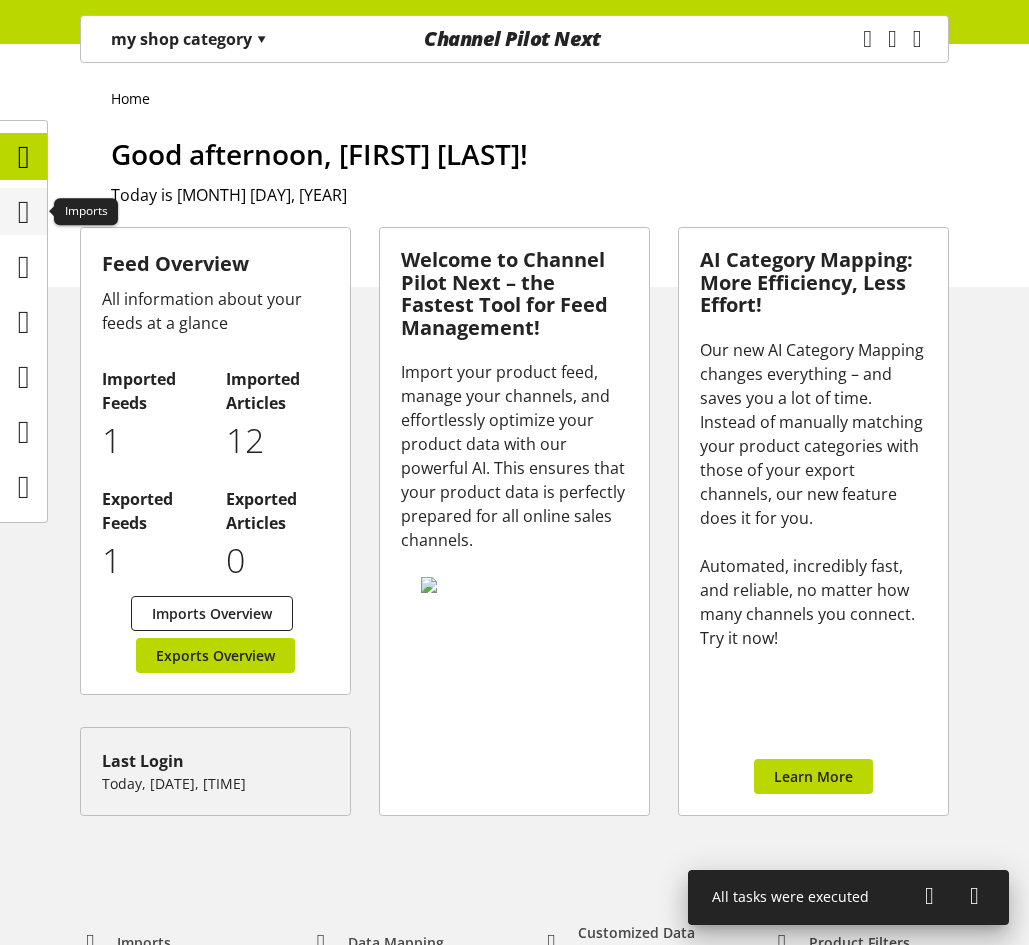 click at bounding box center (24, 212) 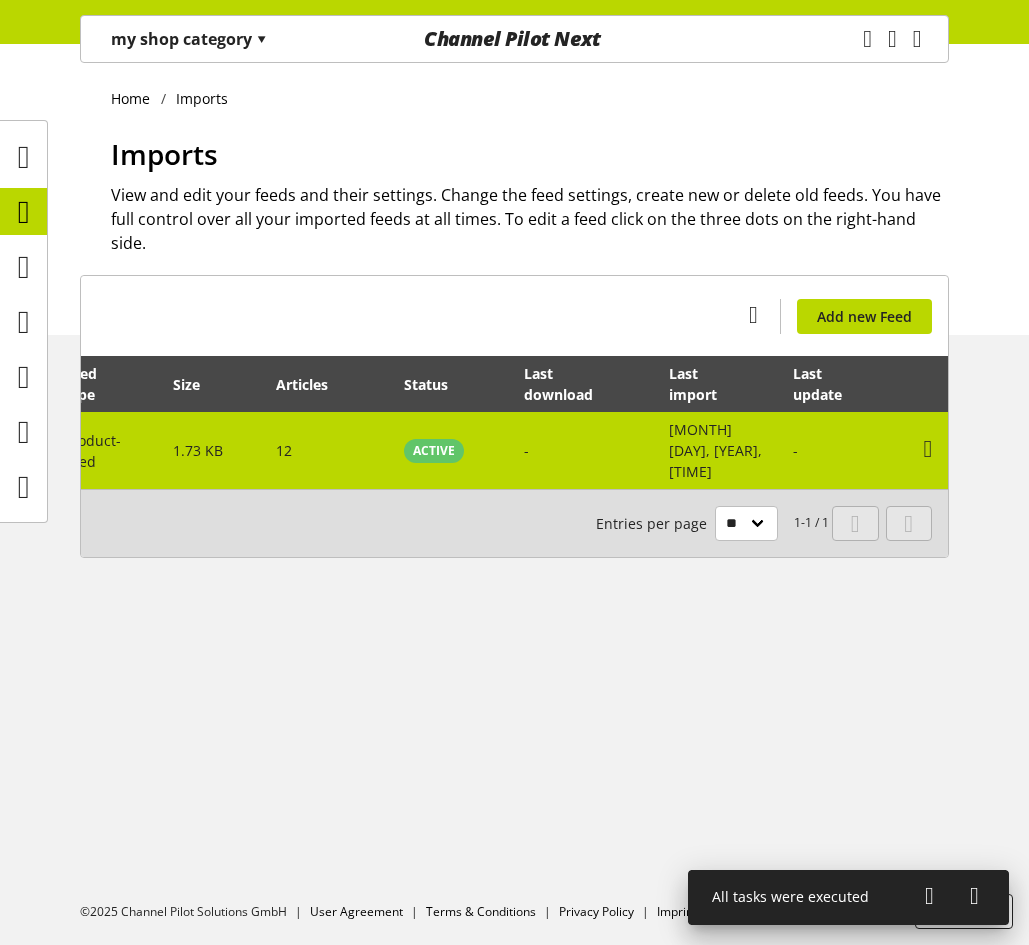 scroll, scrollTop: 0, scrollLeft: 193, axis: horizontal 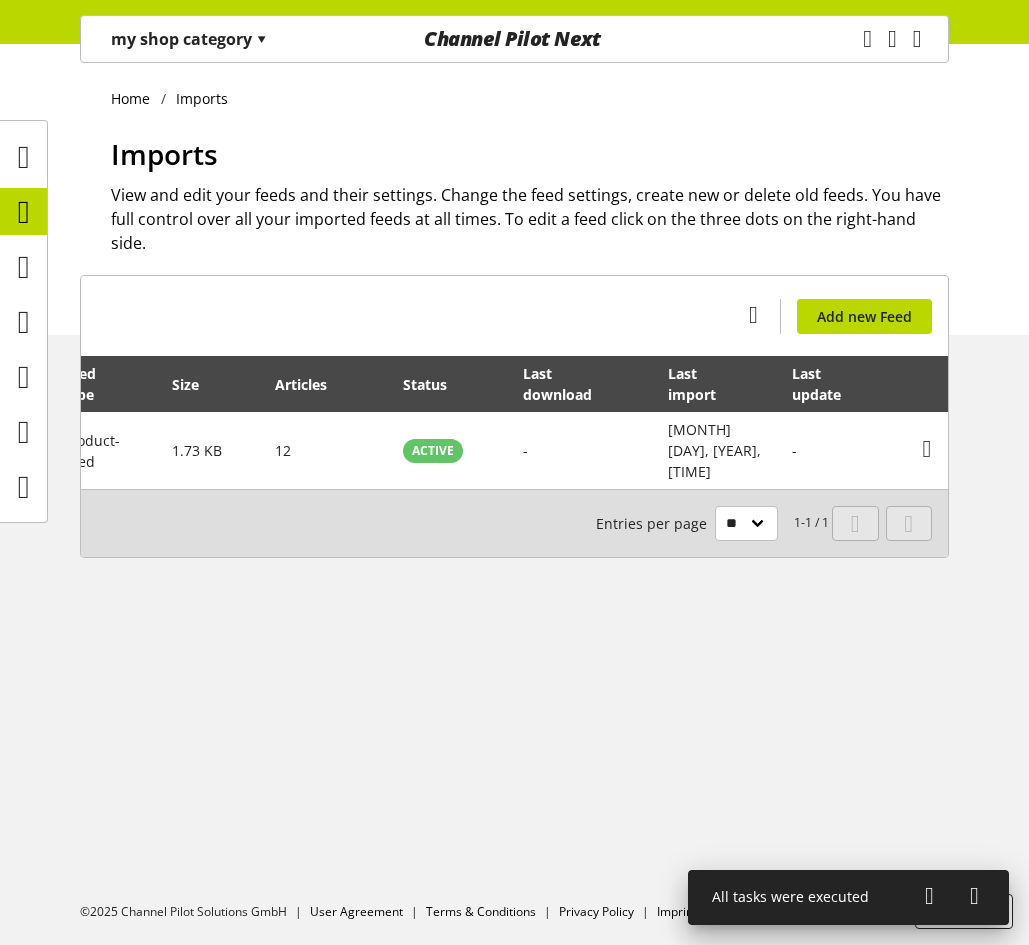 click on "my shop category ▾" at bounding box center [189, 39] 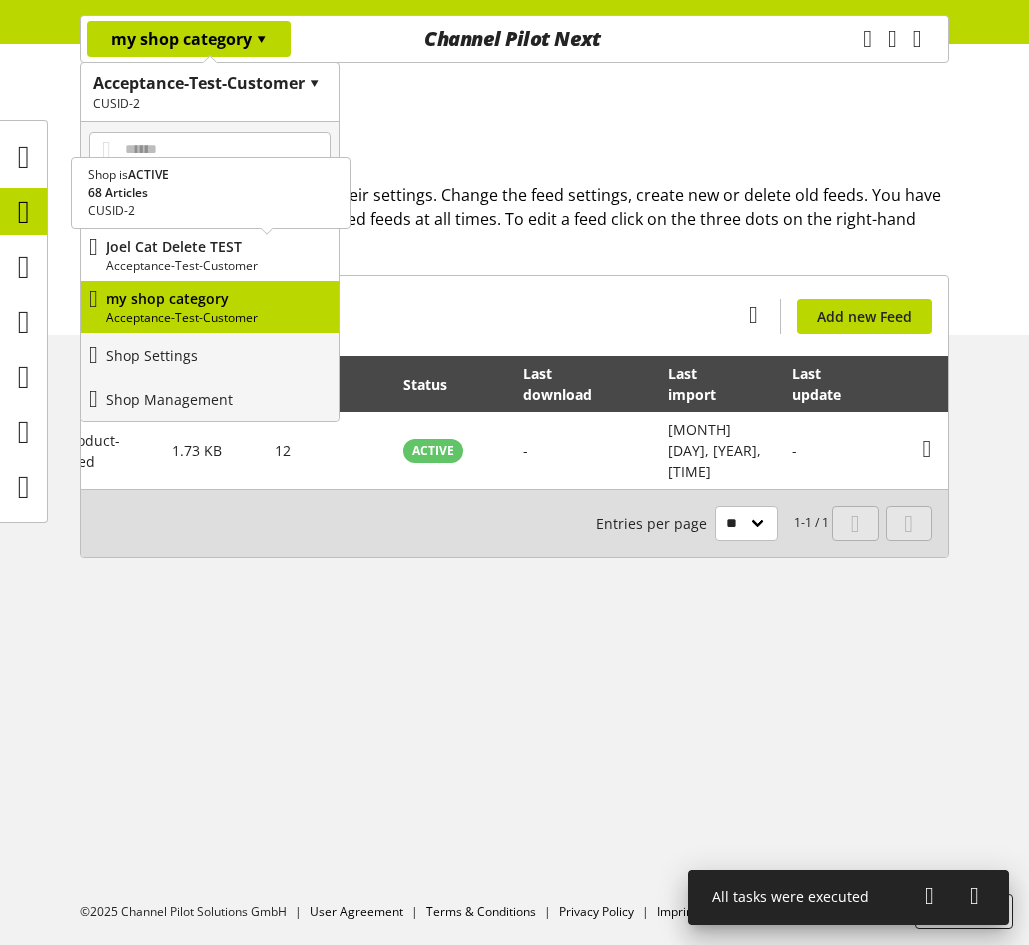 click on "[FIRST] [LAST] Delete TEST" at bounding box center (218, 246) 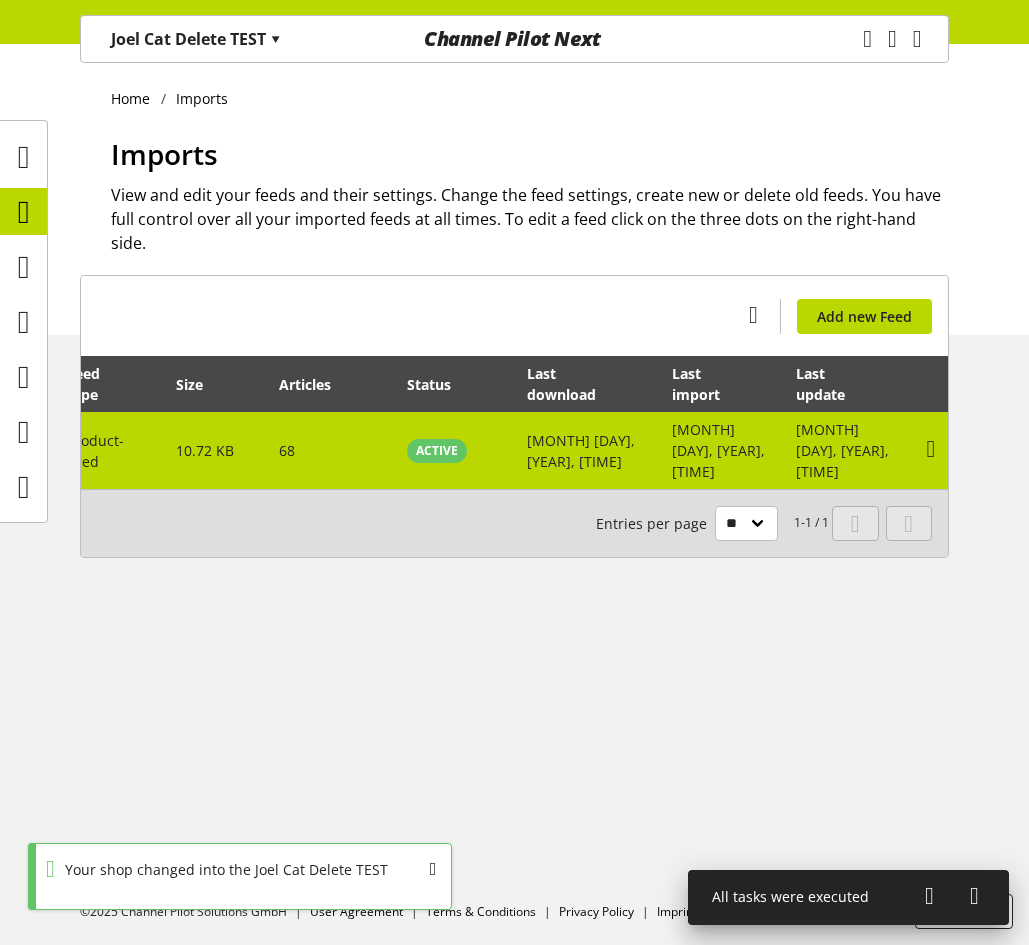scroll, scrollTop: 0, scrollLeft: 193, axis: horizontal 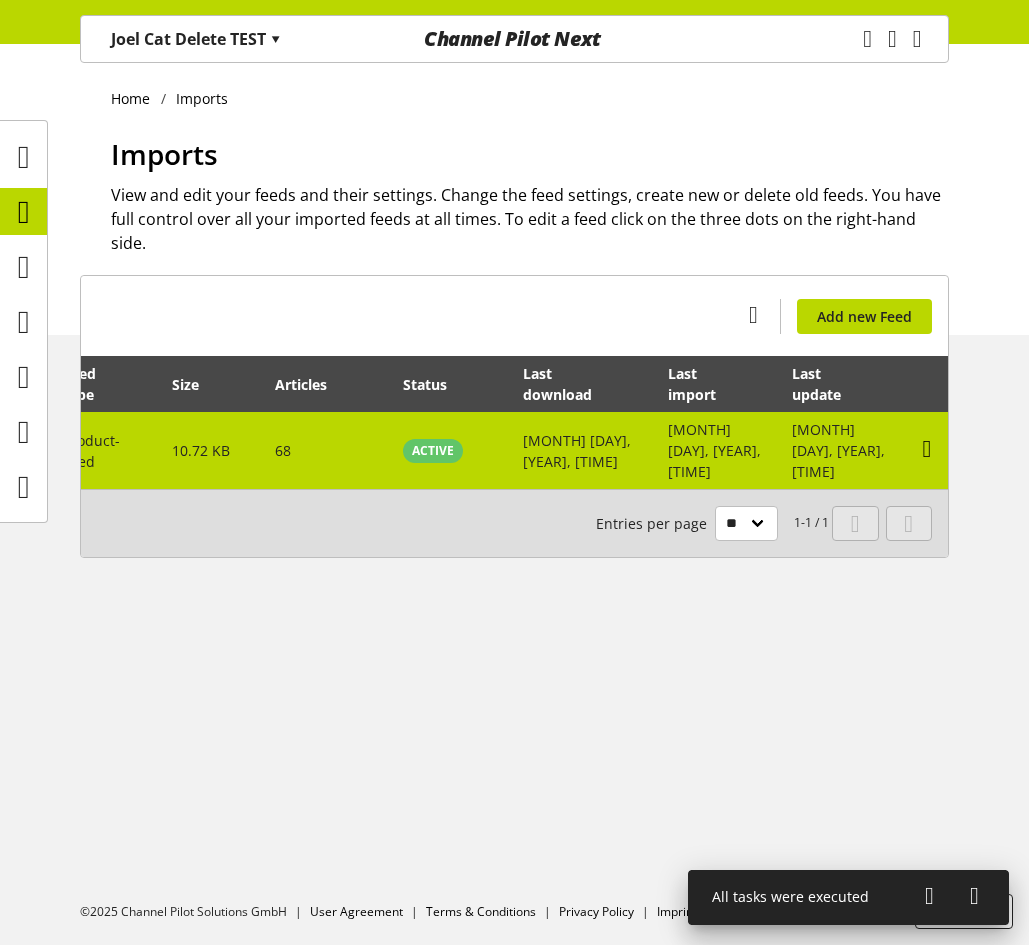 click at bounding box center (927, 449) 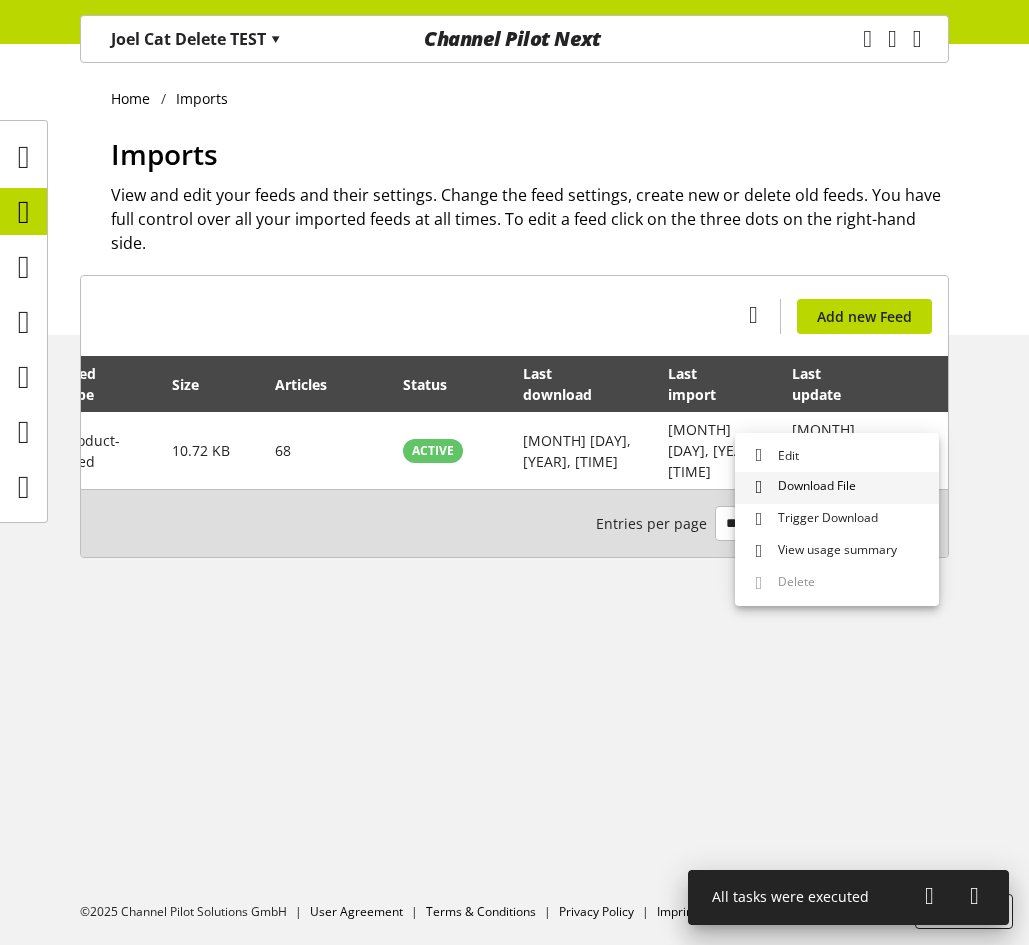 click on "Download File" at bounding box center [813, 487] 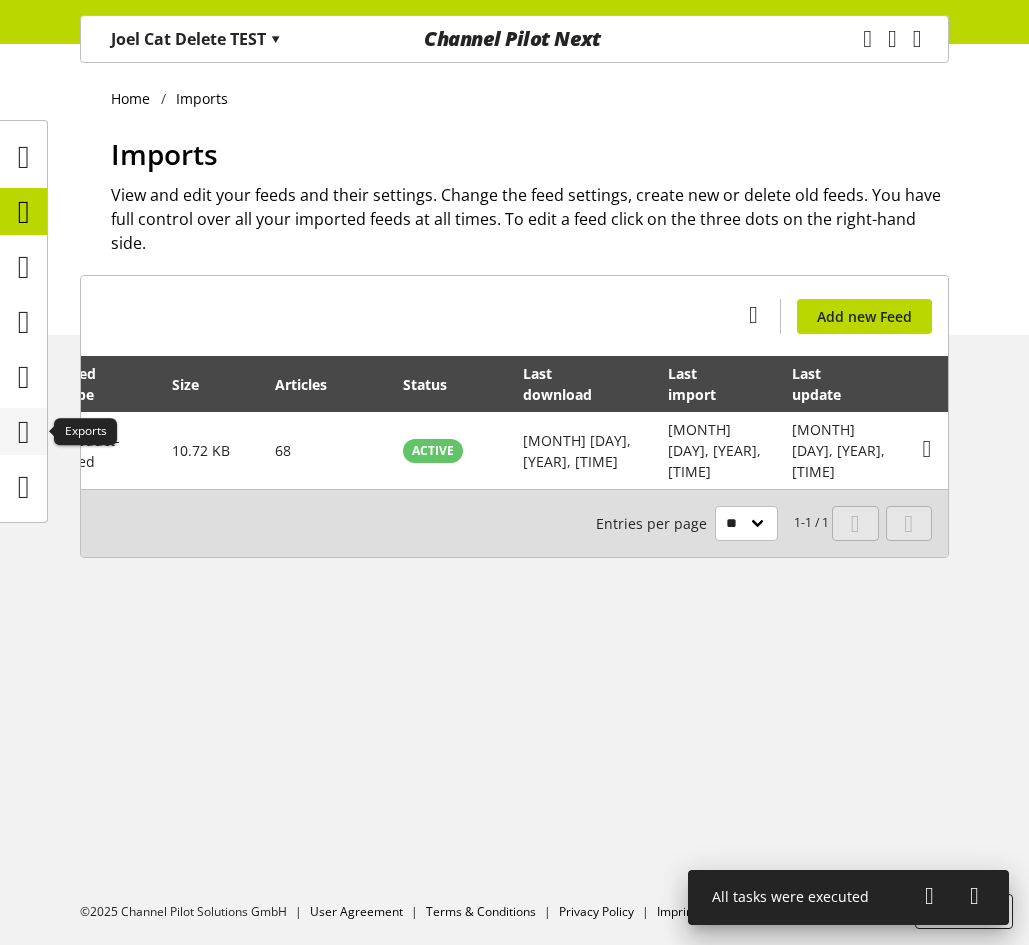 click at bounding box center [24, 432] 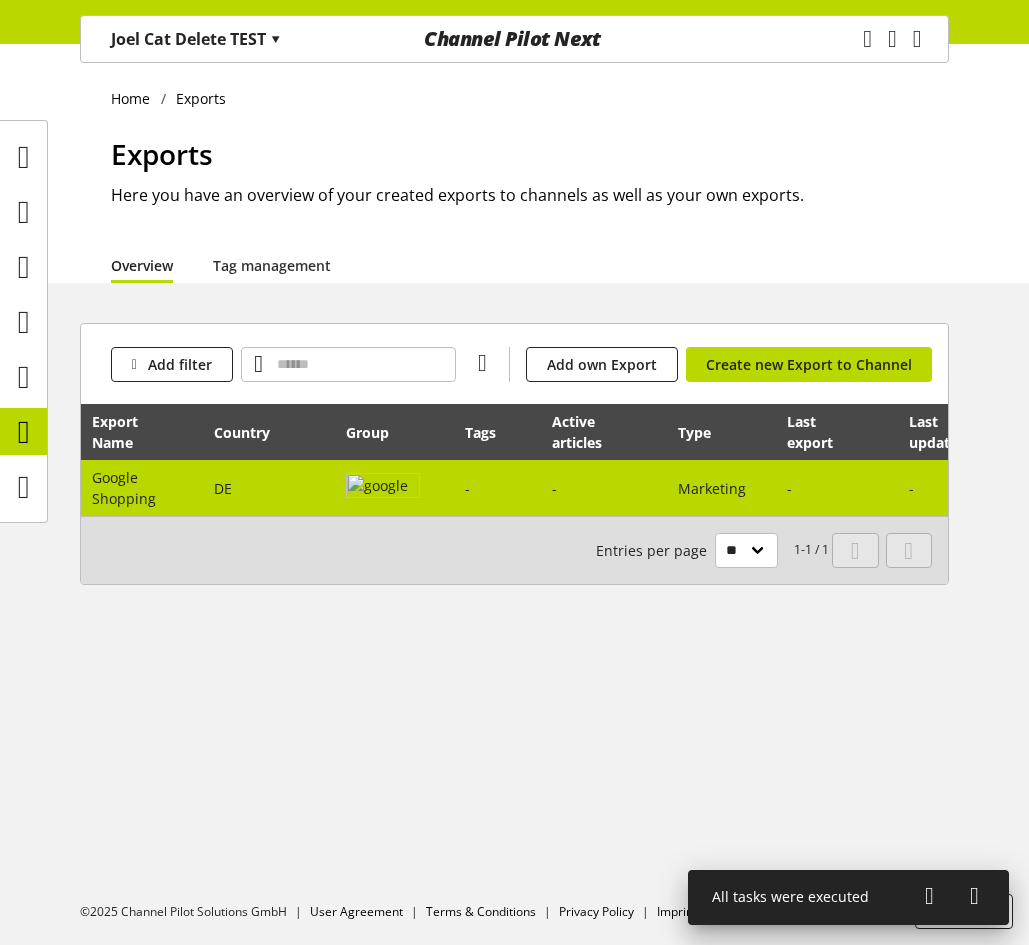 click on "-" at bounding box center [497, 488] 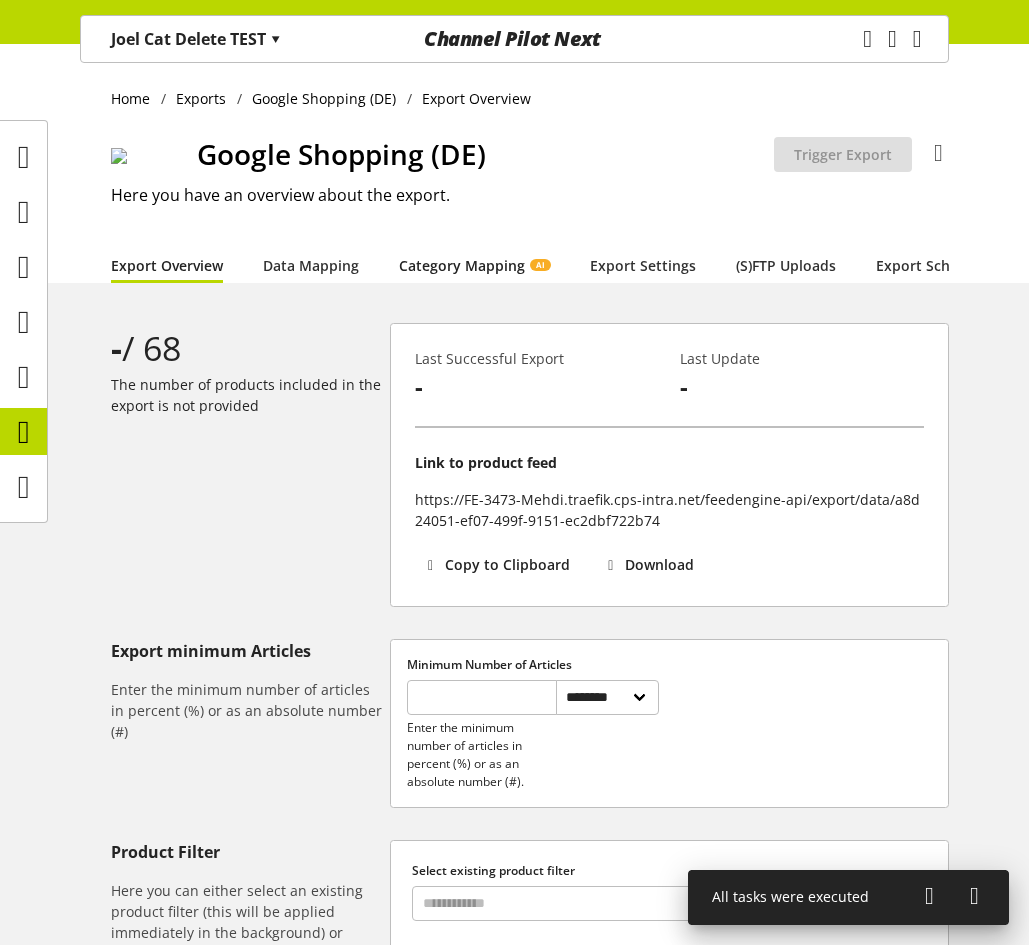 click on "Category Mapping AI" at bounding box center [474, 265] 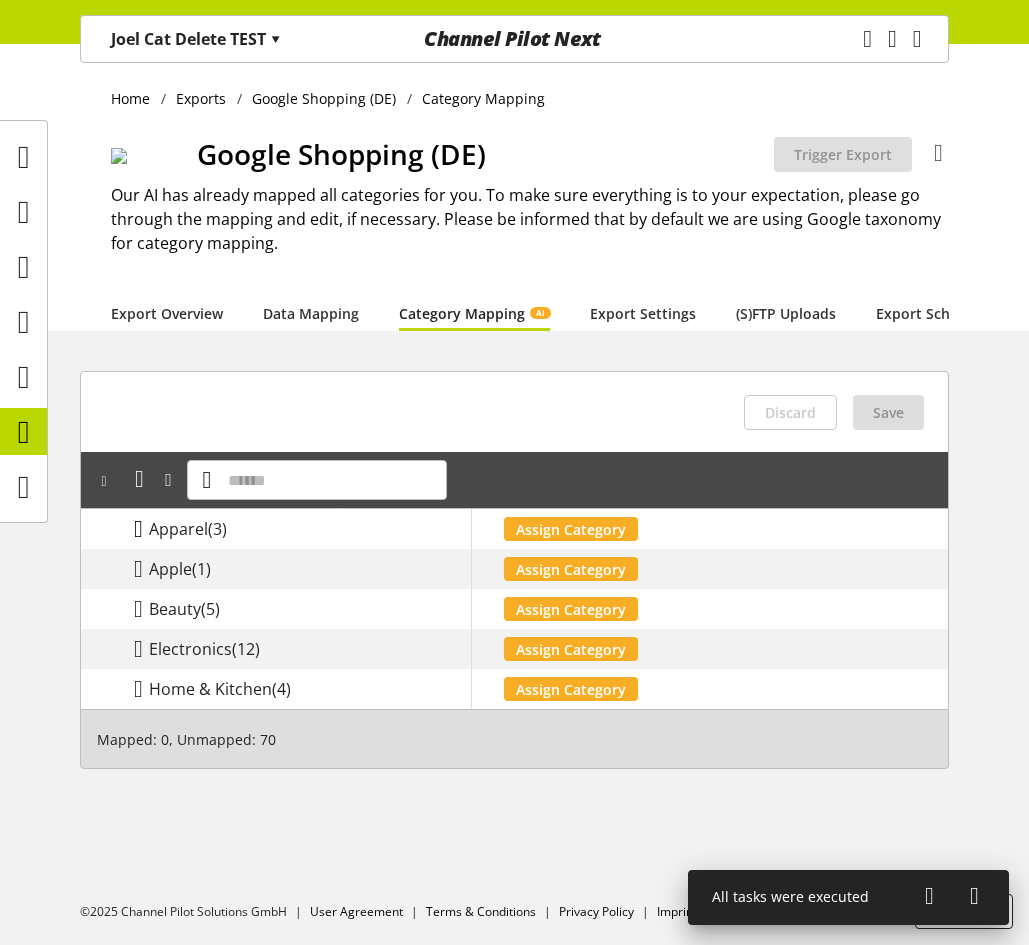 click at bounding box center [138, 529] 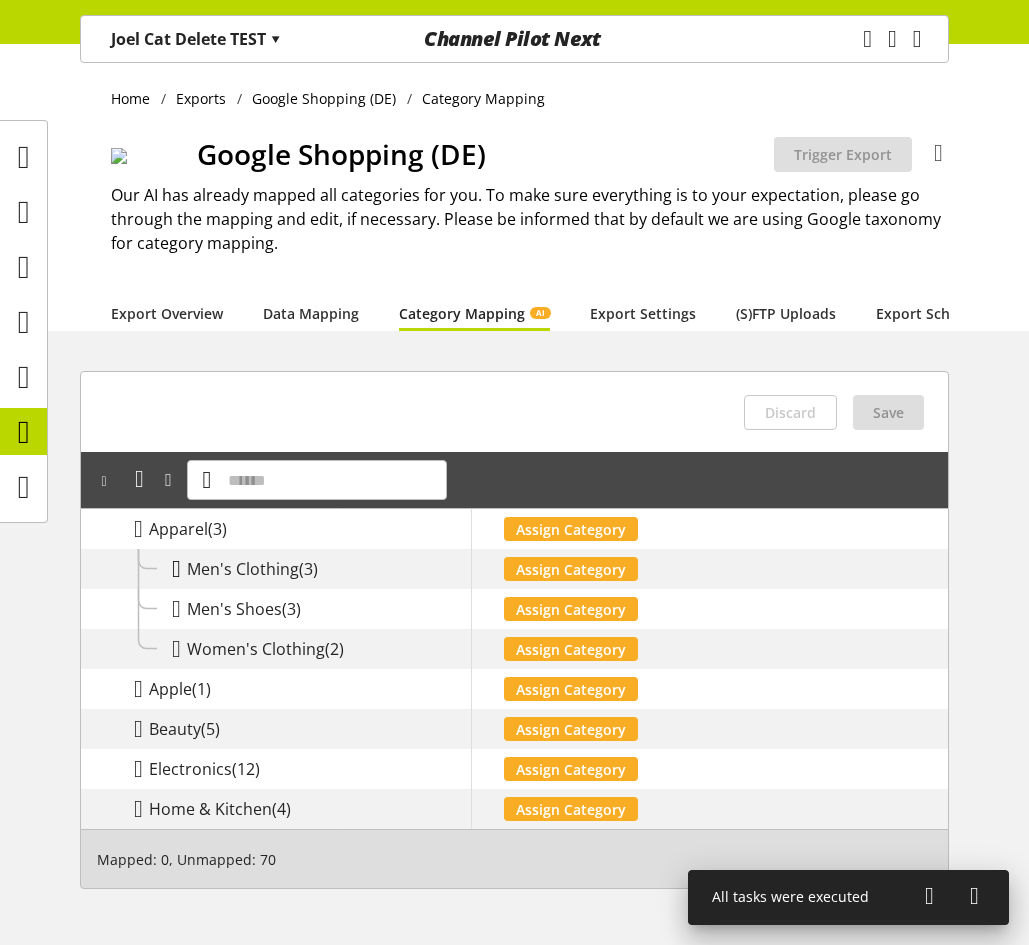 click at bounding box center [176, 569] 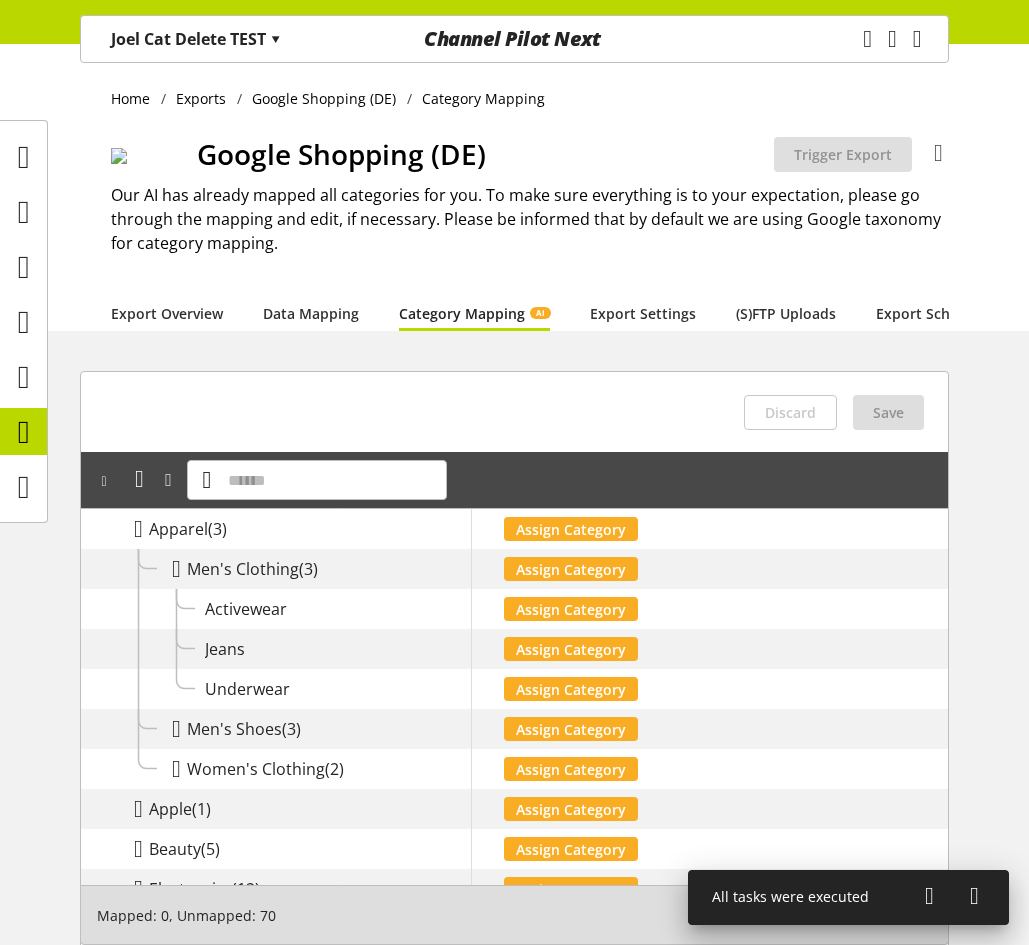 click 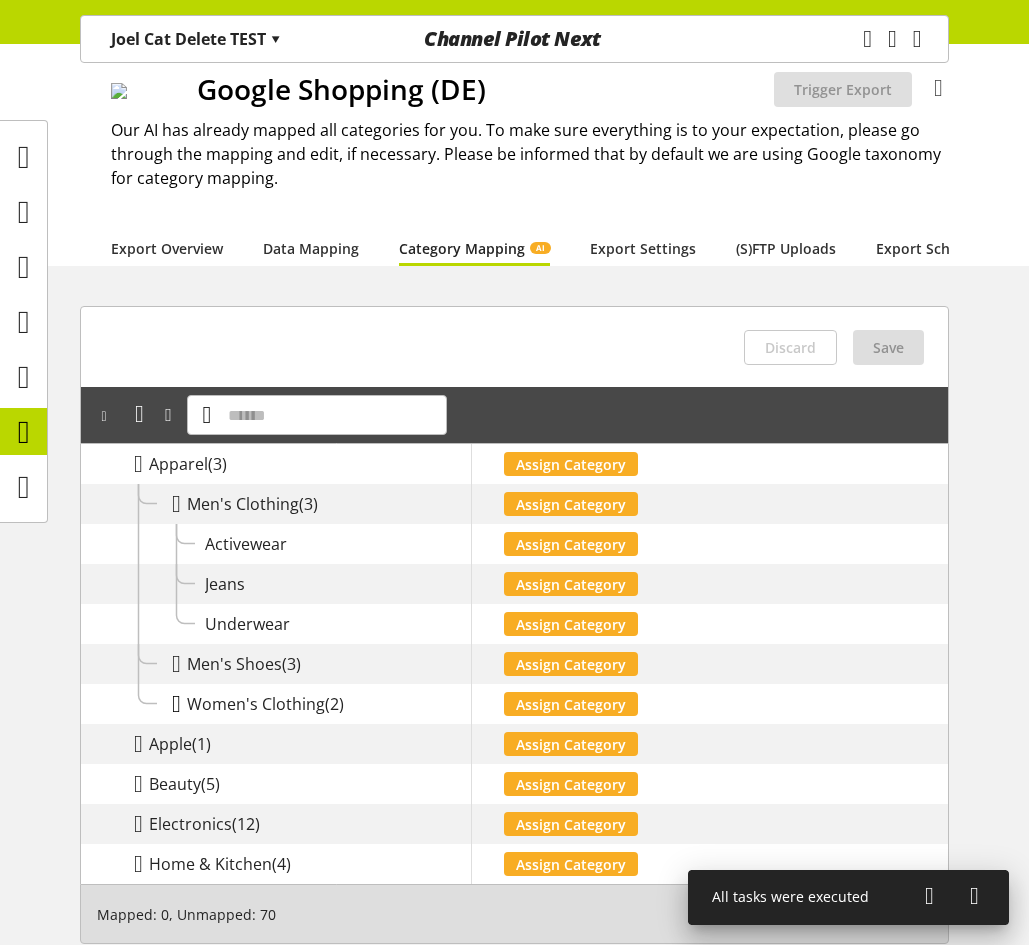 scroll, scrollTop: 100, scrollLeft: 0, axis: vertical 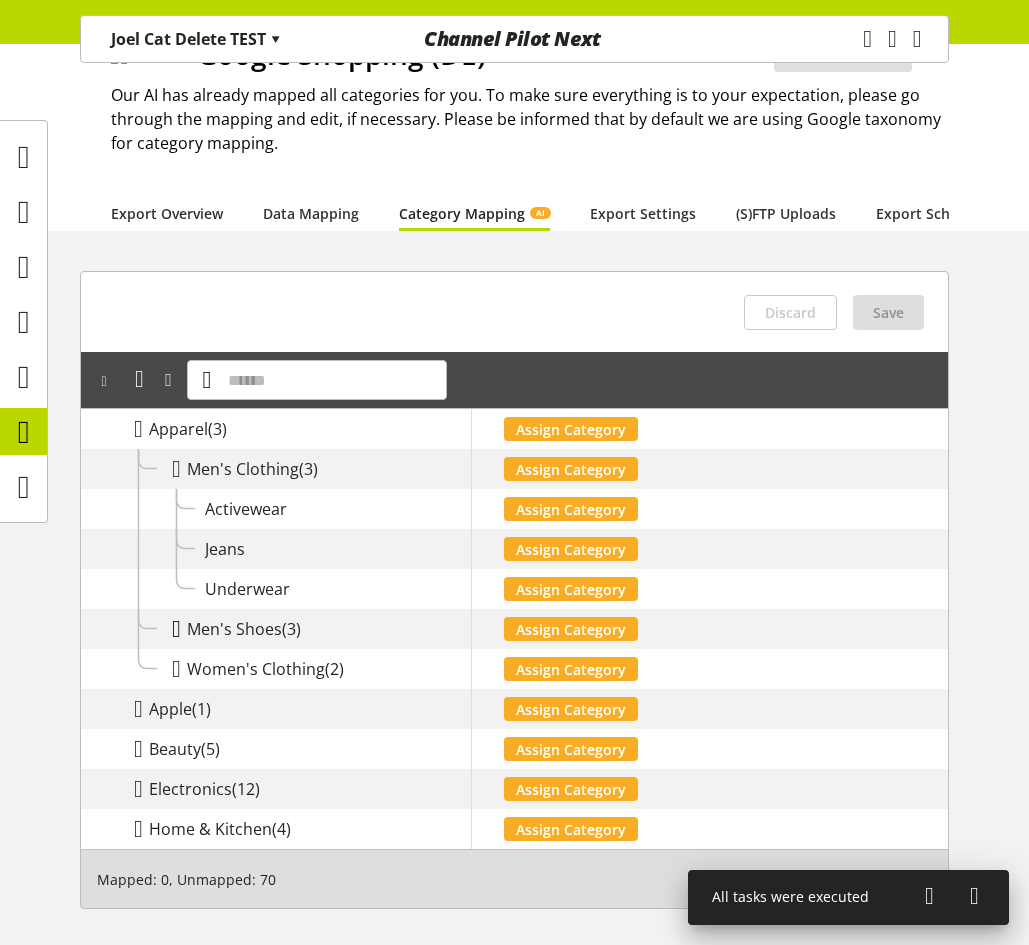 click at bounding box center (176, 629) 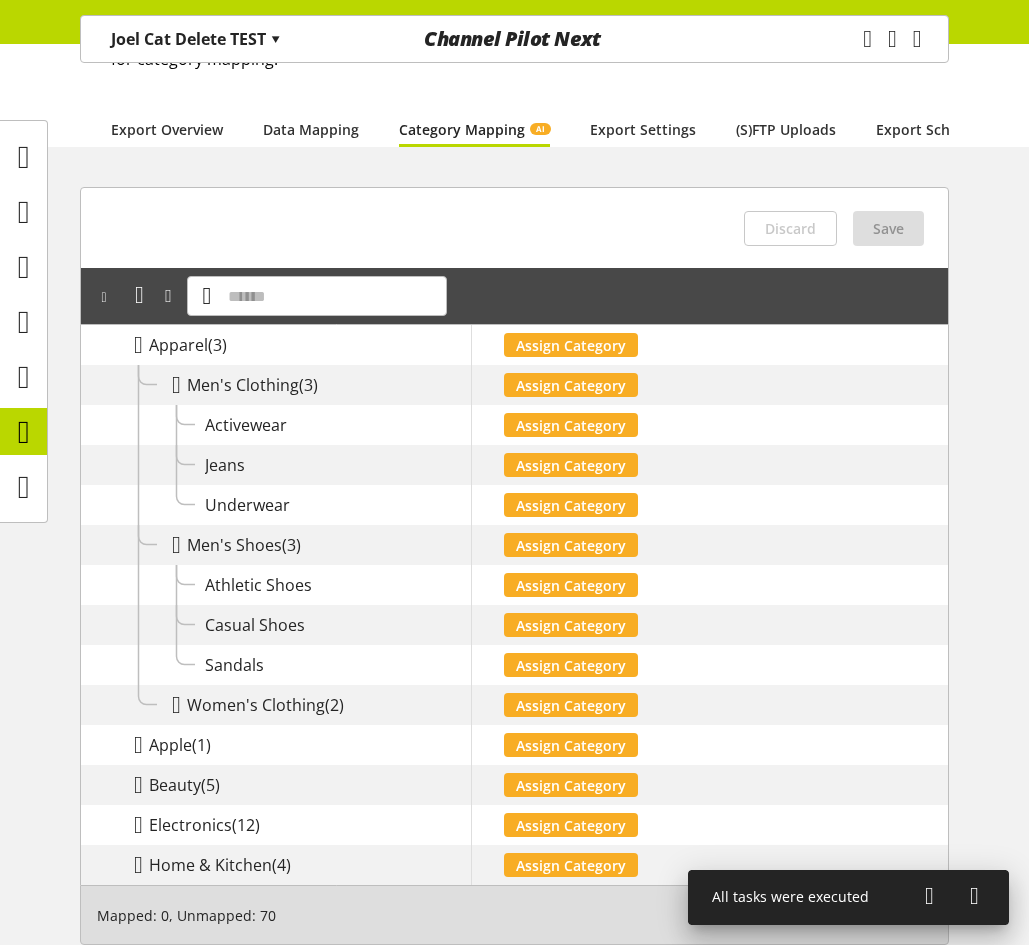 scroll, scrollTop: 300, scrollLeft: 0, axis: vertical 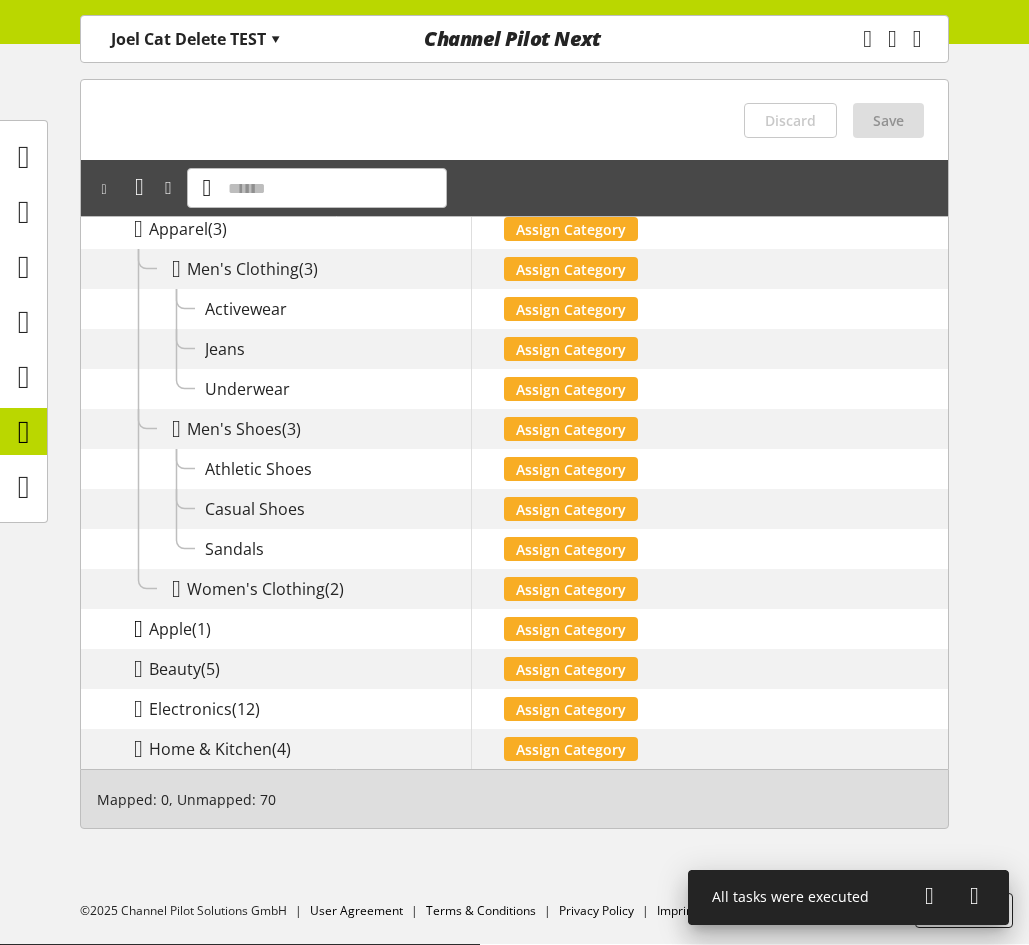 click at bounding box center [138, 629] 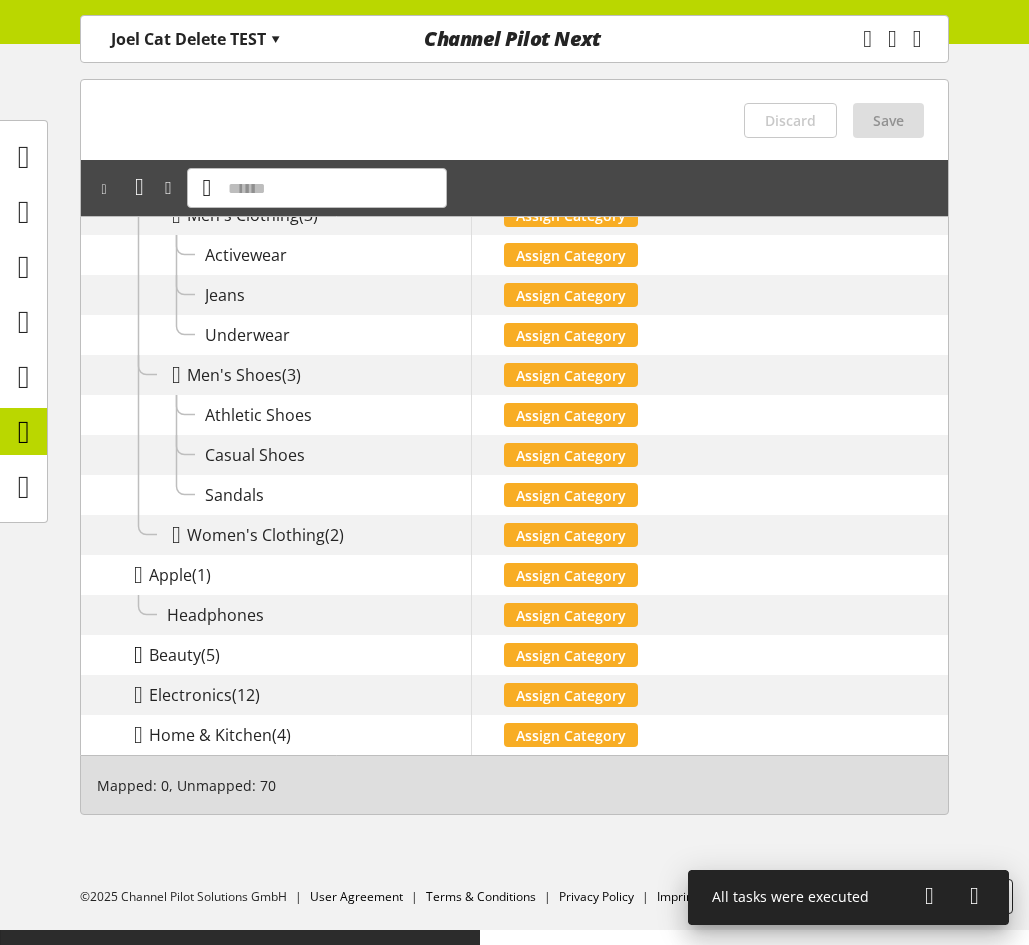 click at bounding box center [138, 655] 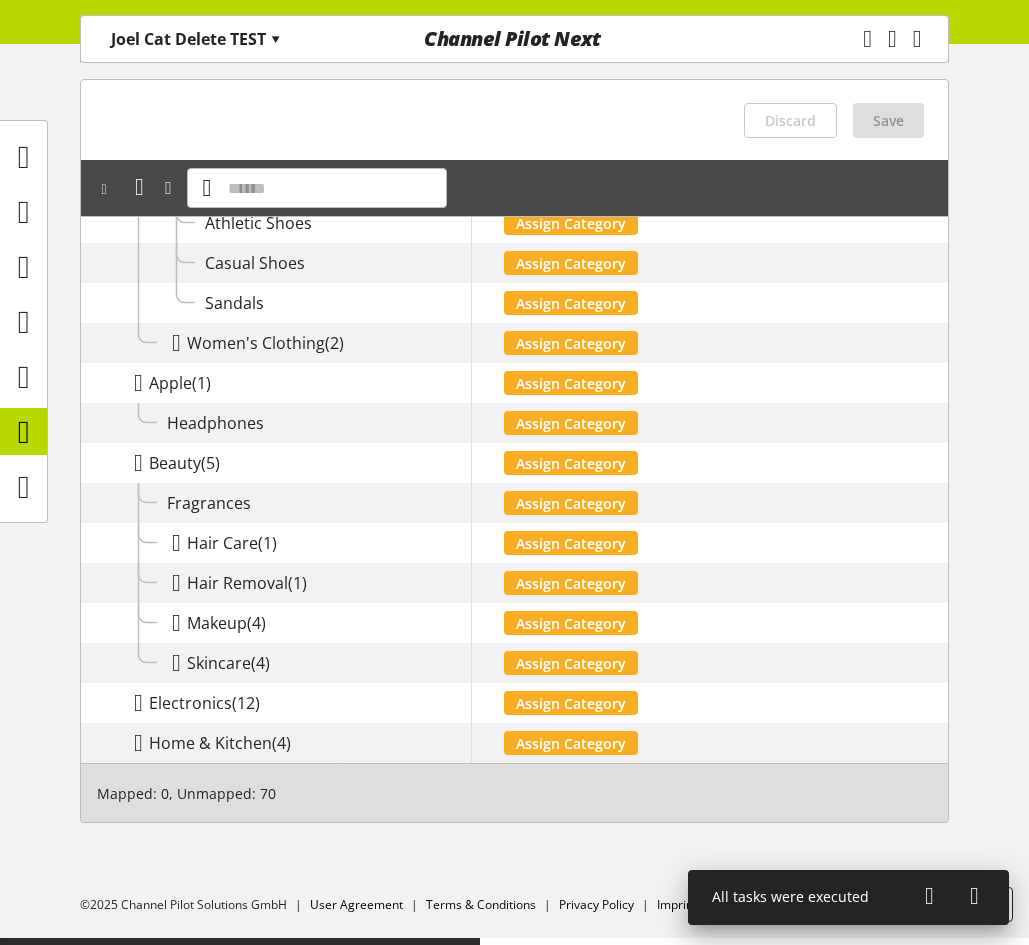 scroll, scrollTop: 554, scrollLeft: 0, axis: vertical 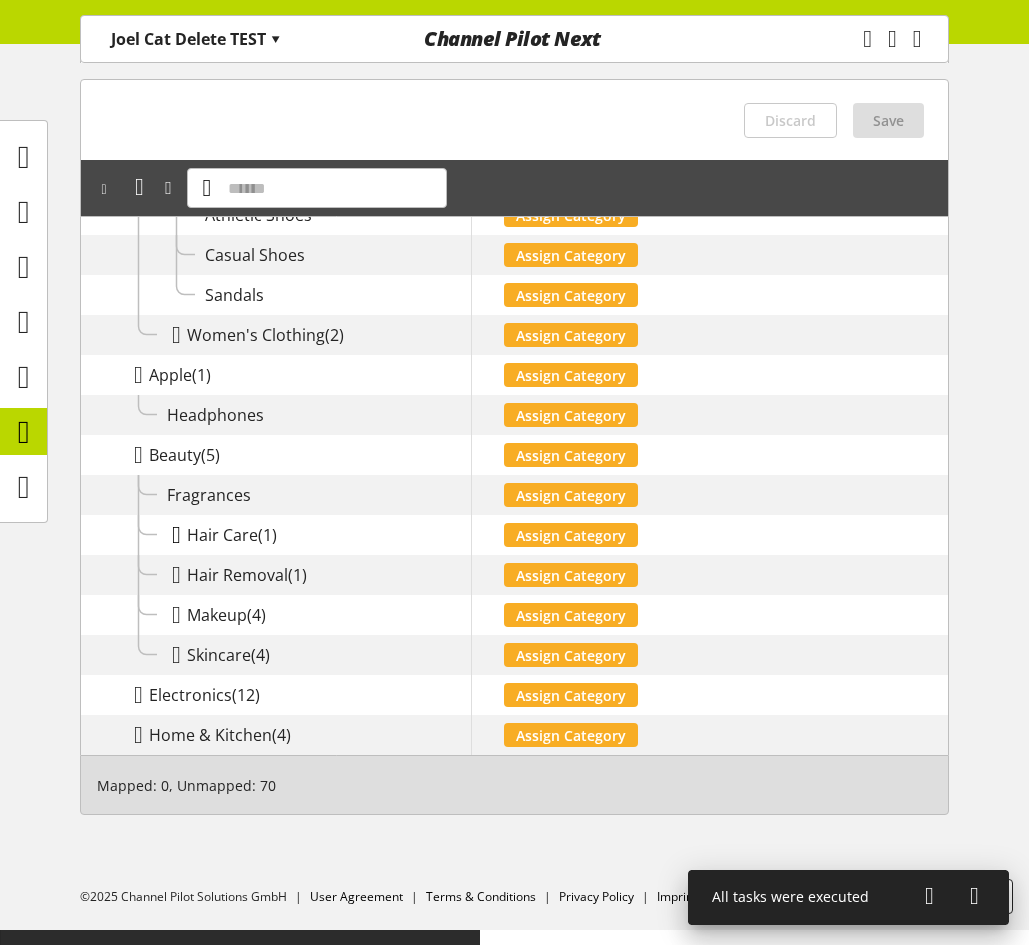 click at bounding box center (176, 535) 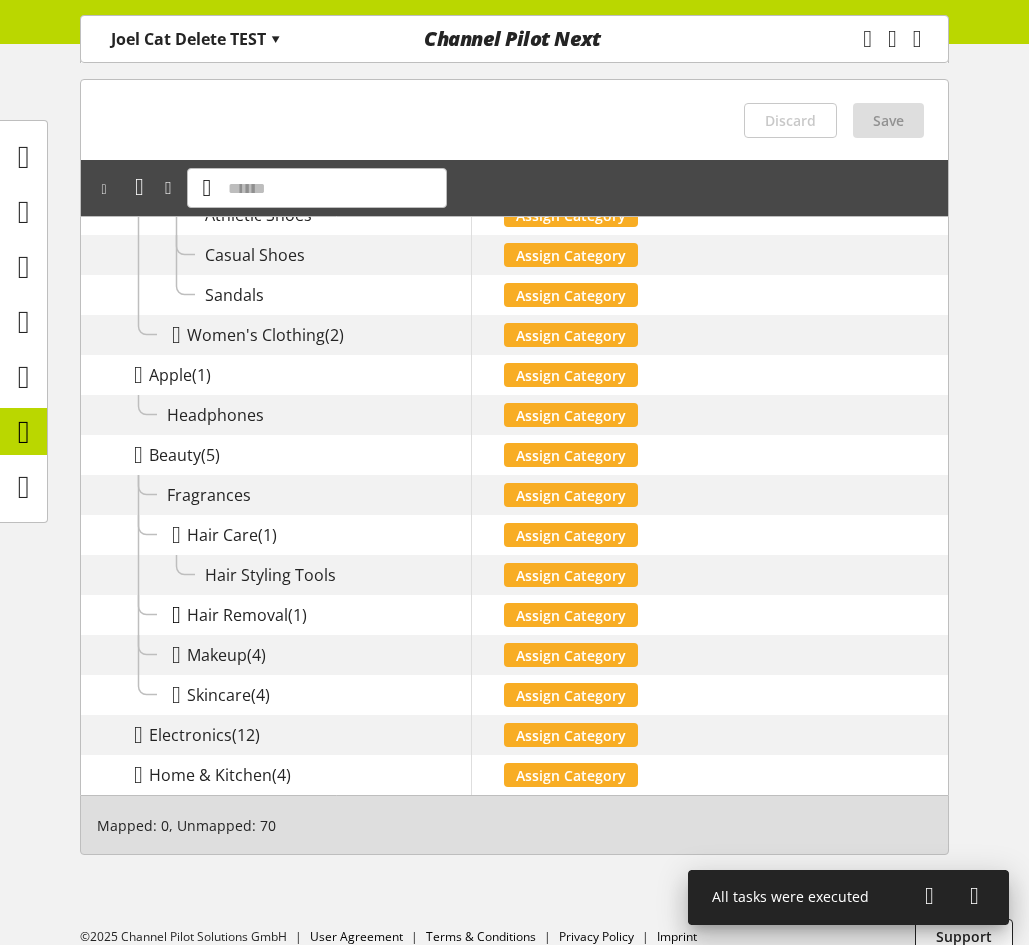 click at bounding box center (176, 615) 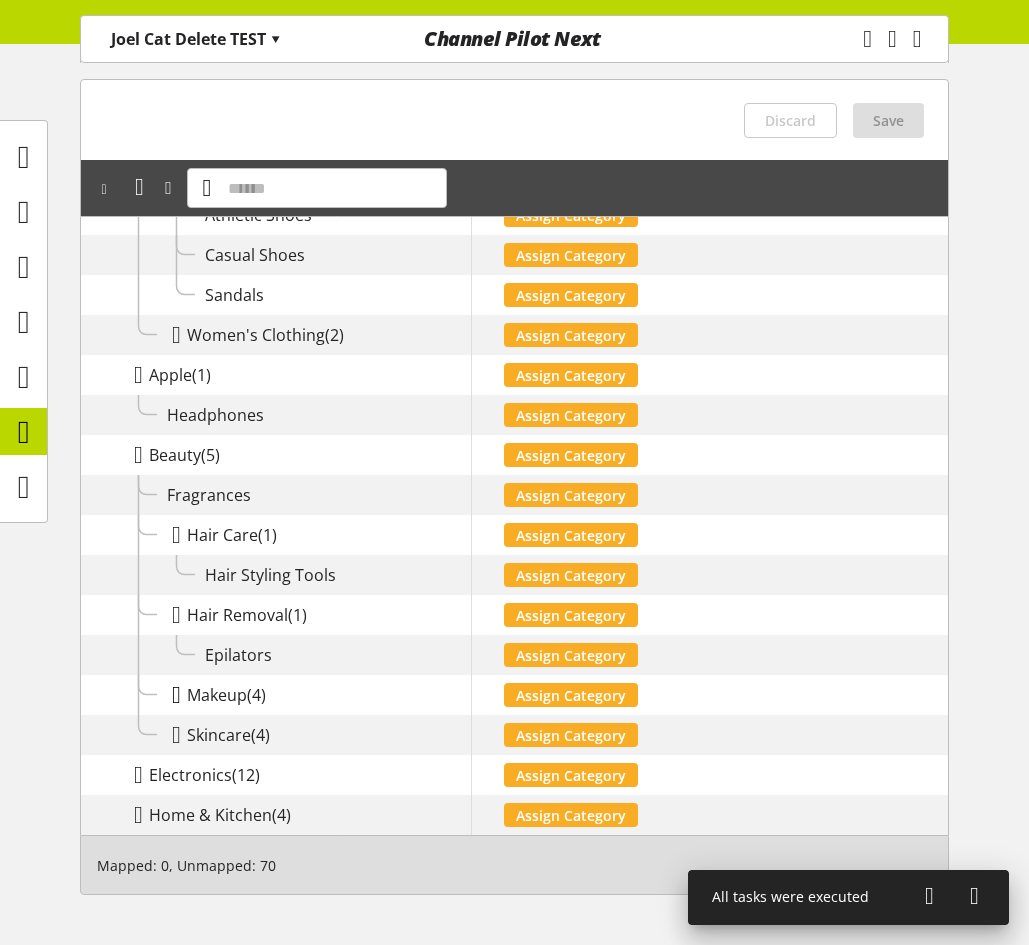 click at bounding box center (176, 695) 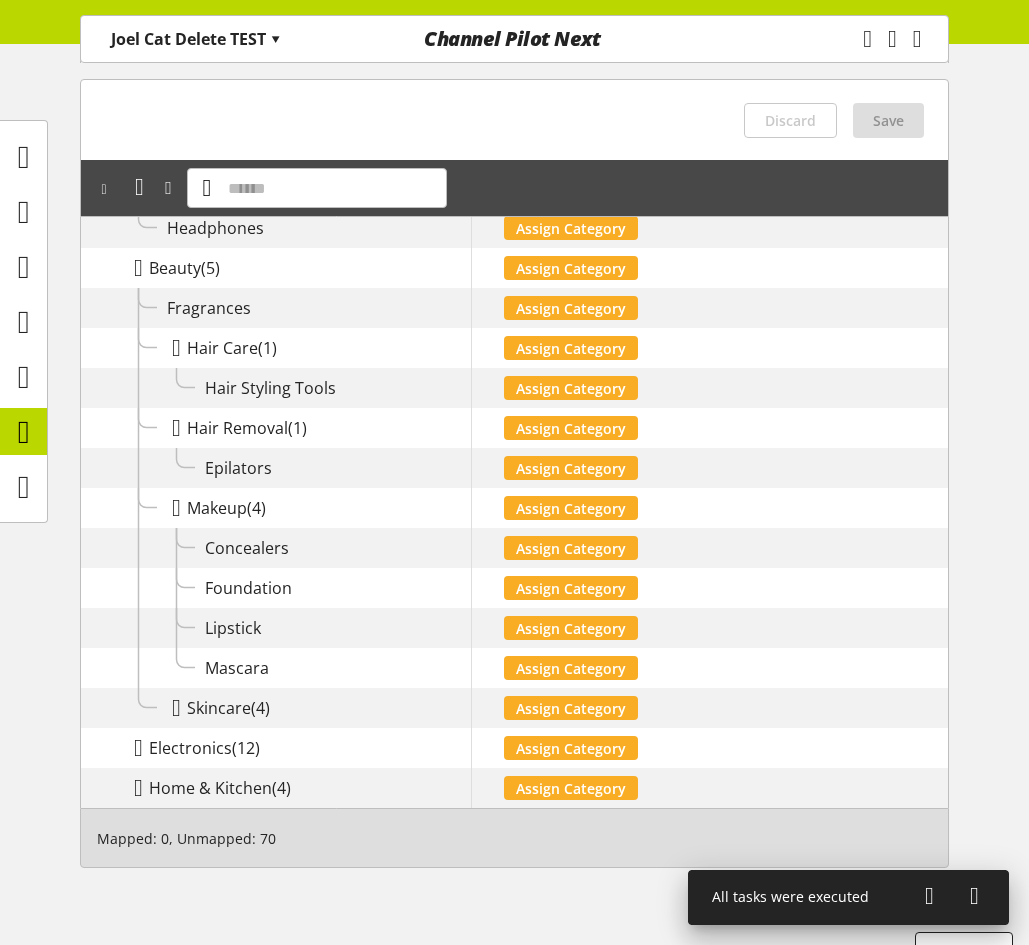 scroll, scrollTop: 754, scrollLeft: 0, axis: vertical 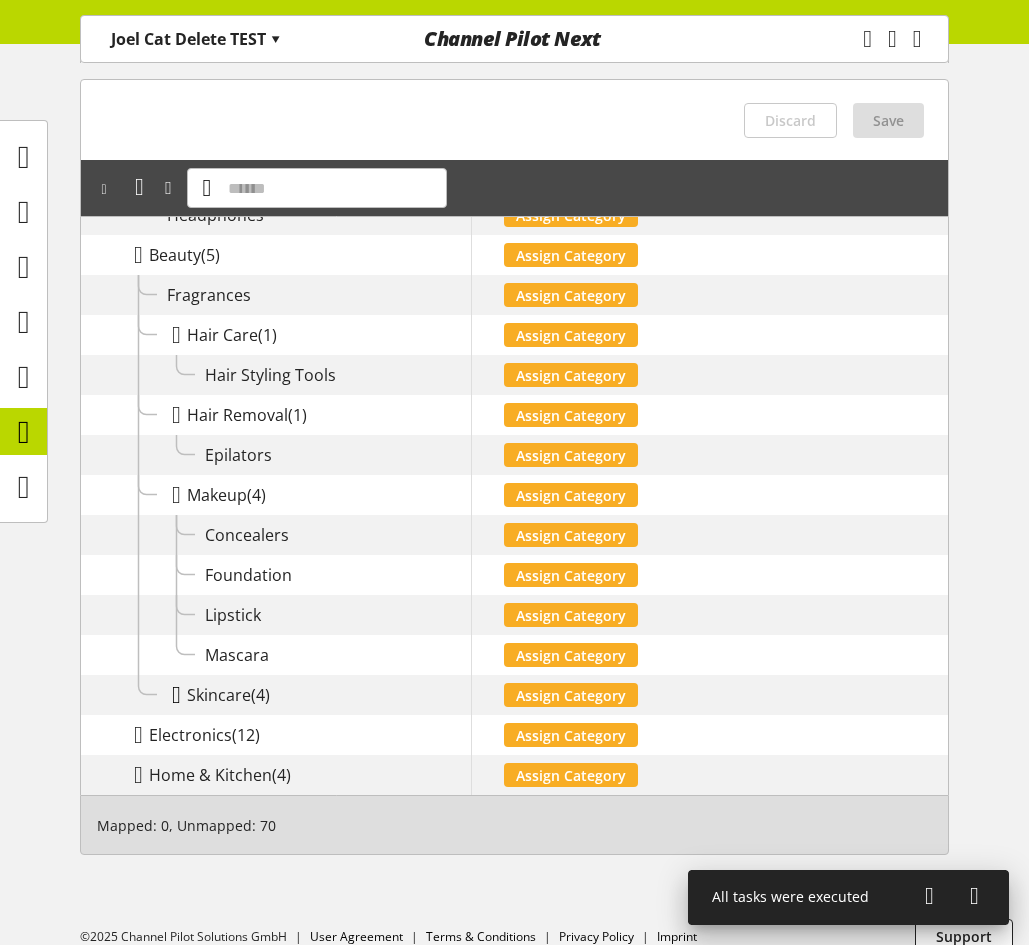 click at bounding box center [176, 695] 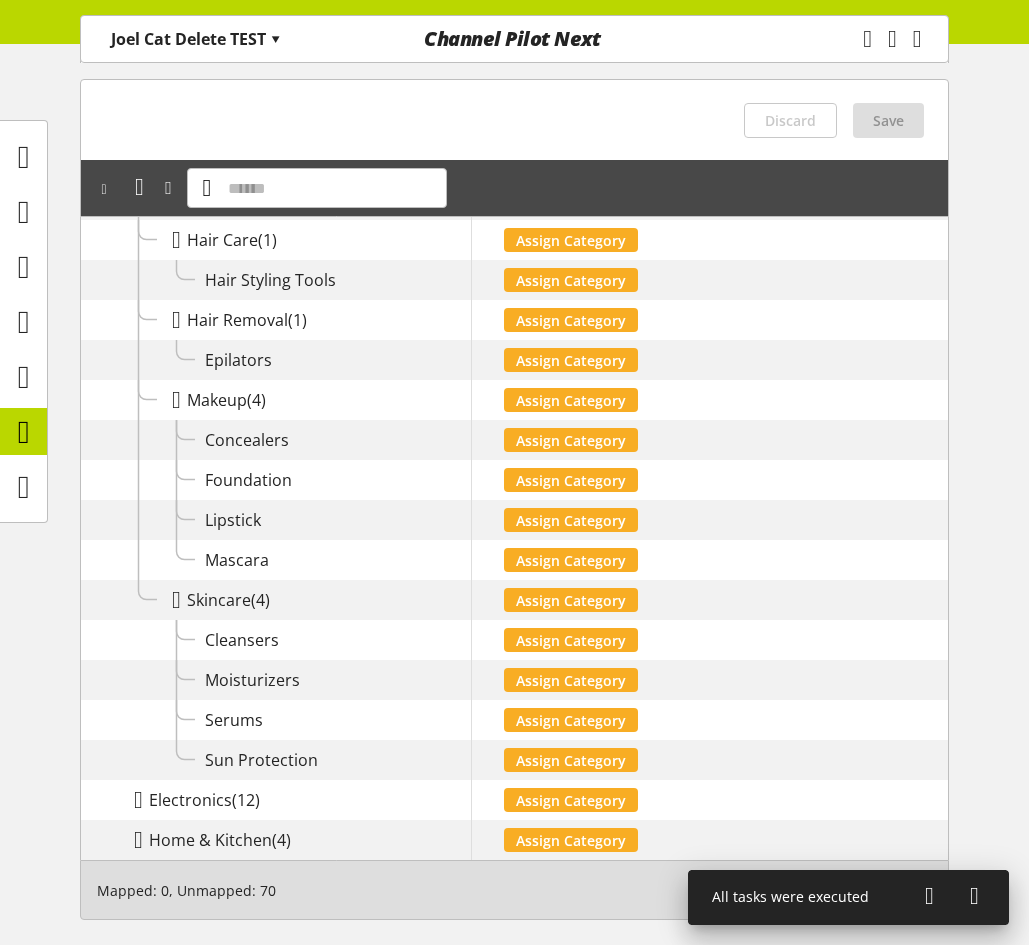 scroll, scrollTop: 954, scrollLeft: 0, axis: vertical 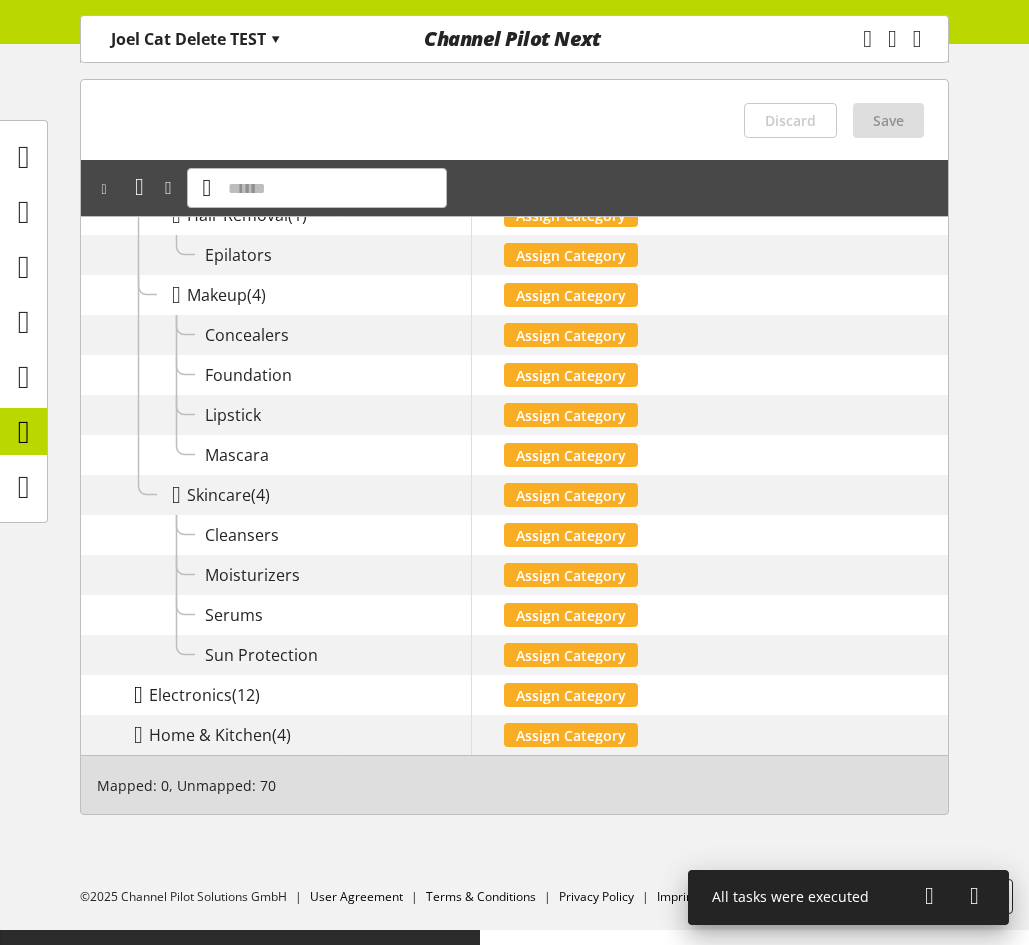 click at bounding box center (138, 695) 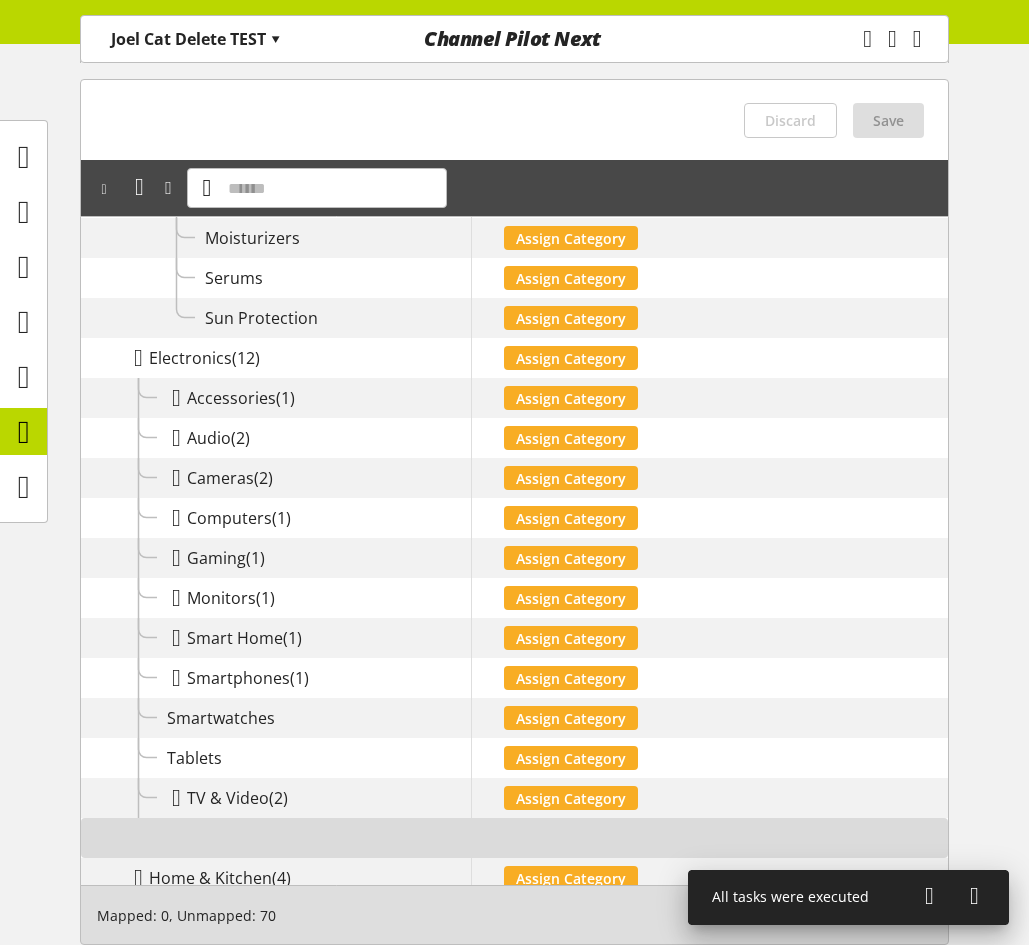scroll, scrollTop: 1354, scrollLeft: 0, axis: vertical 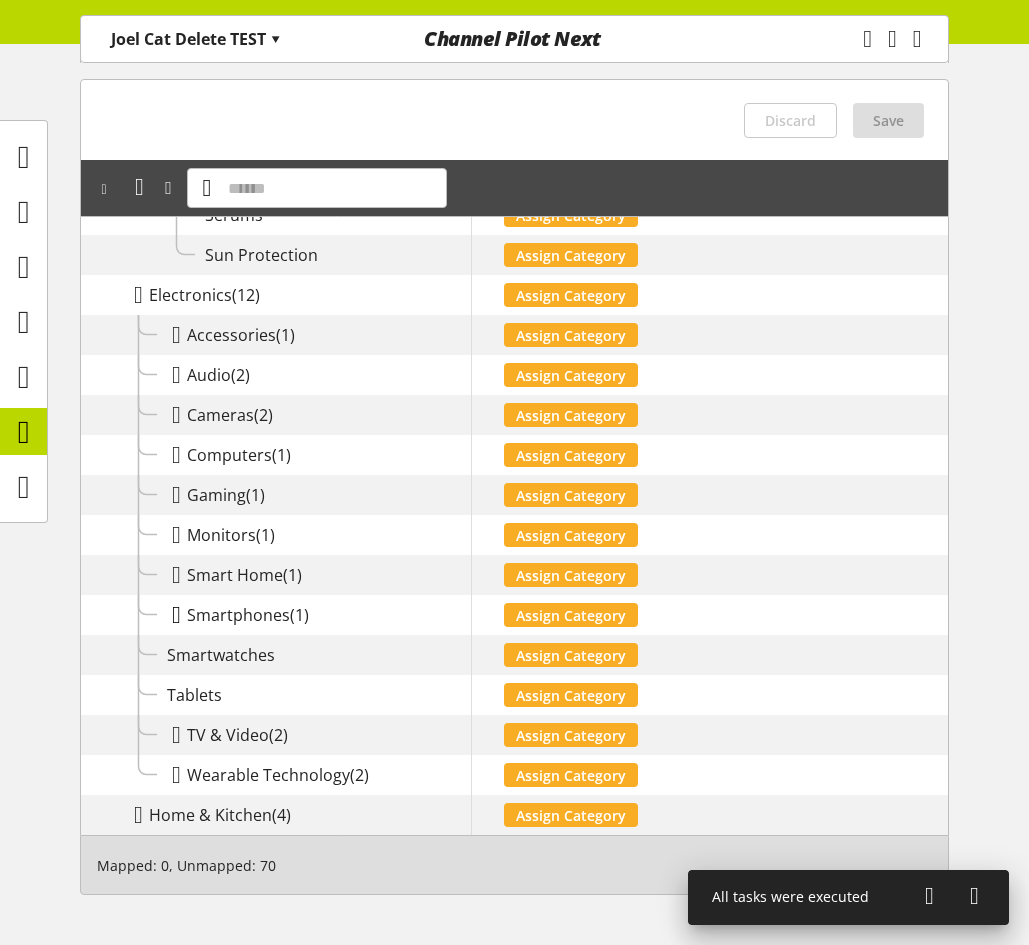 click at bounding box center (176, 615) 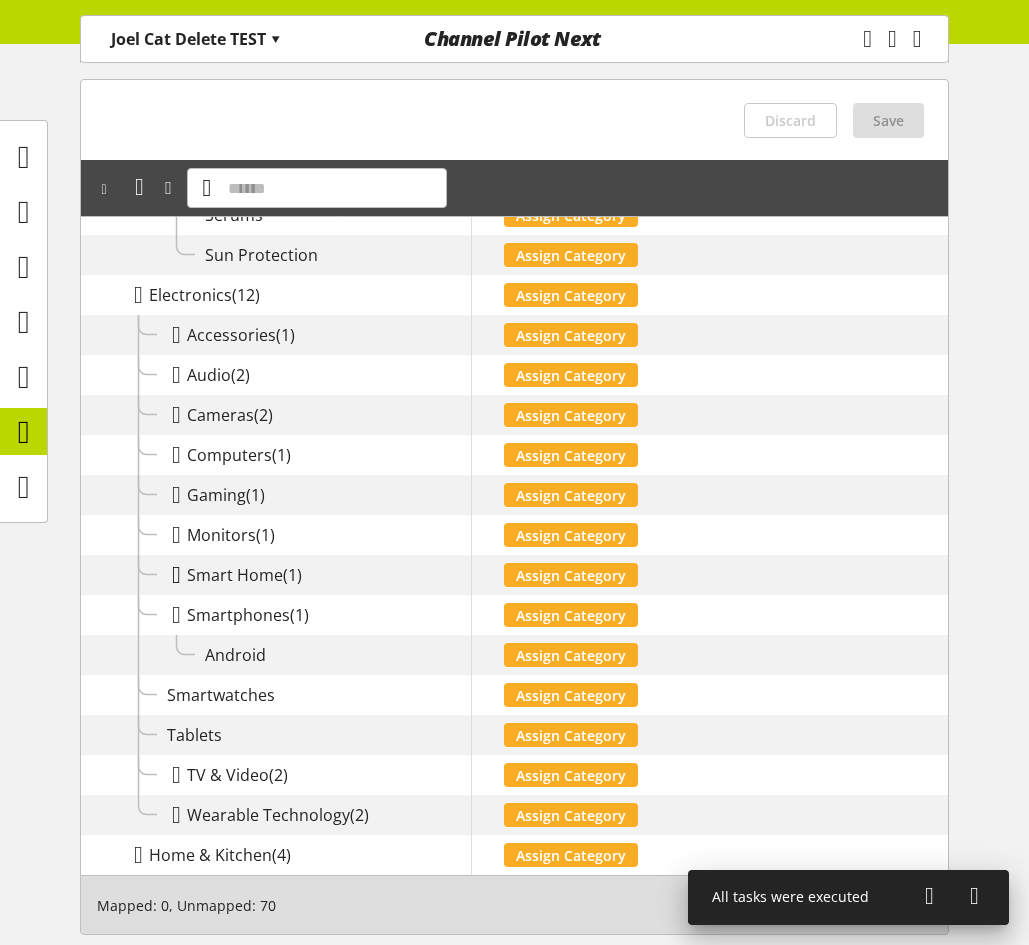 click at bounding box center [176, 575] 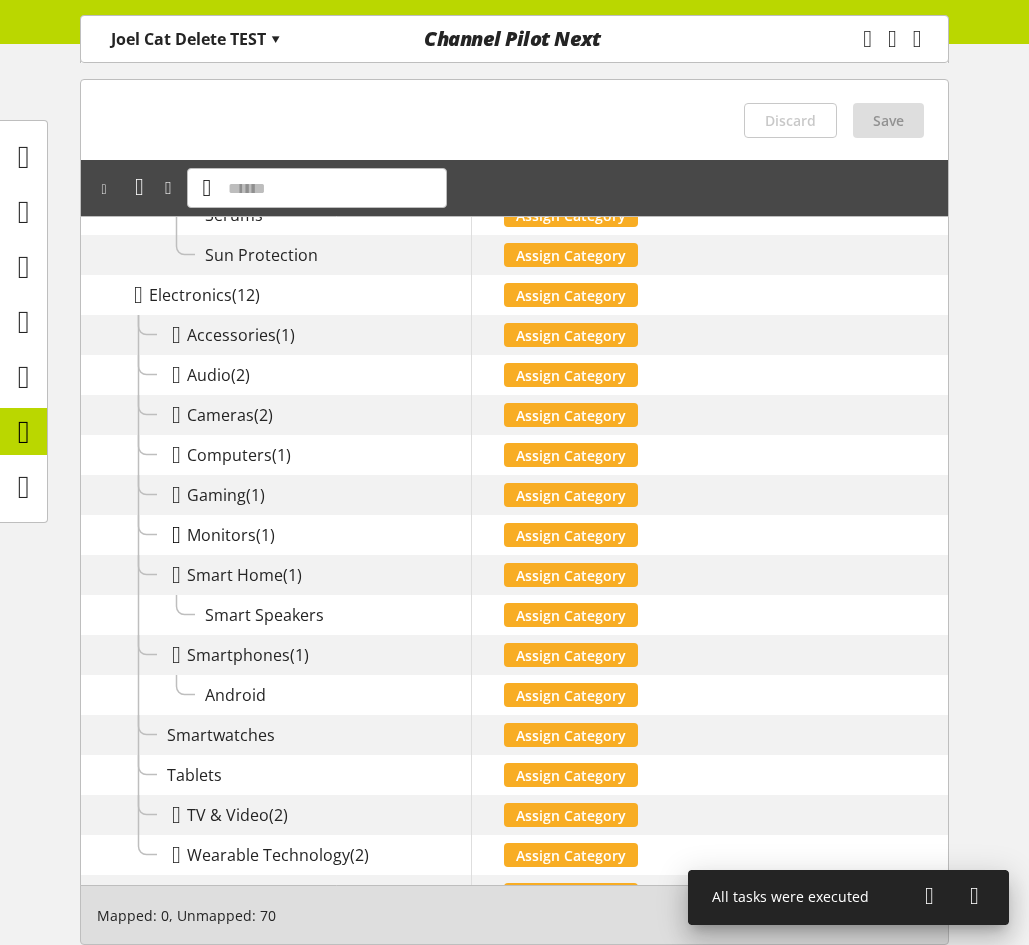 click at bounding box center [176, 535] 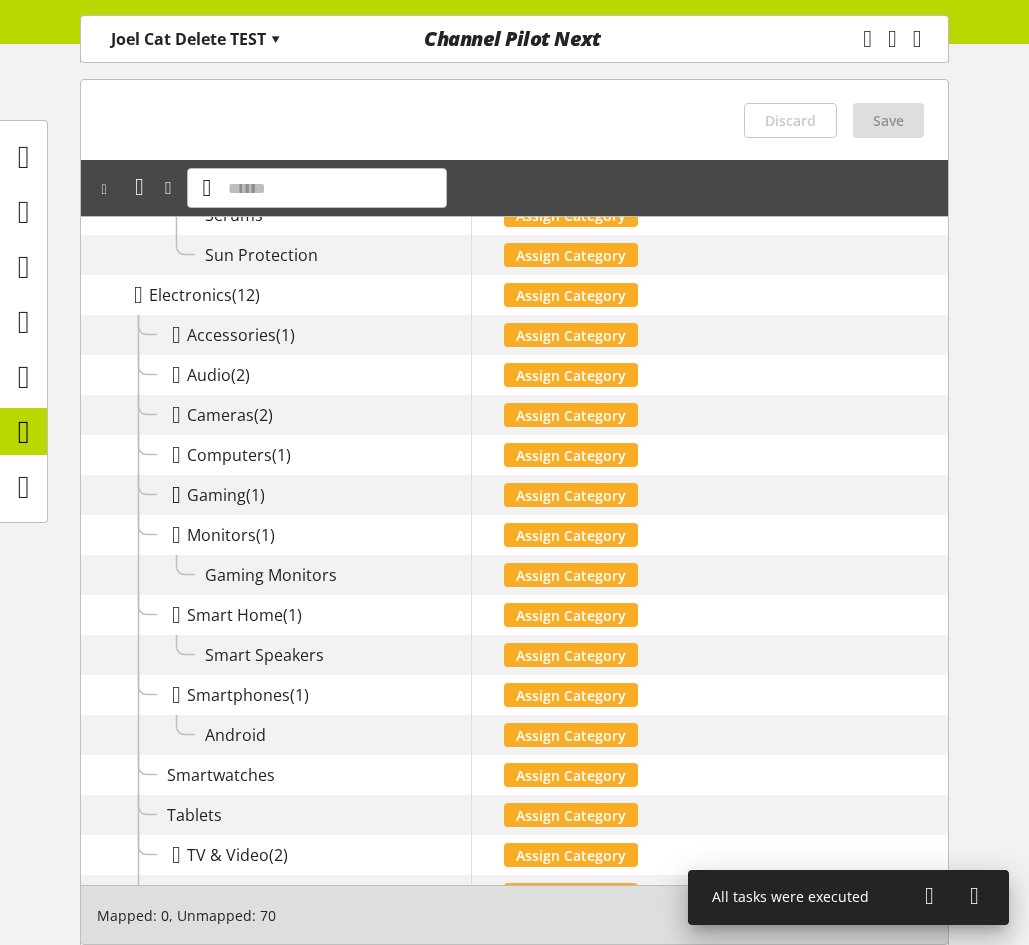 click at bounding box center [176, 495] 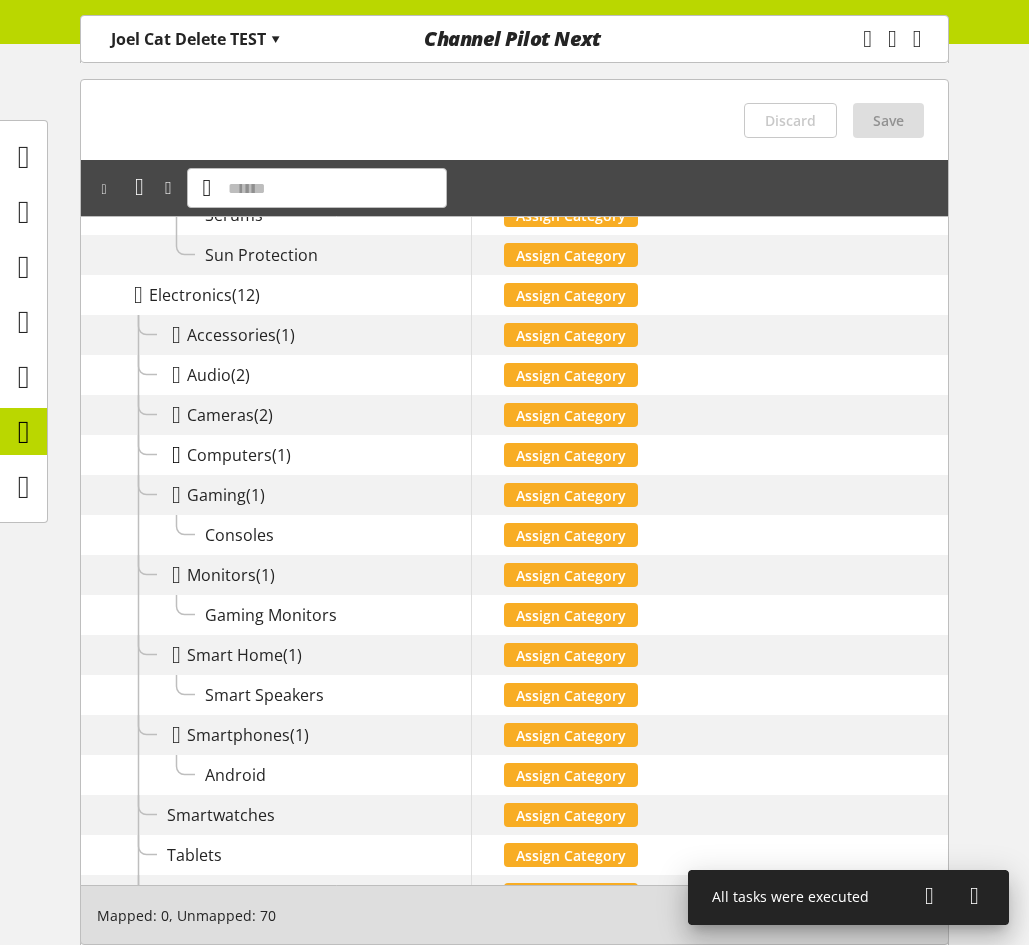 click at bounding box center [176, 455] 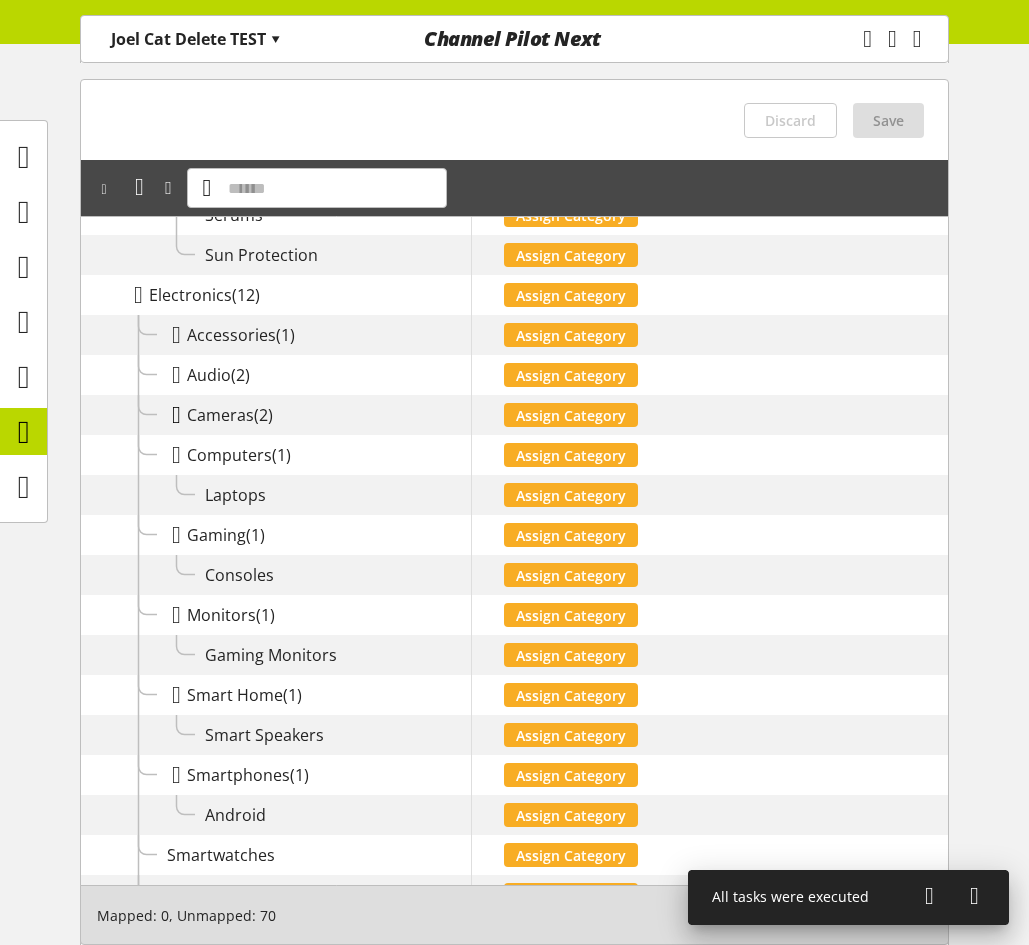 click at bounding box center (176, 415) 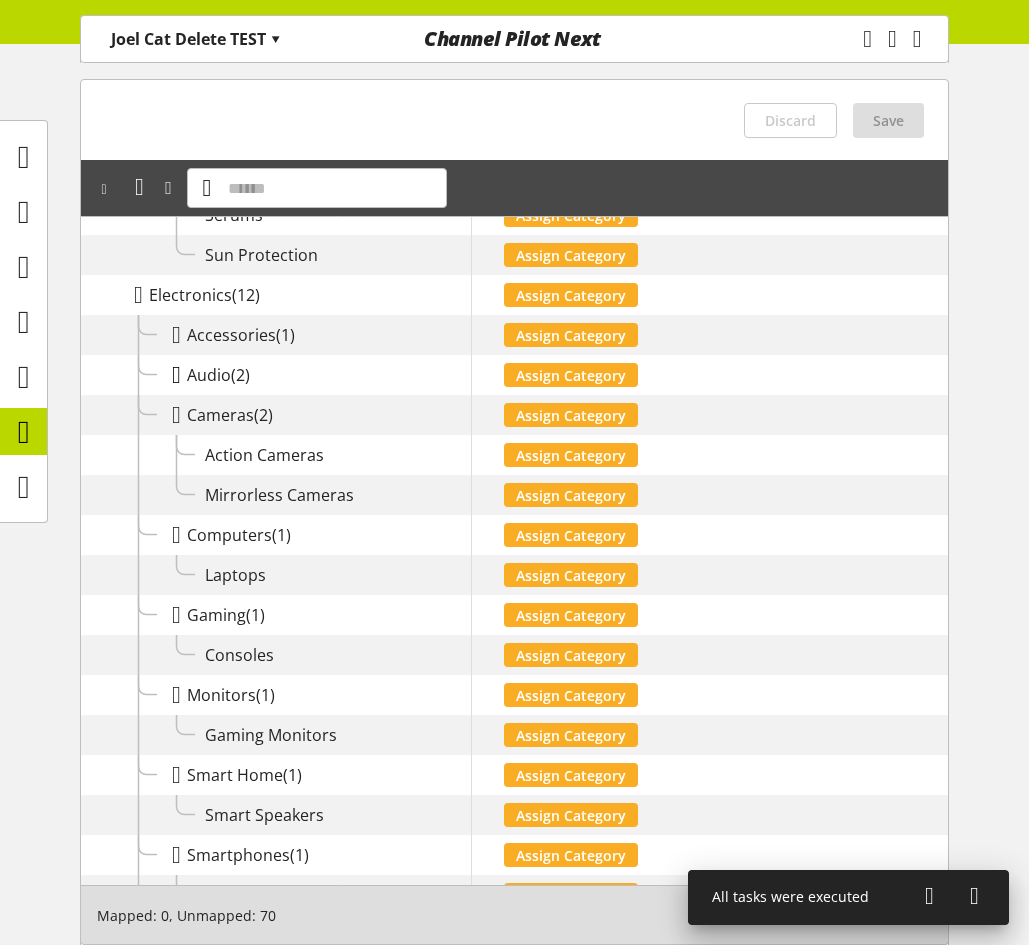 click at bounding box center (176, 375) 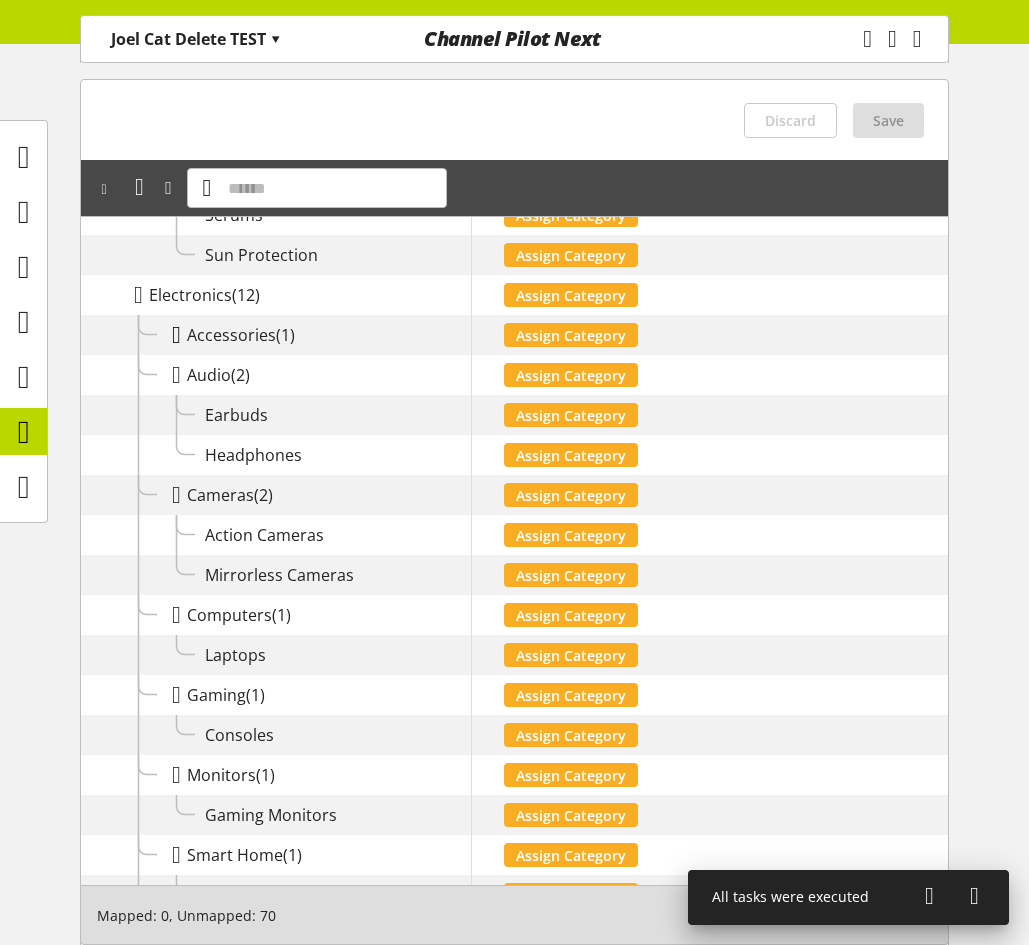click at bounding box center (176, 335) 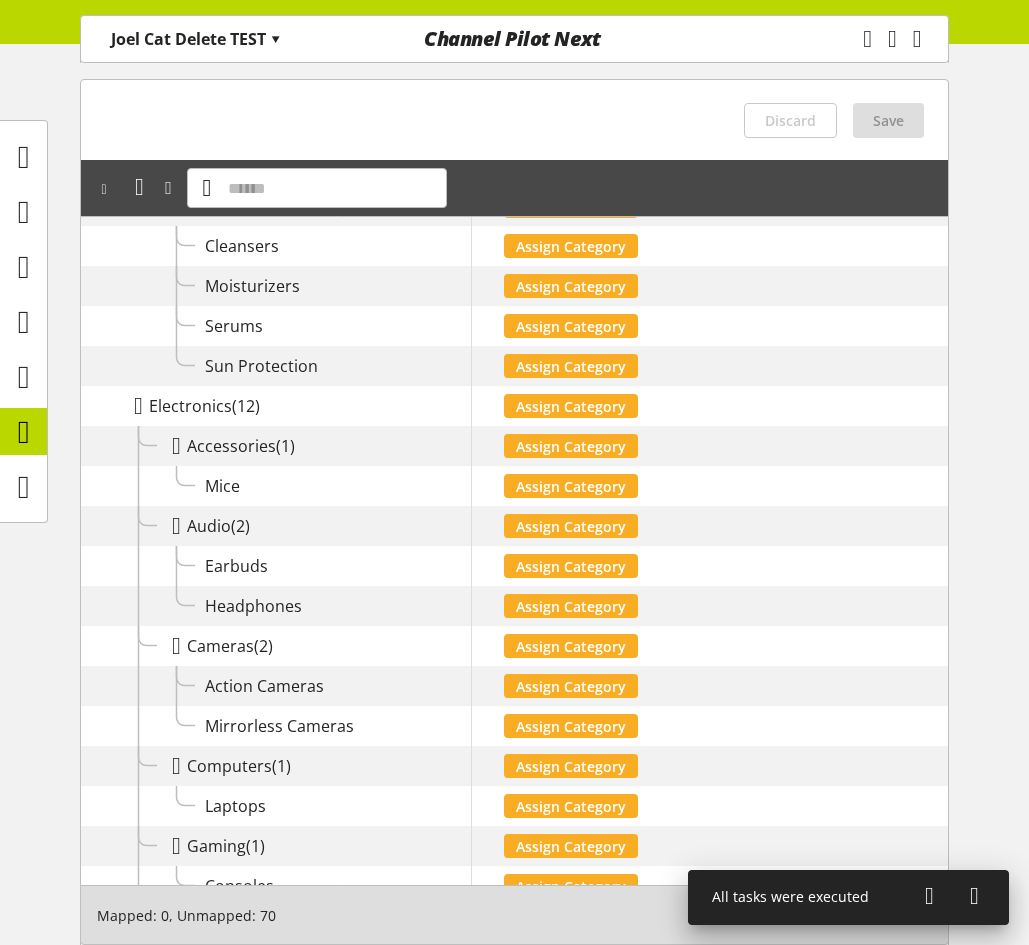 scroll, scrollTop: 954, scrollLeft: 0, axis: vertical 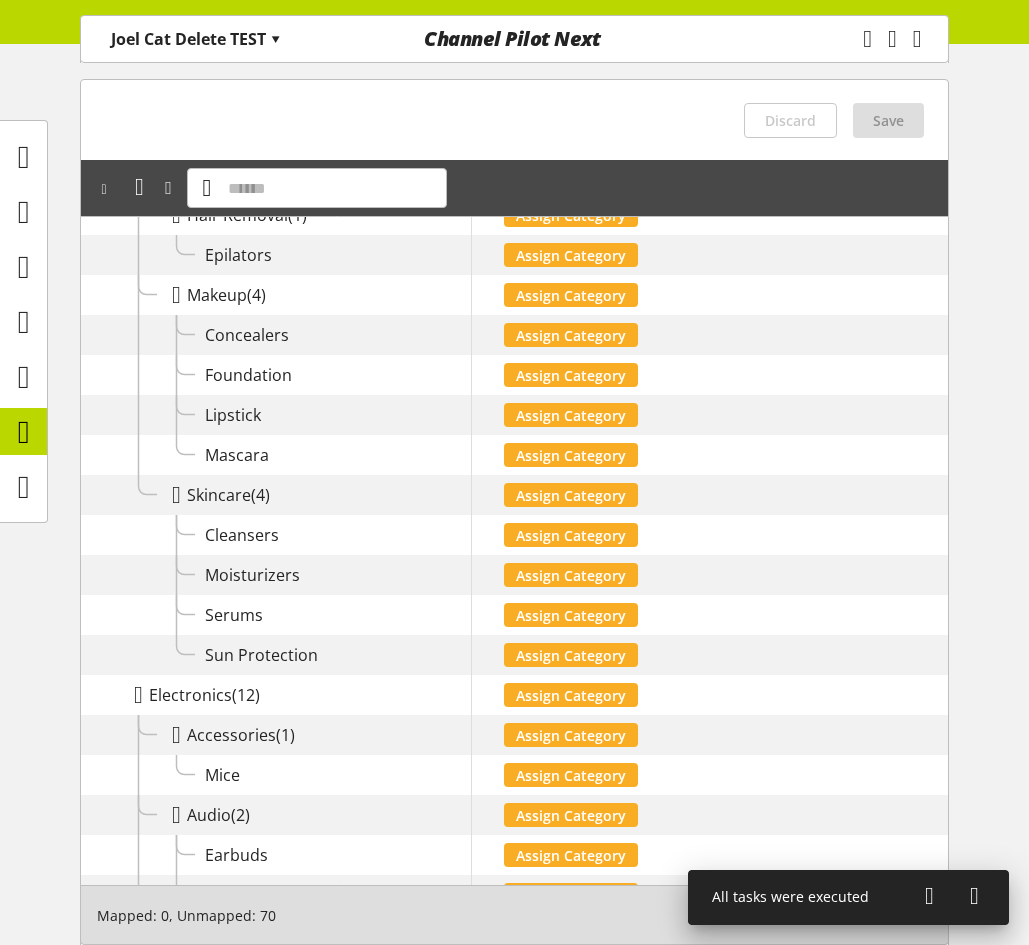 click on "Joel Cat Delete TEST ▾" at bounding box center [196, 39] 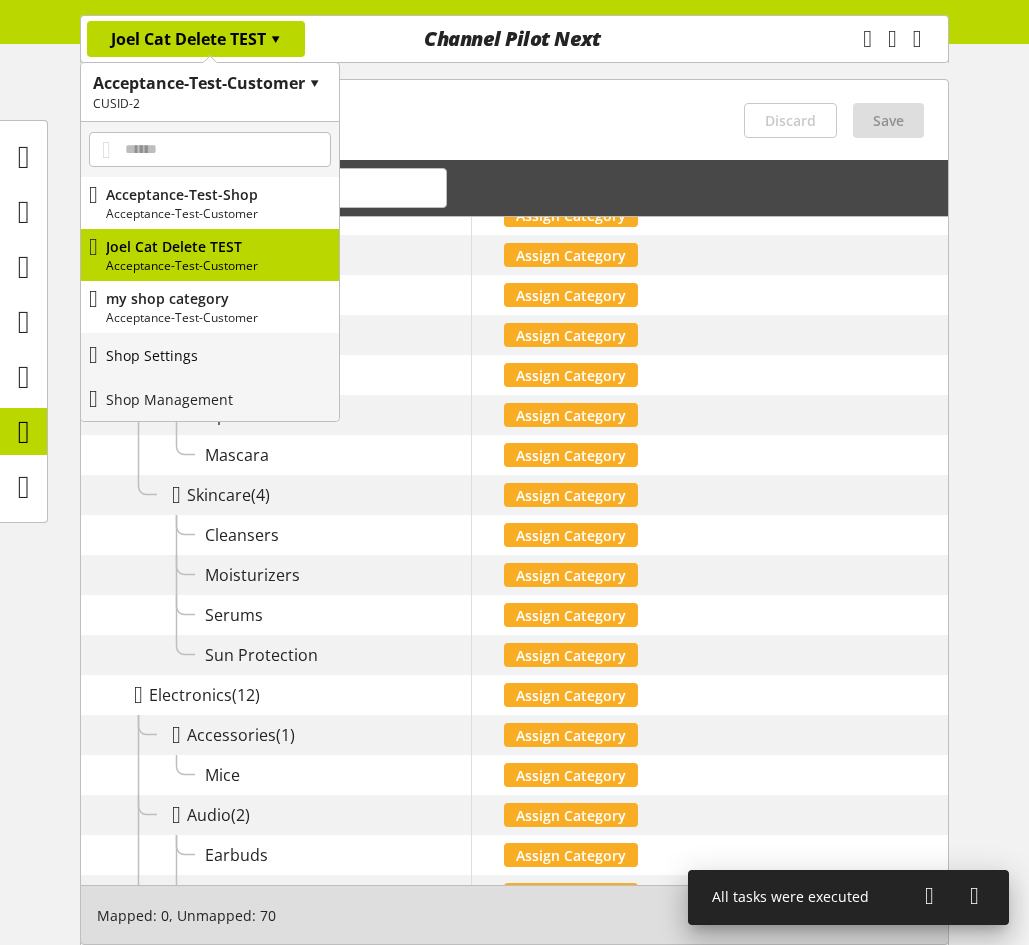click on "Shop Settings" at bounding box center (210, 355) 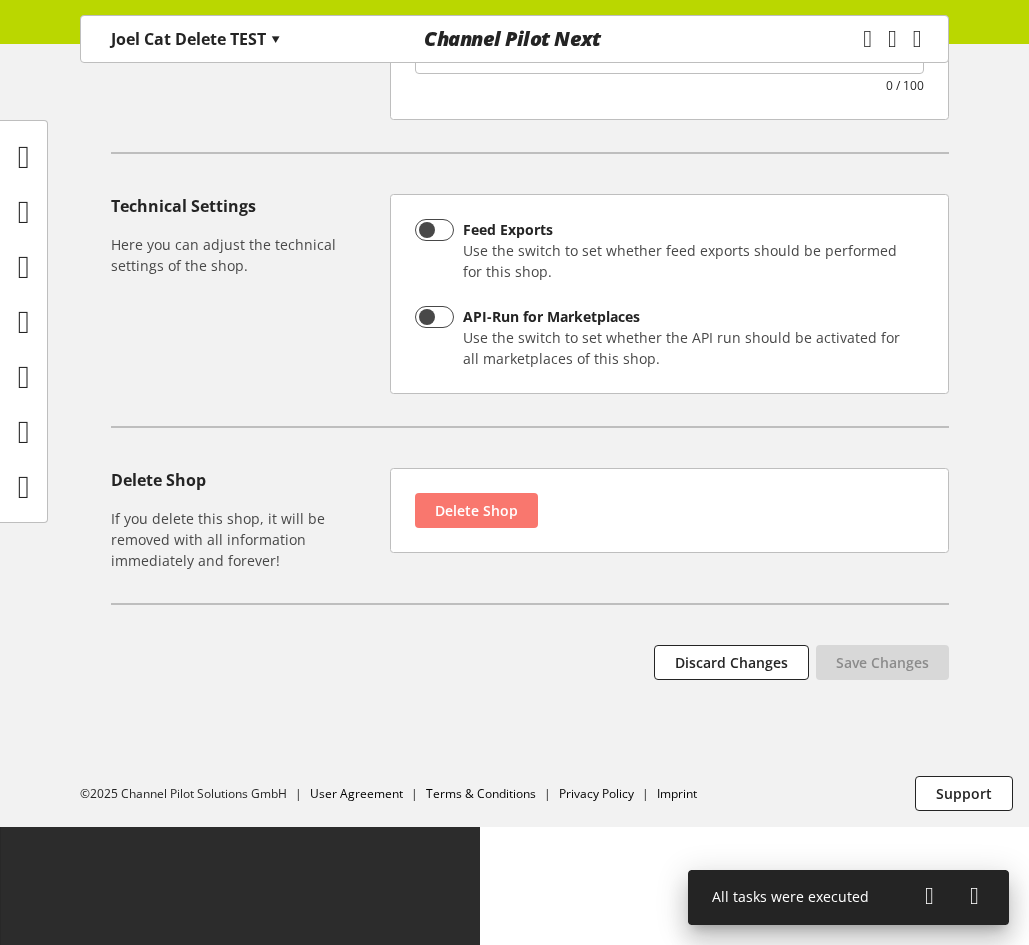 type on "**********" 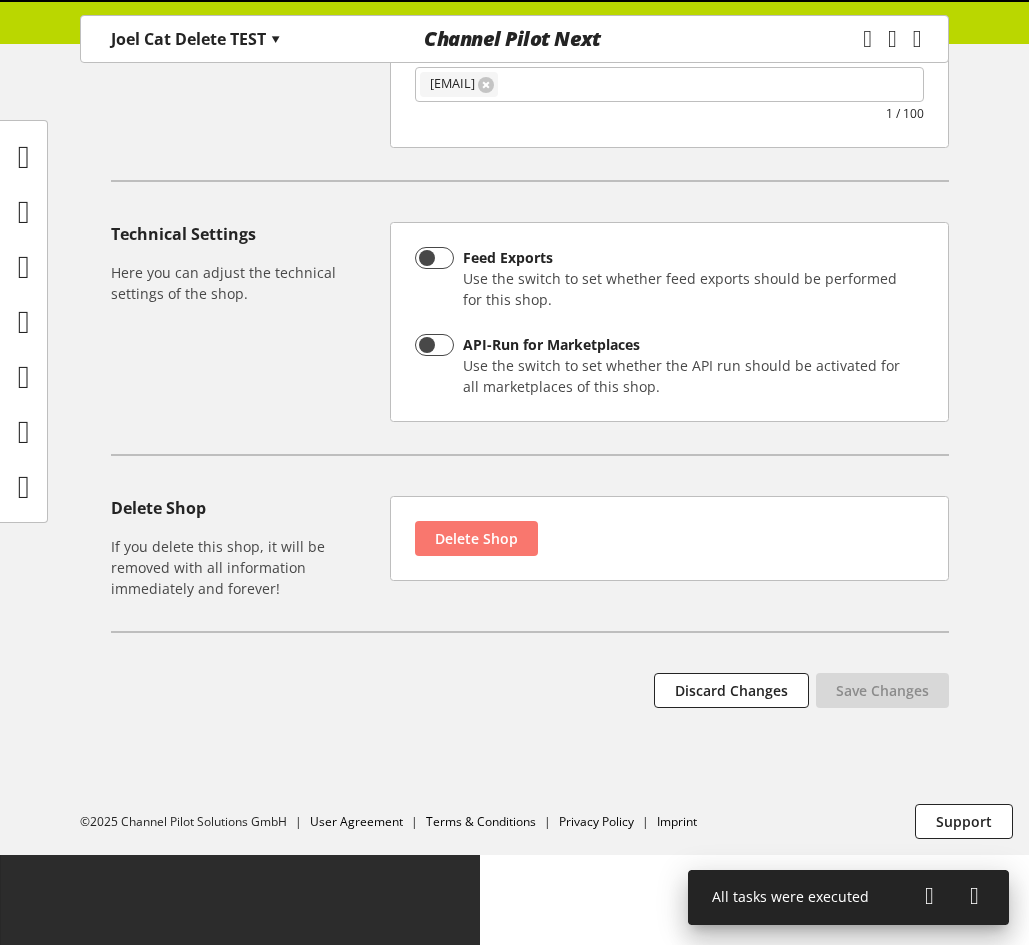 scroll, scrollTop: 0, scrollLeft: 0, axis: both 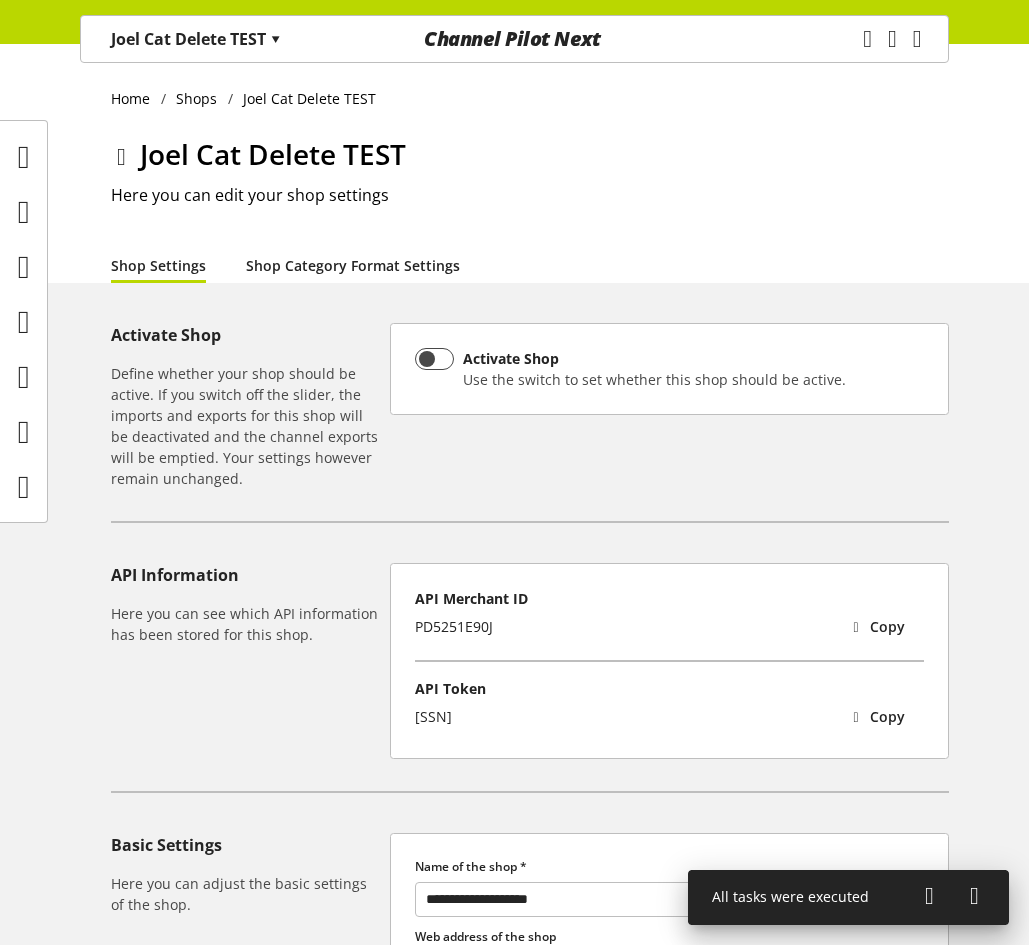 click on "Shop Category Format Settings" at bounding box center (353, 265) 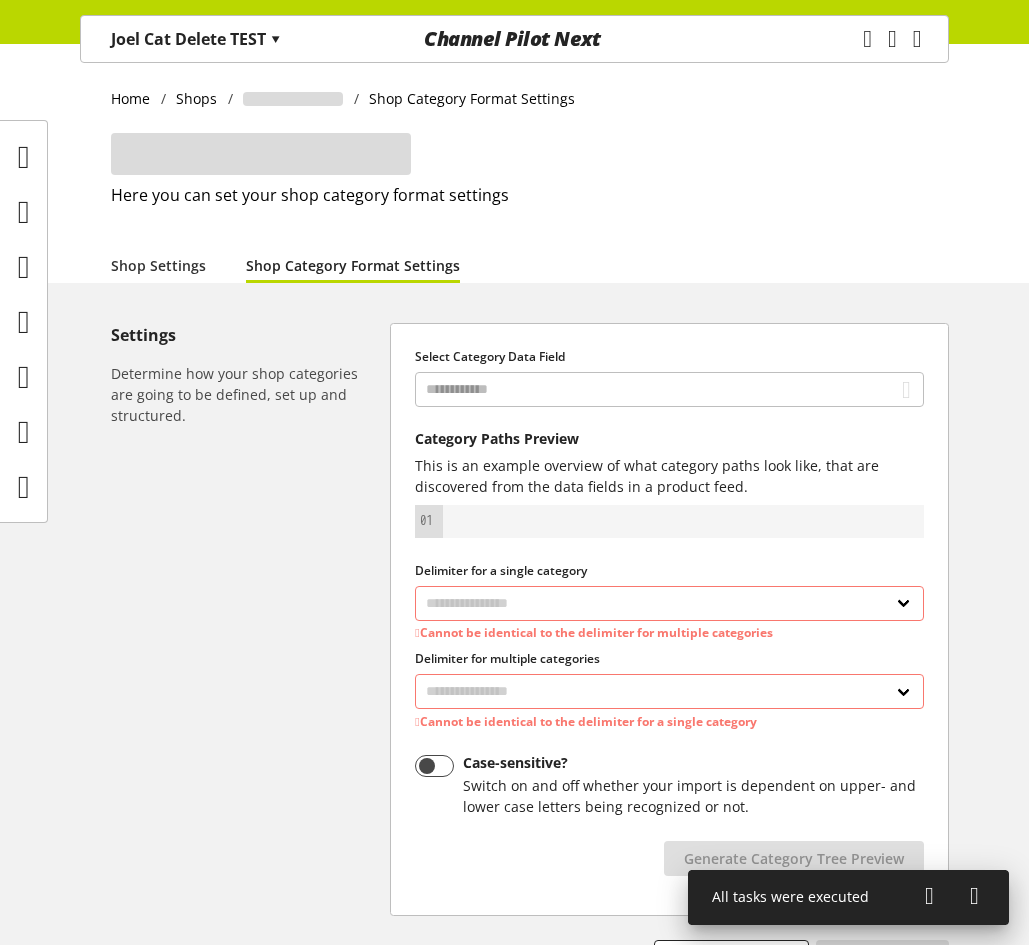 select on "*" 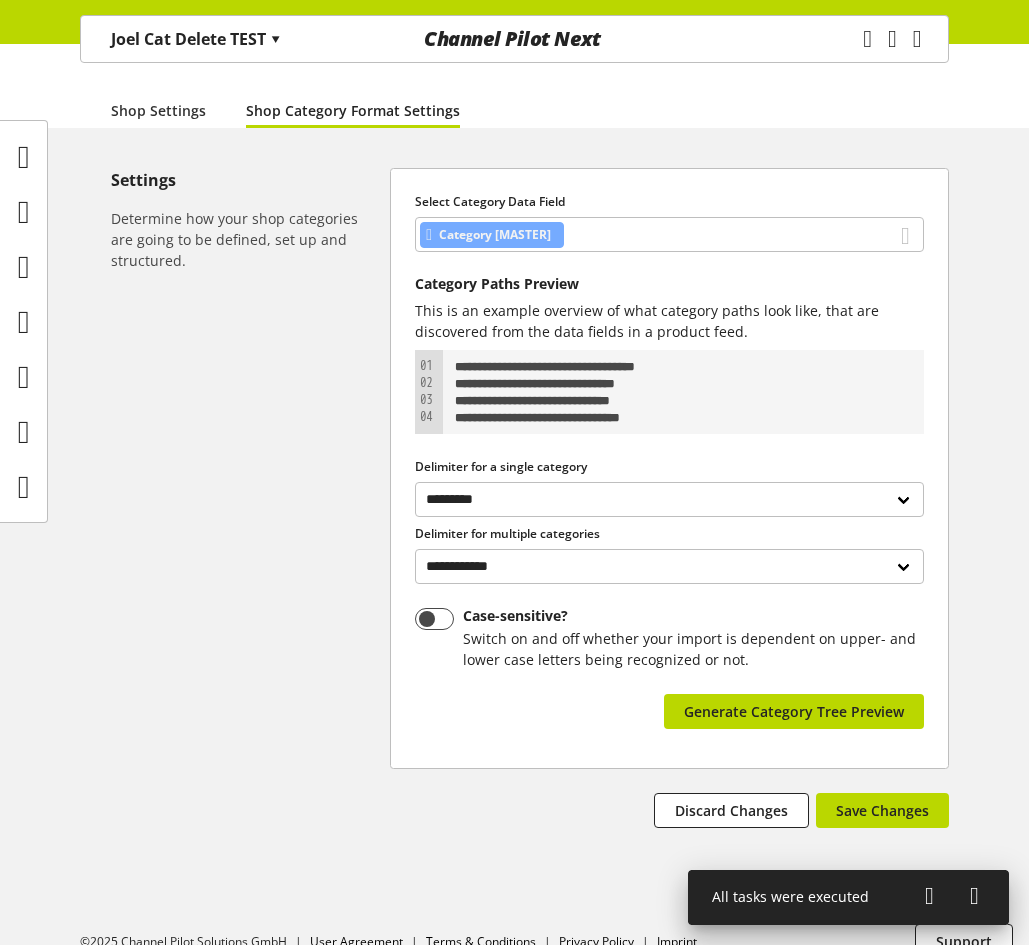 scroll, scrollTop: 185, scrollLeft: 0, axis: vertical 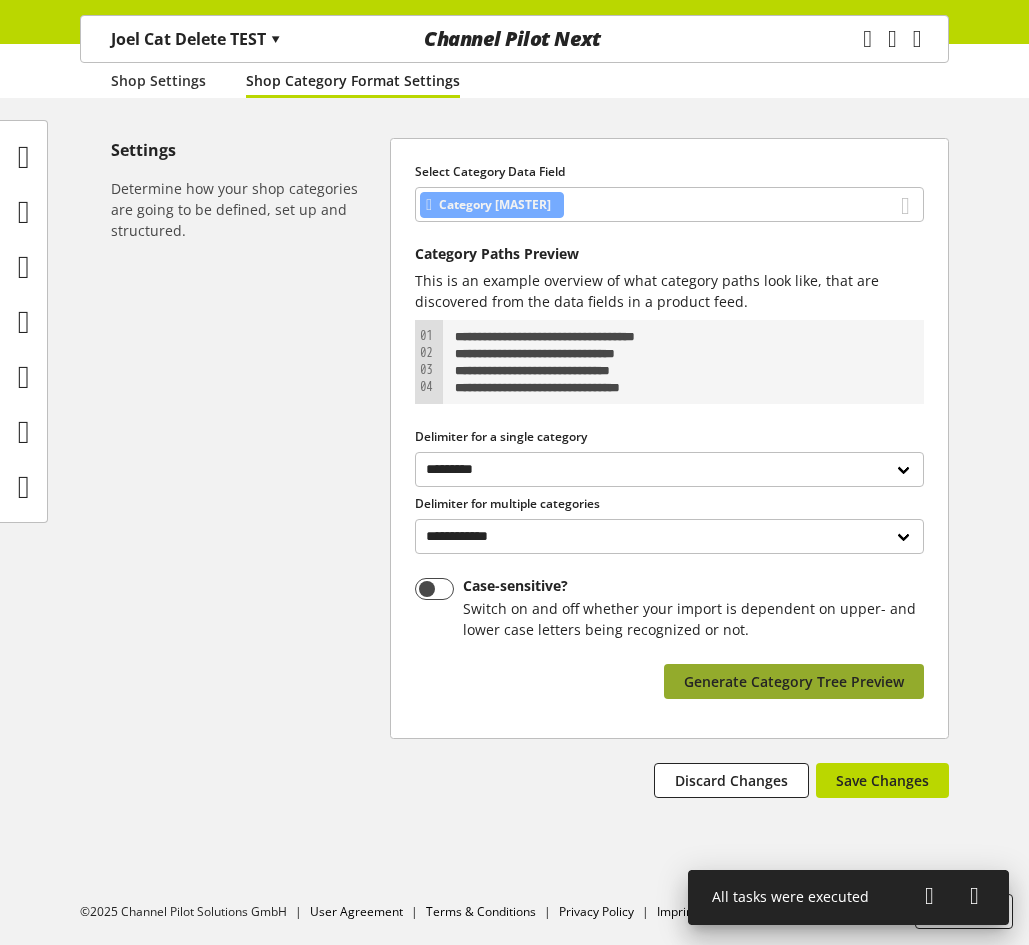 click on "Generate Category Tree Preview" at bounding box center (794, 681) 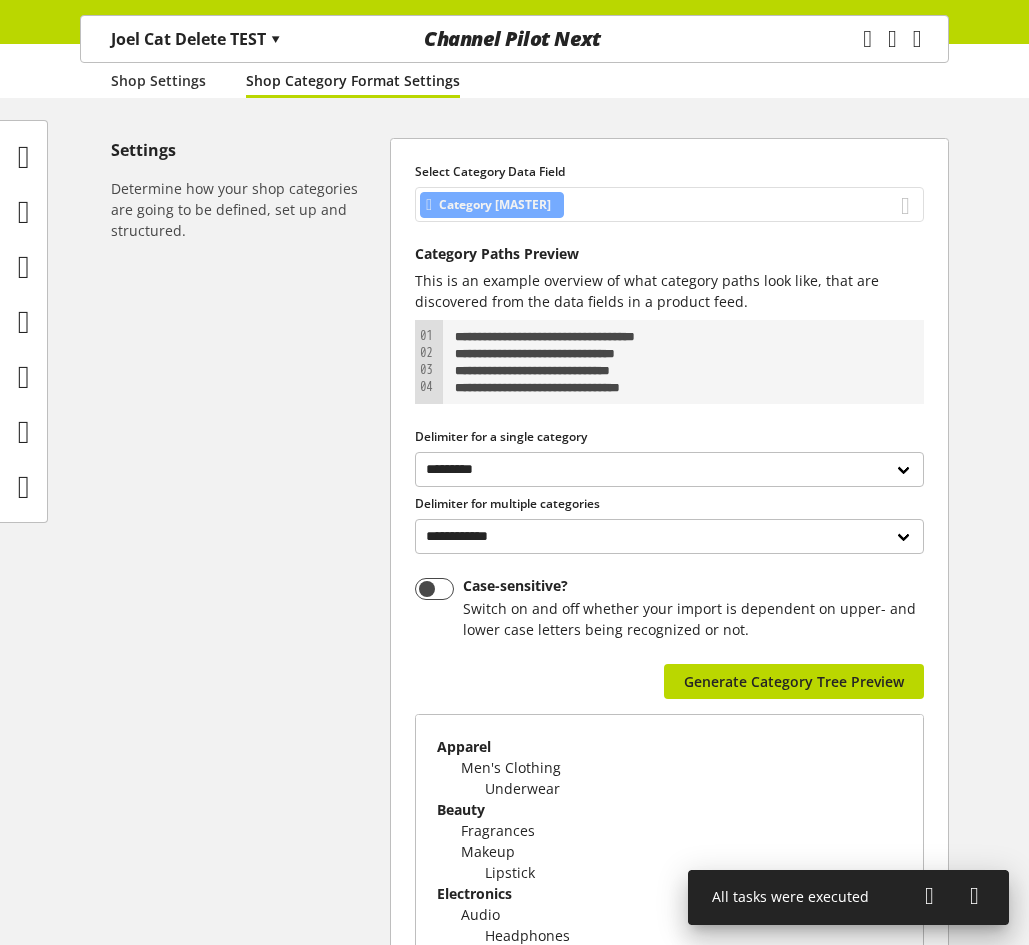 click on "Category [MASTER]" at bounding box center (669, 204) 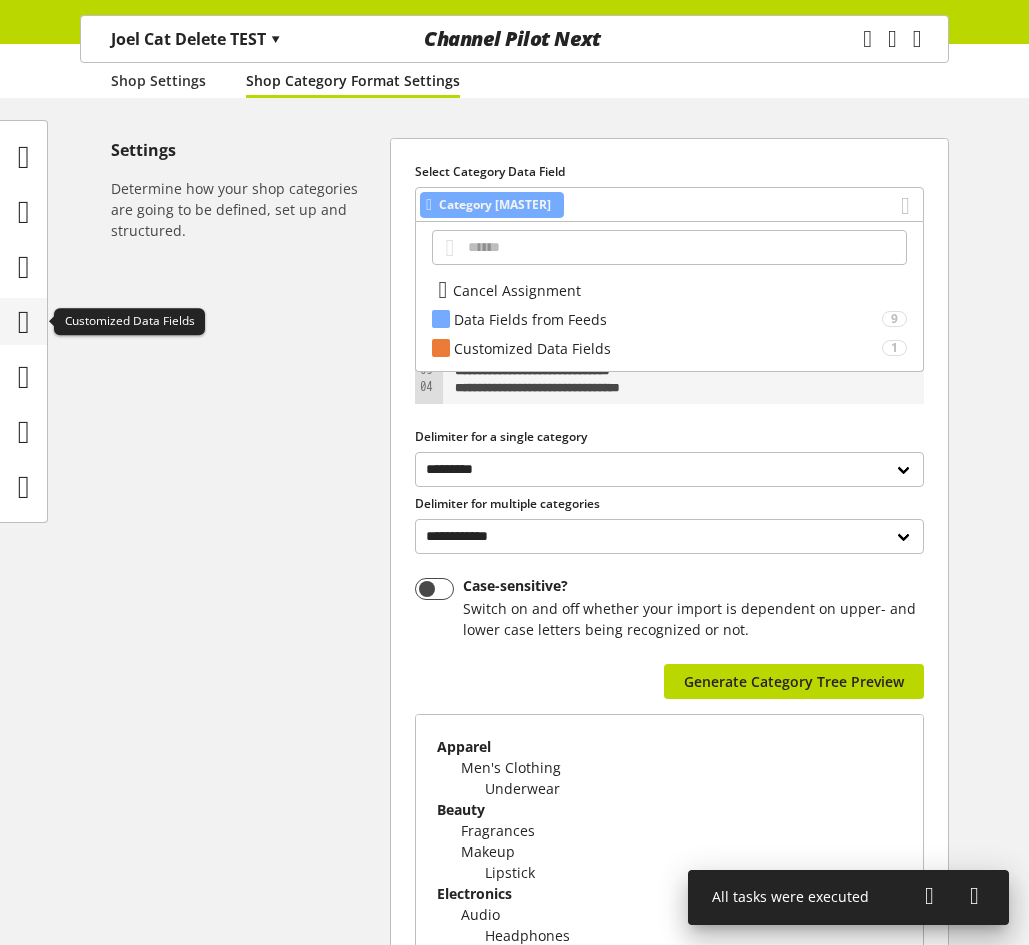 click at bounding box center (24, 322) 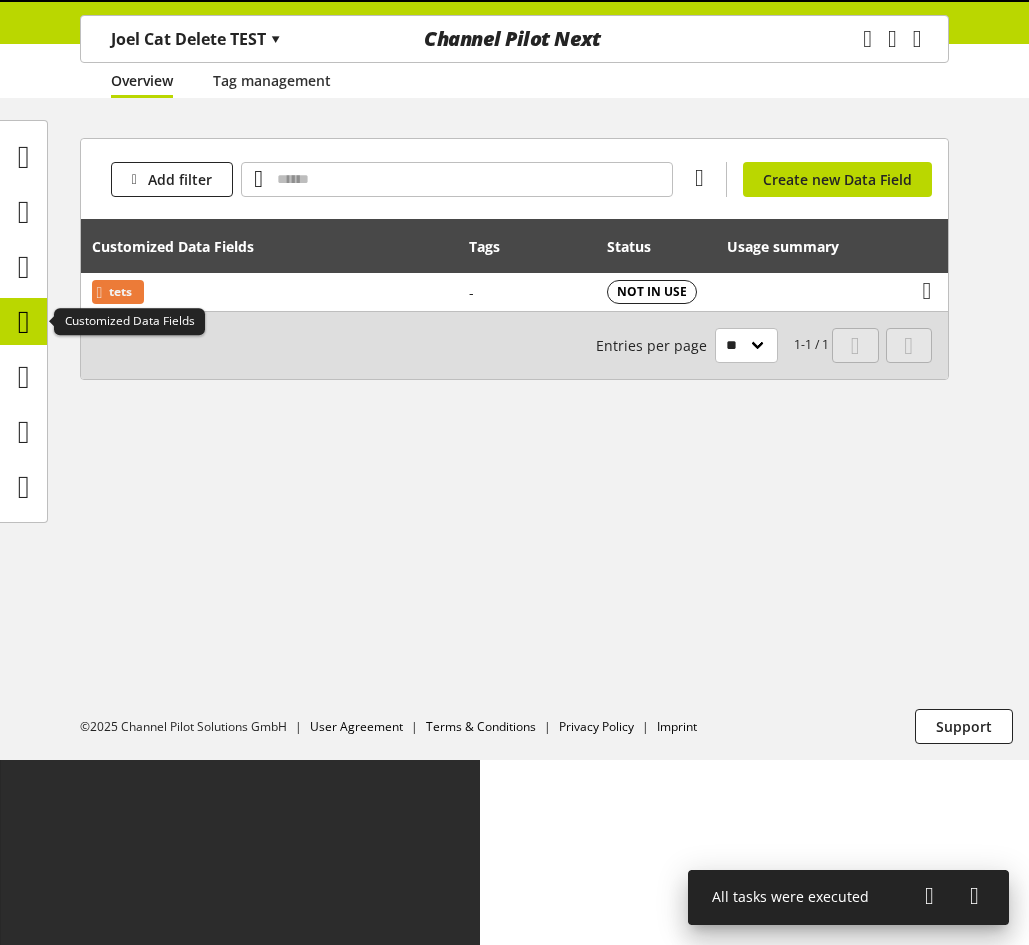 scroll, scrollTop: 0, scrollLeft: 0, axis: both 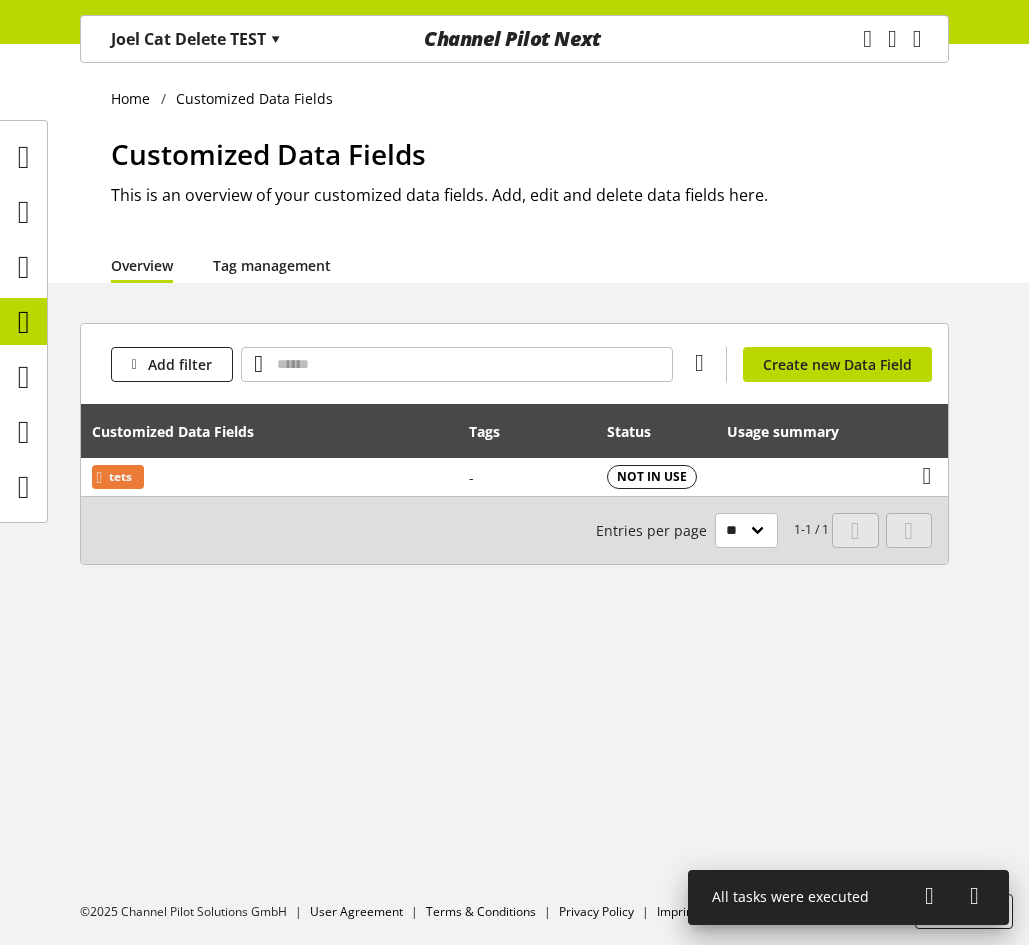 click on "Tag management" at bounding box center (272, 265) 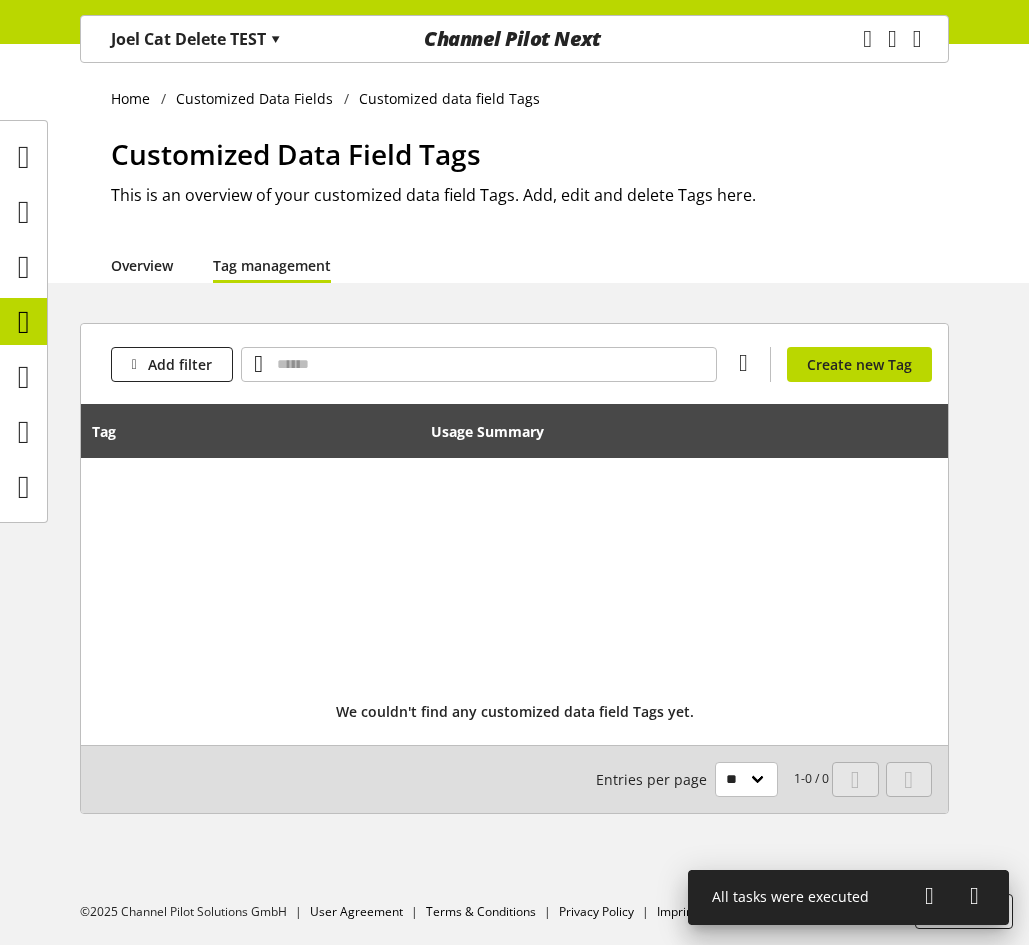 click on "Overview" at bounding box center [142, 265] 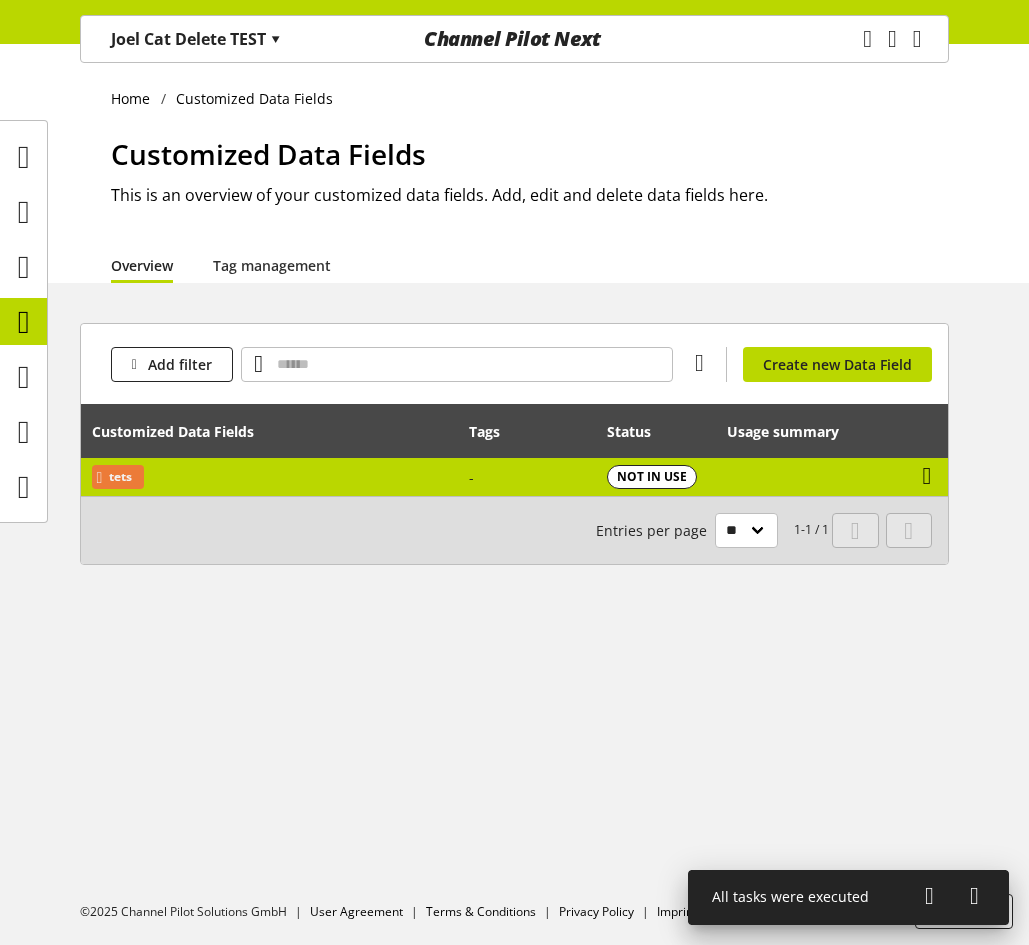 click at bounding box center (927, 476) 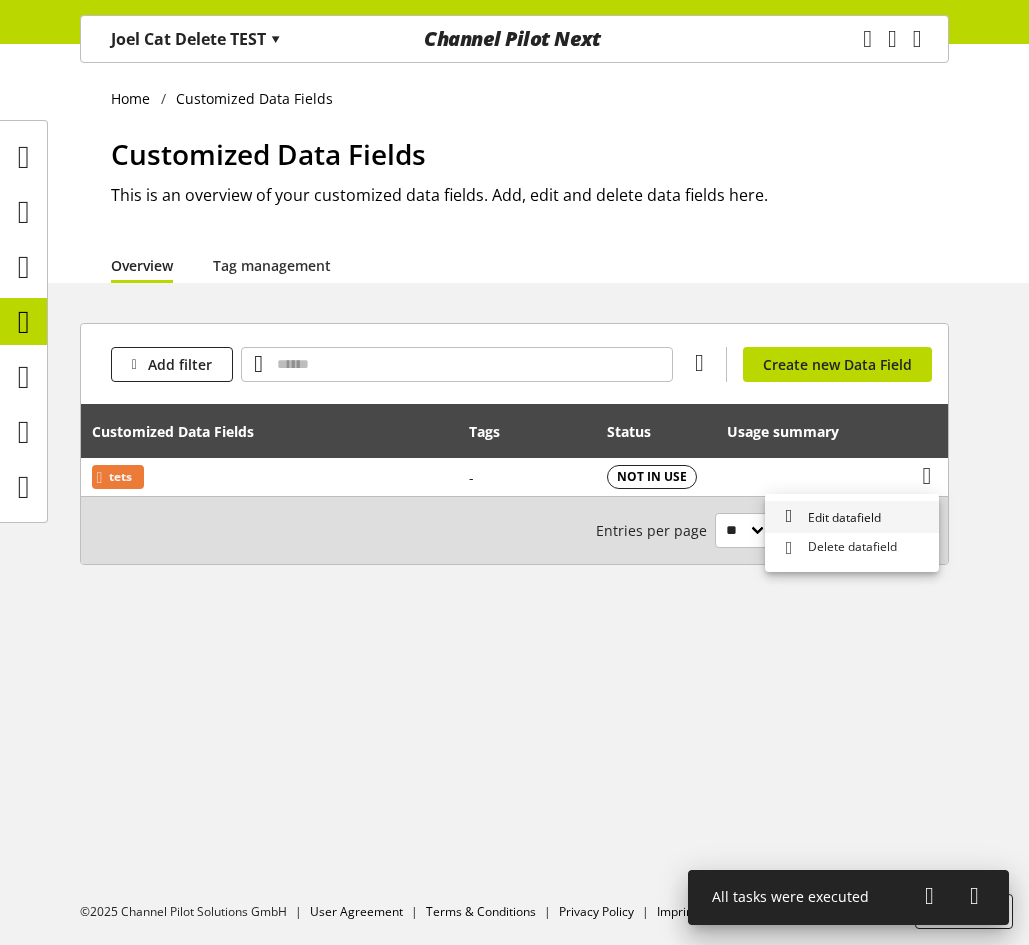 click on "Edit datafield" at bounding box center (840, 517) 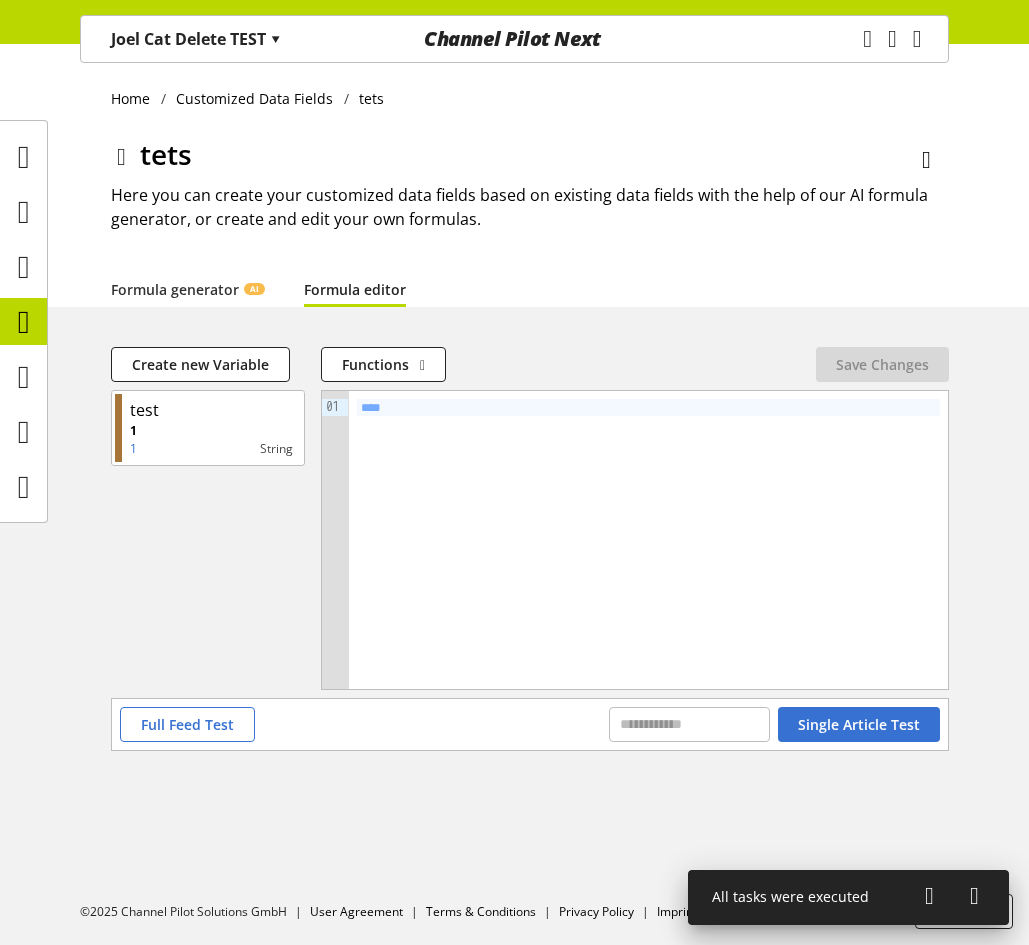 click on "Formula editor" at bounding box center (355, 289) 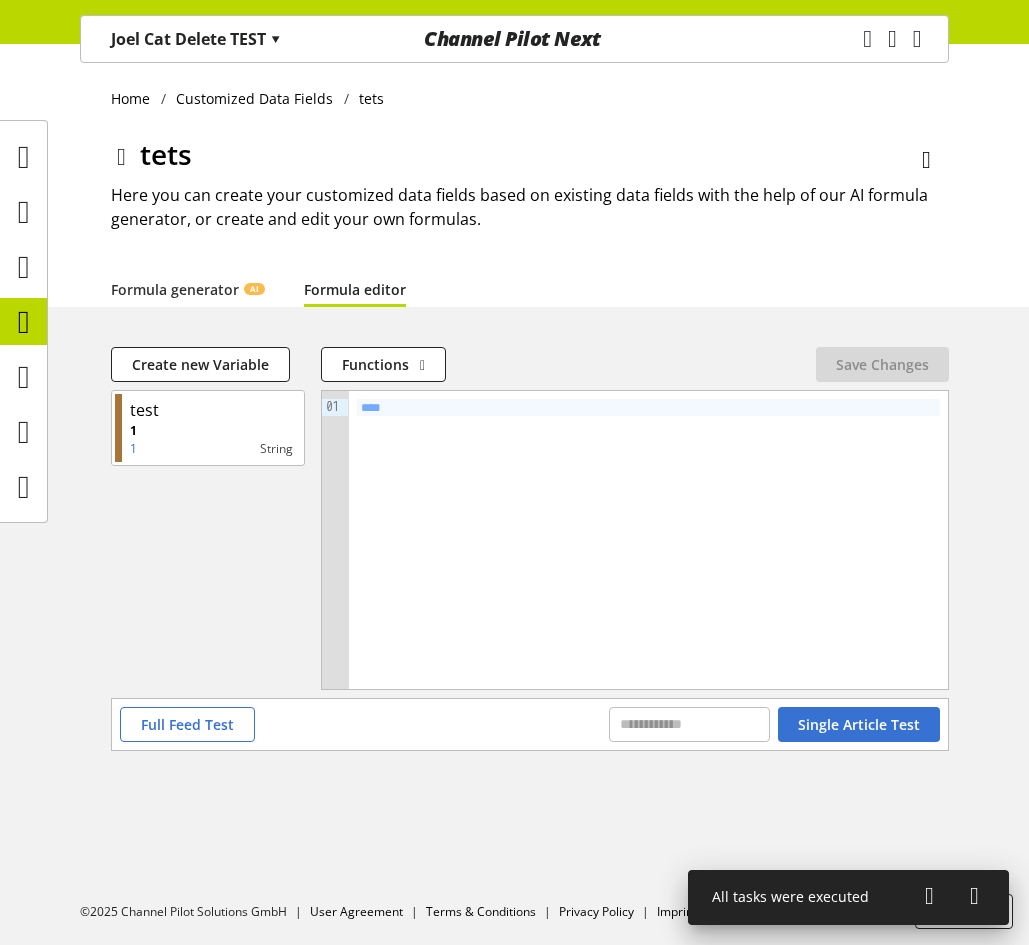 click on "Formula editor" at bounding box center [355, 289] 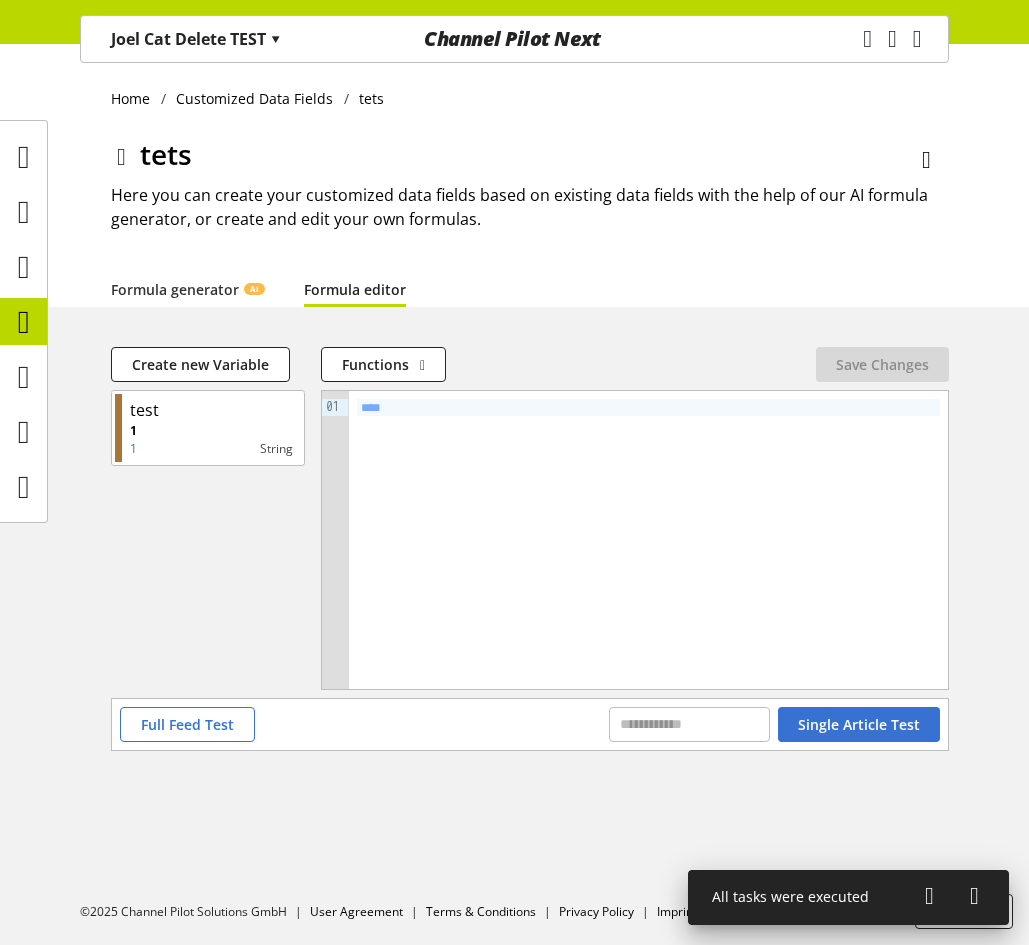 click on "▾" at bounding box center [275, 39] 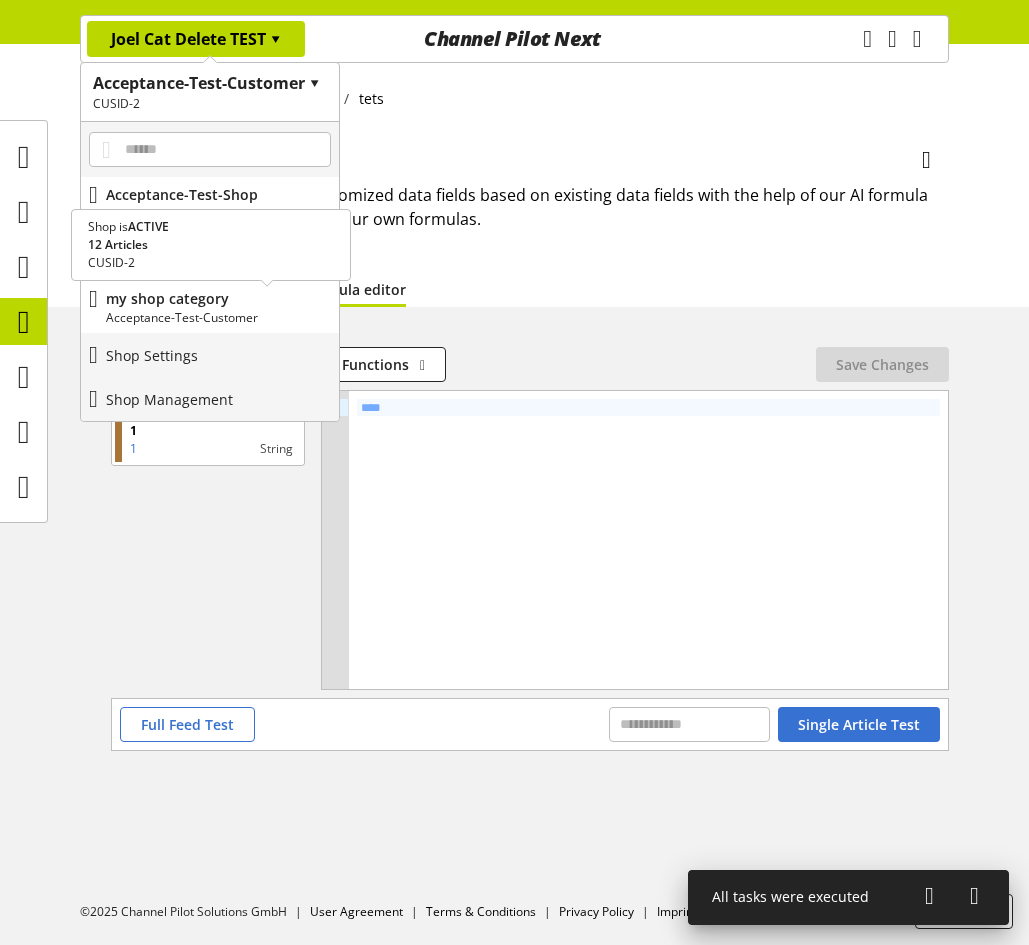 click on "my shop category" at bounding box center (218, 298) 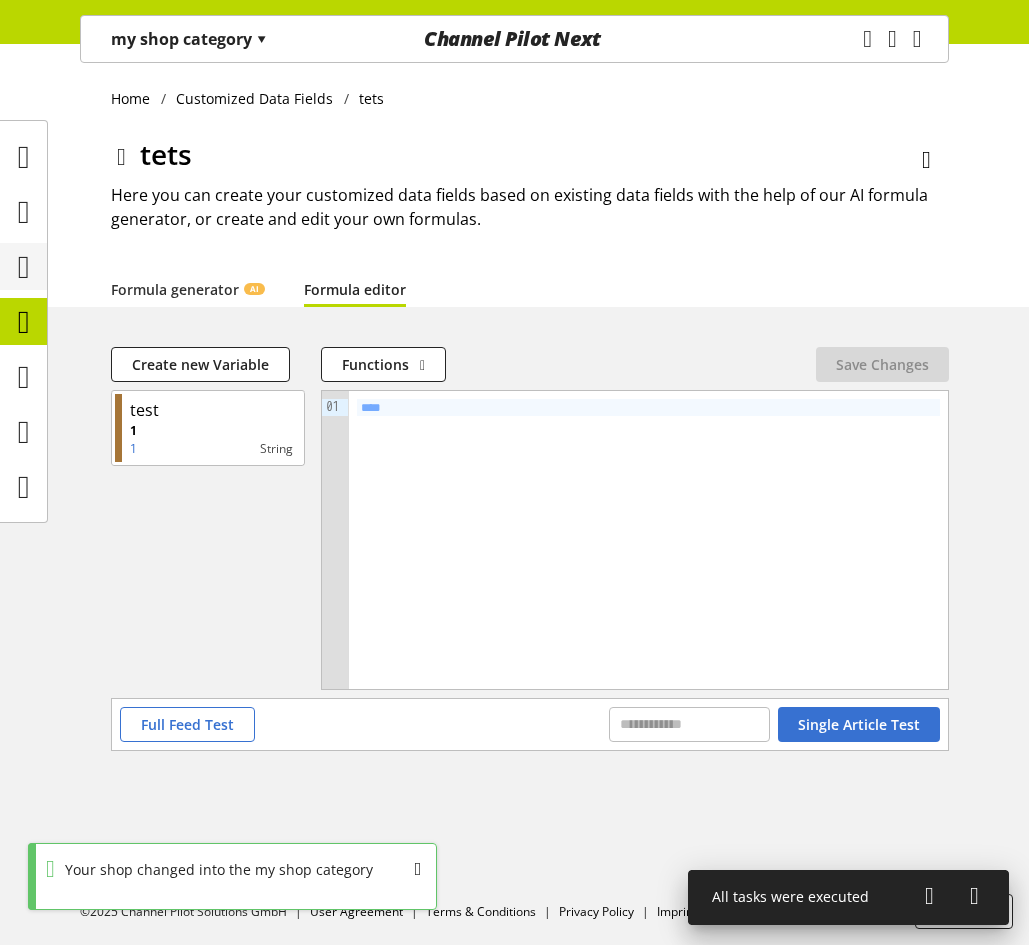 drag, startPoint x: 109, startPoint y: 148, endPoint x: 38, endPoint y: 269, distance: 140.29256 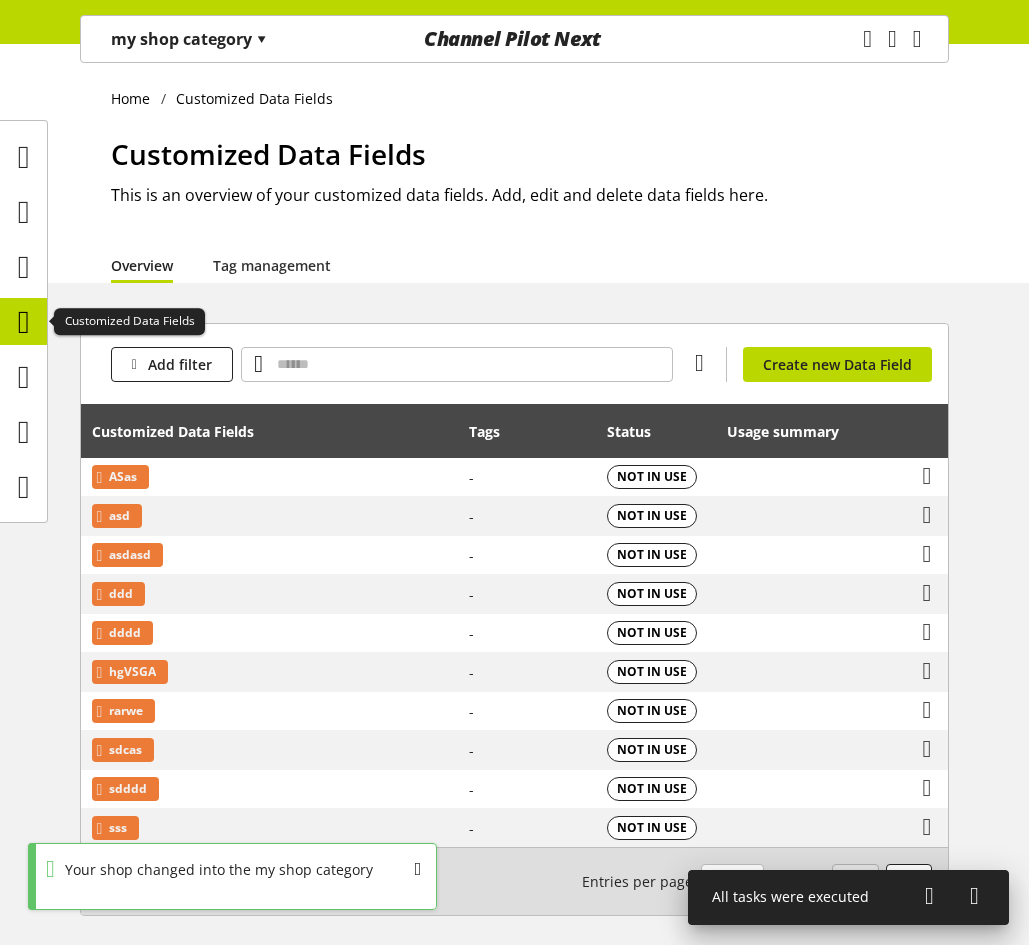 click at bounding box center (24, 322) 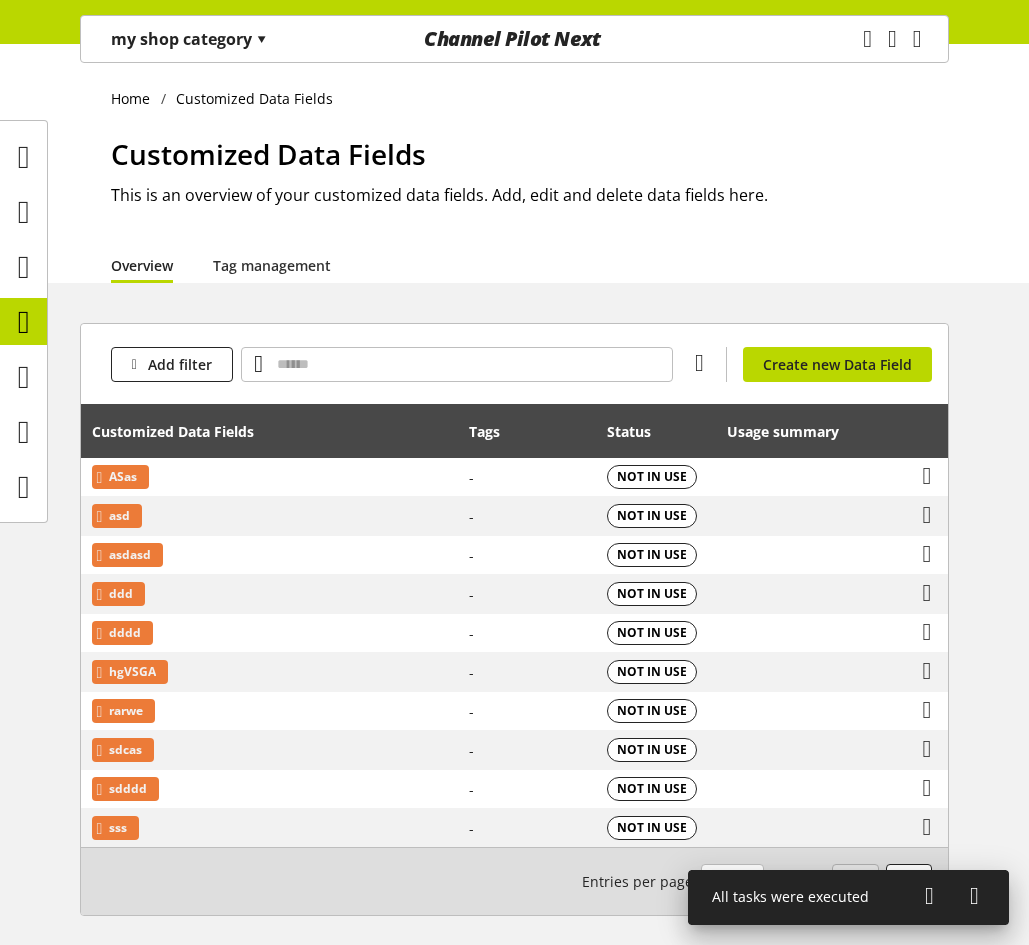 click on "my shop category ▾" at bounding box center (189, 39) 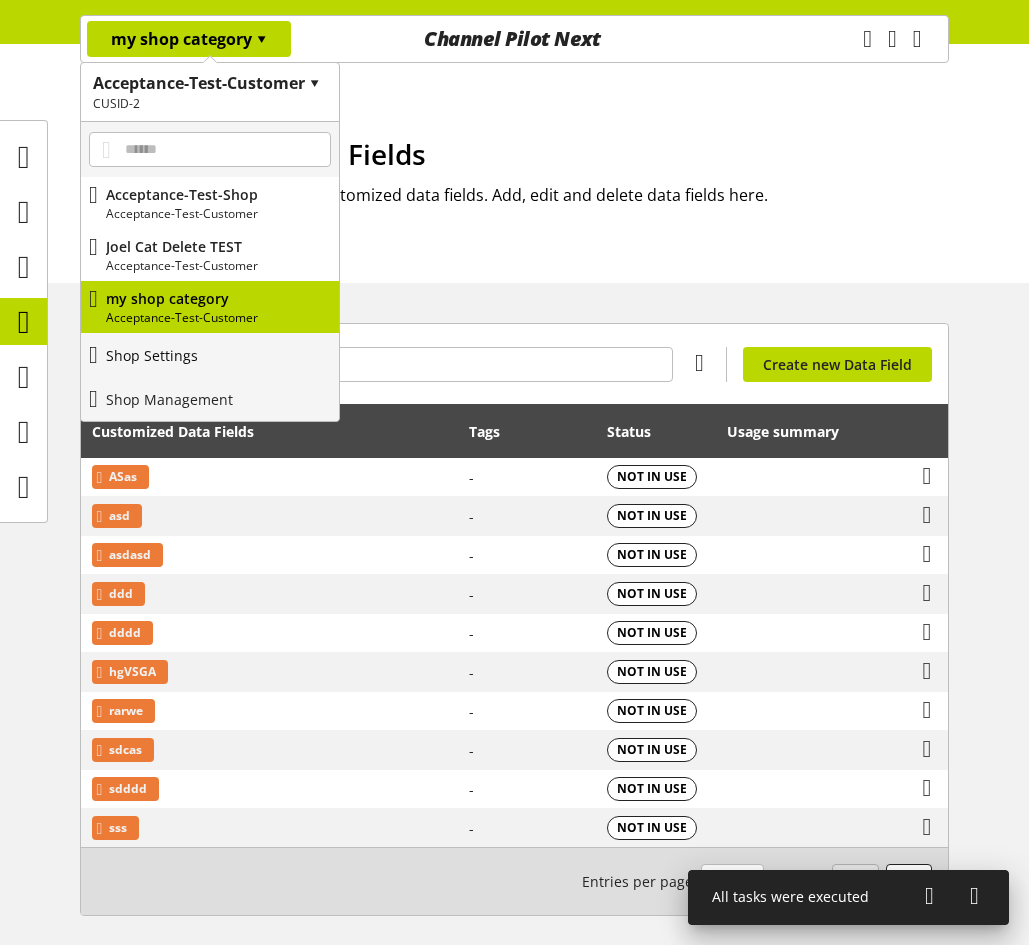 click on "Shop Settings" at bounding box center (210, 355) 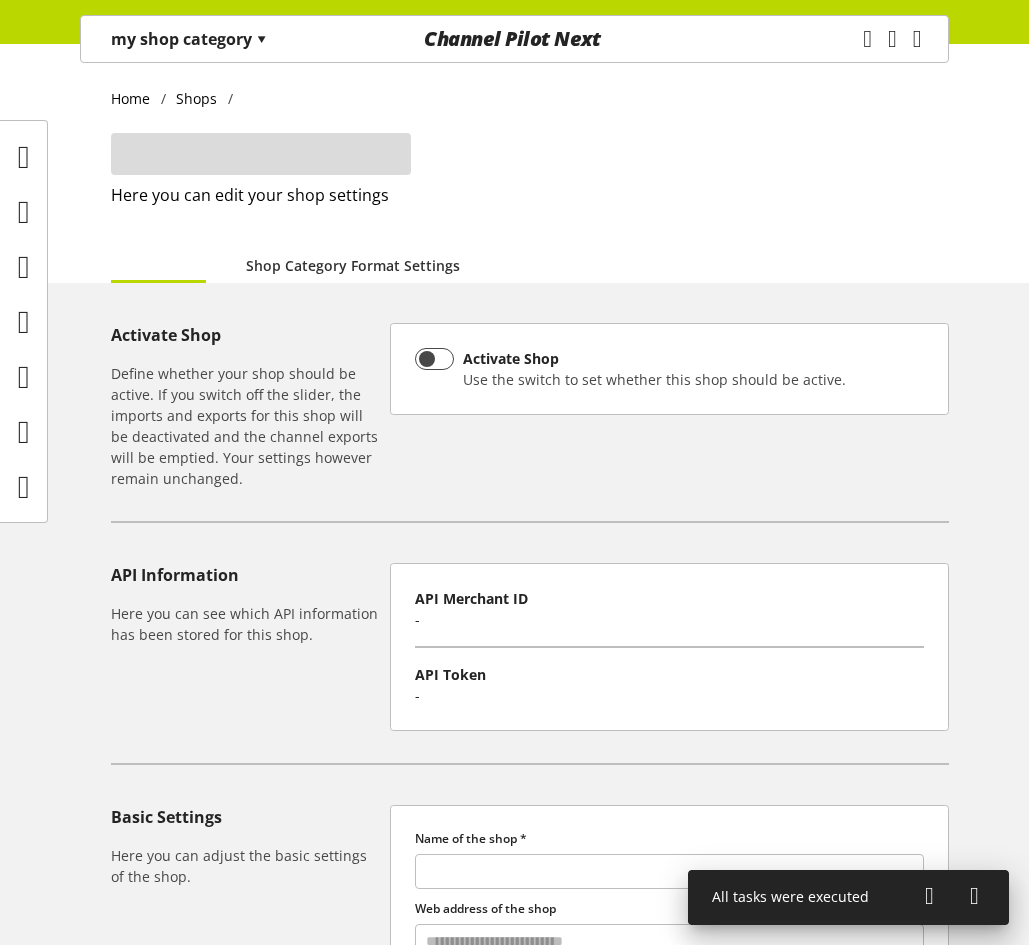 type on "**********" 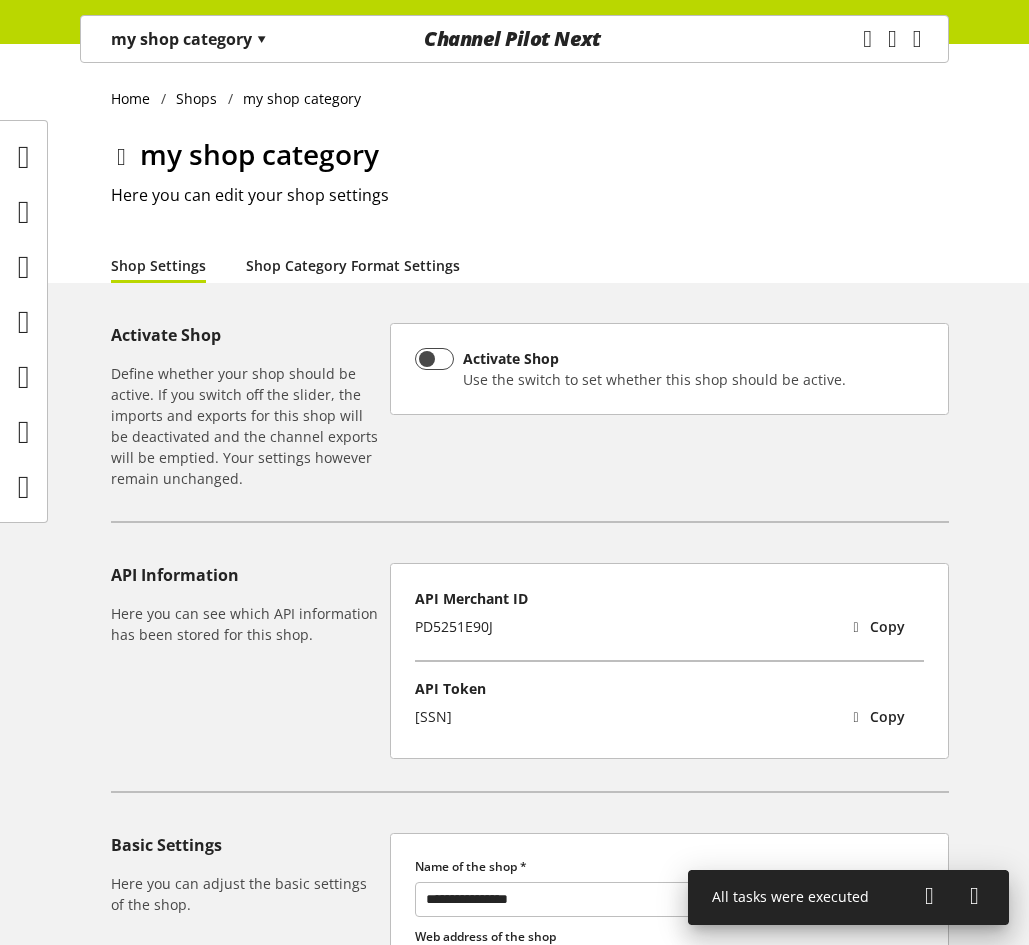 click on "Shop Category Format Settings" at bounding box center (353, 265) 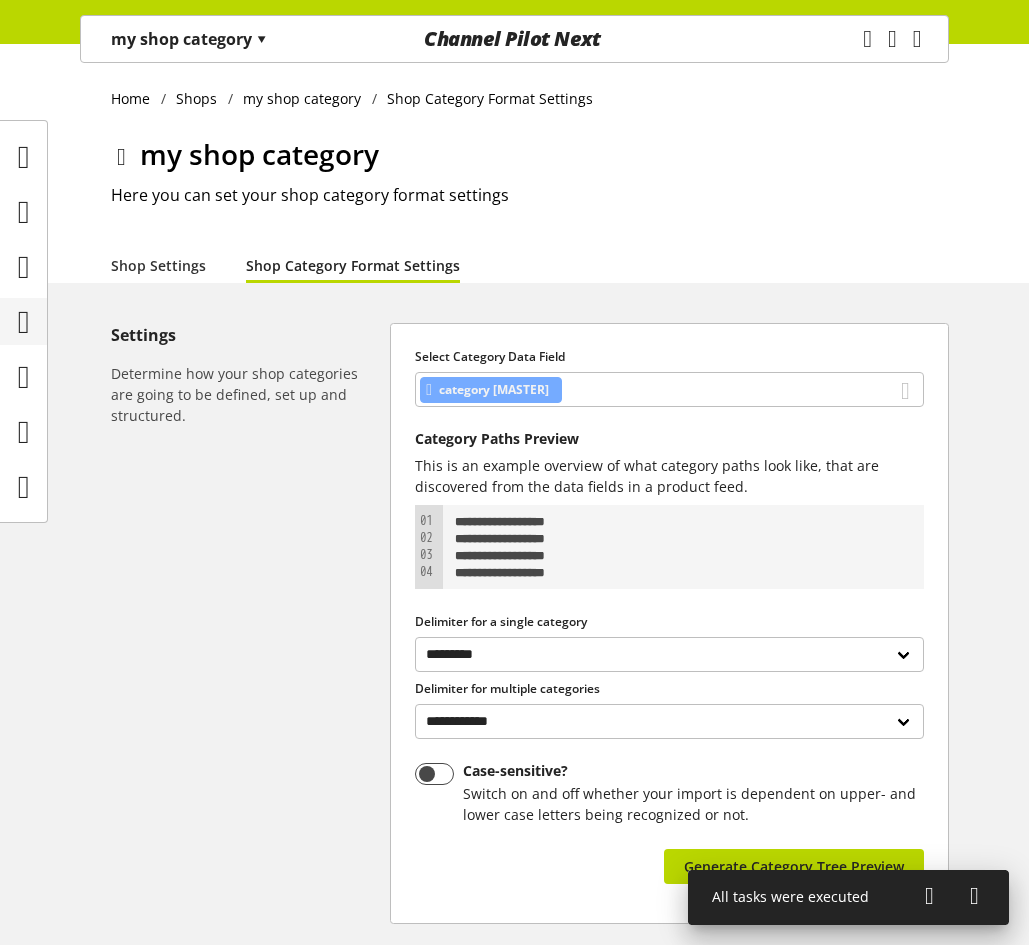 click at bounding box center (24, 322) 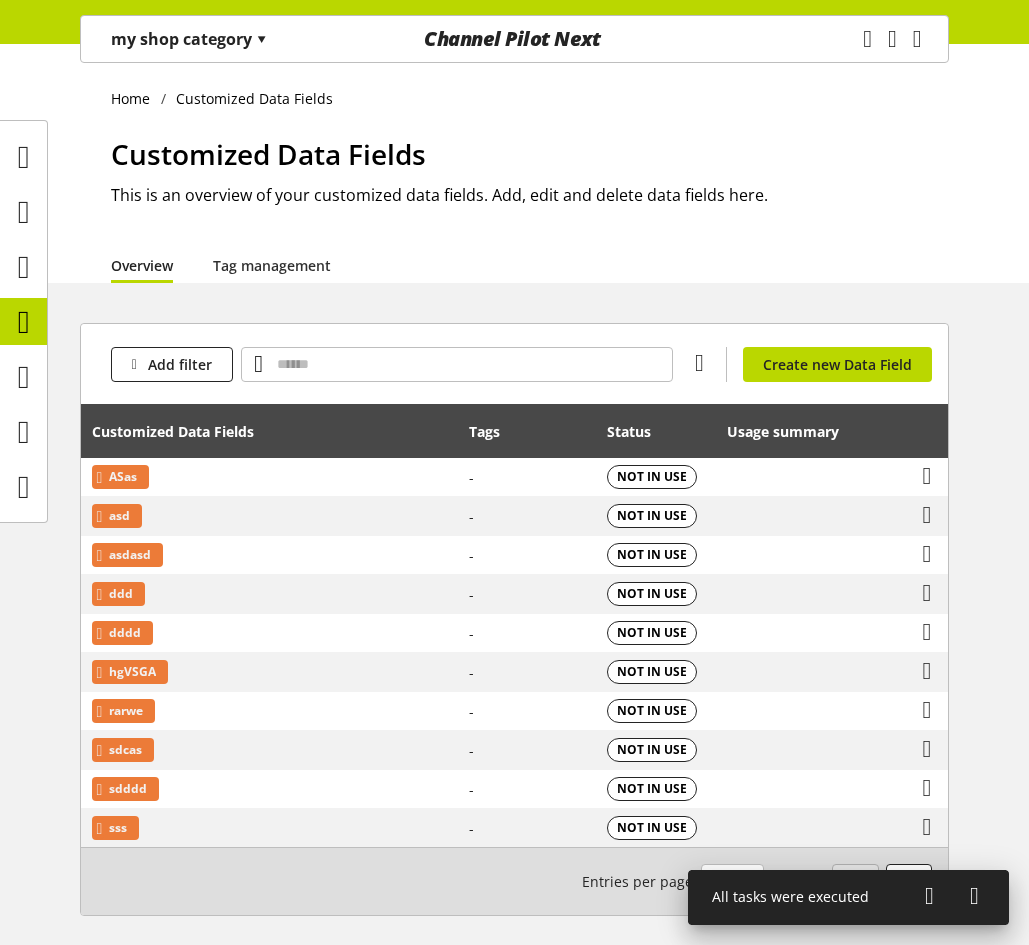 click on "▾" at bounding box center (261, 39) 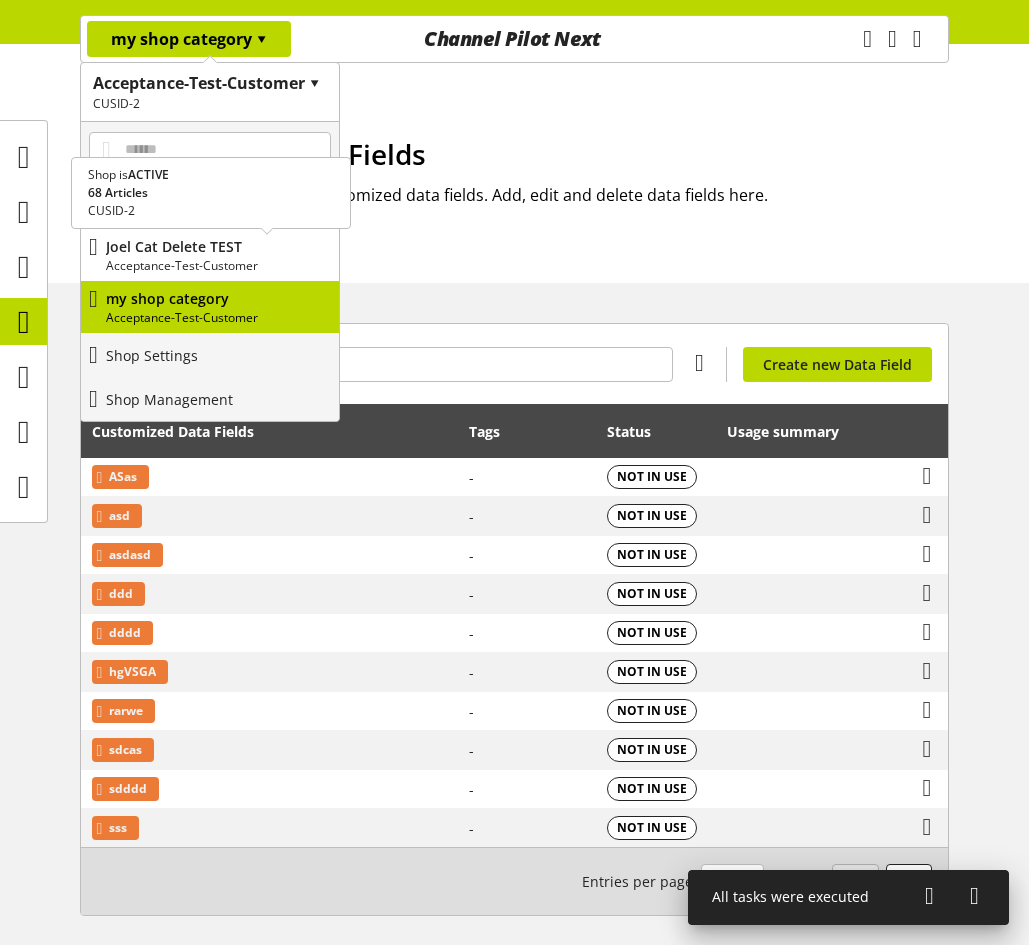 click on "[FIRST] [LAST] Delete TEST" at bounding box center [218, 246] 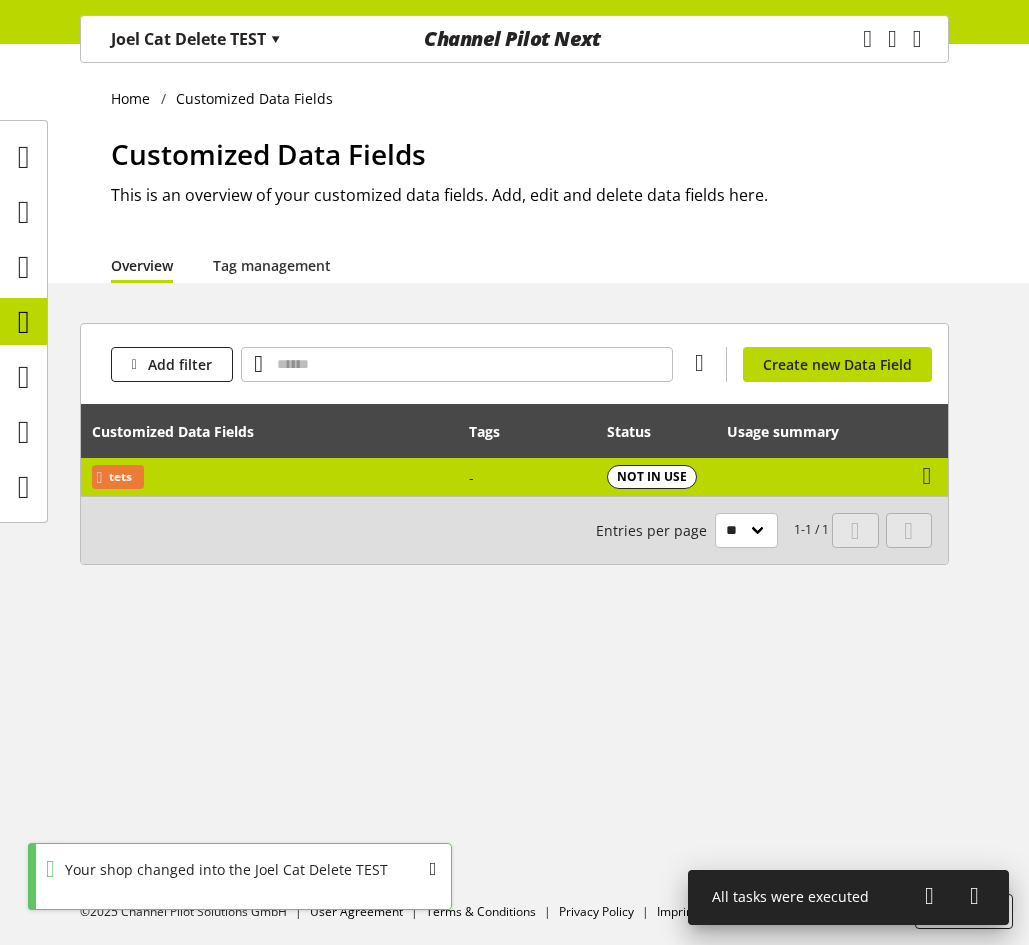 click at bounding box center [914, 477] 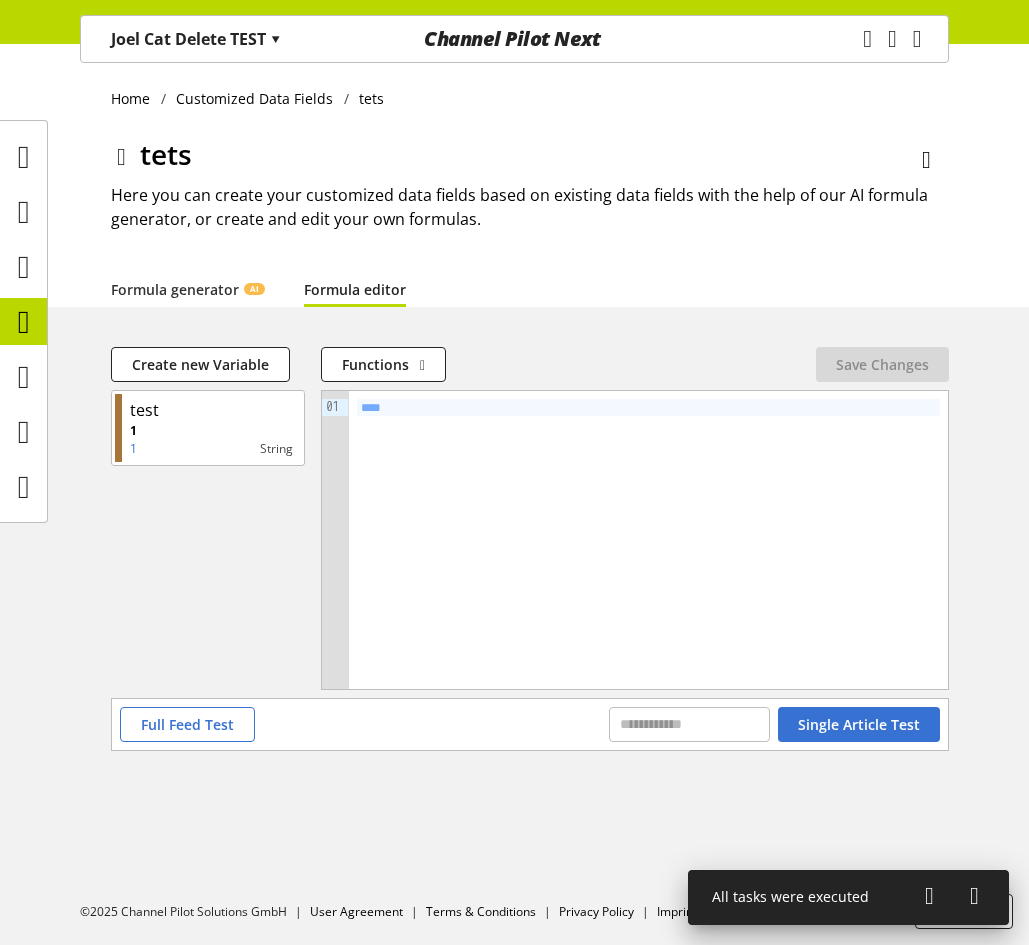 click on "Formula editor" at bounding box center [355, 289] 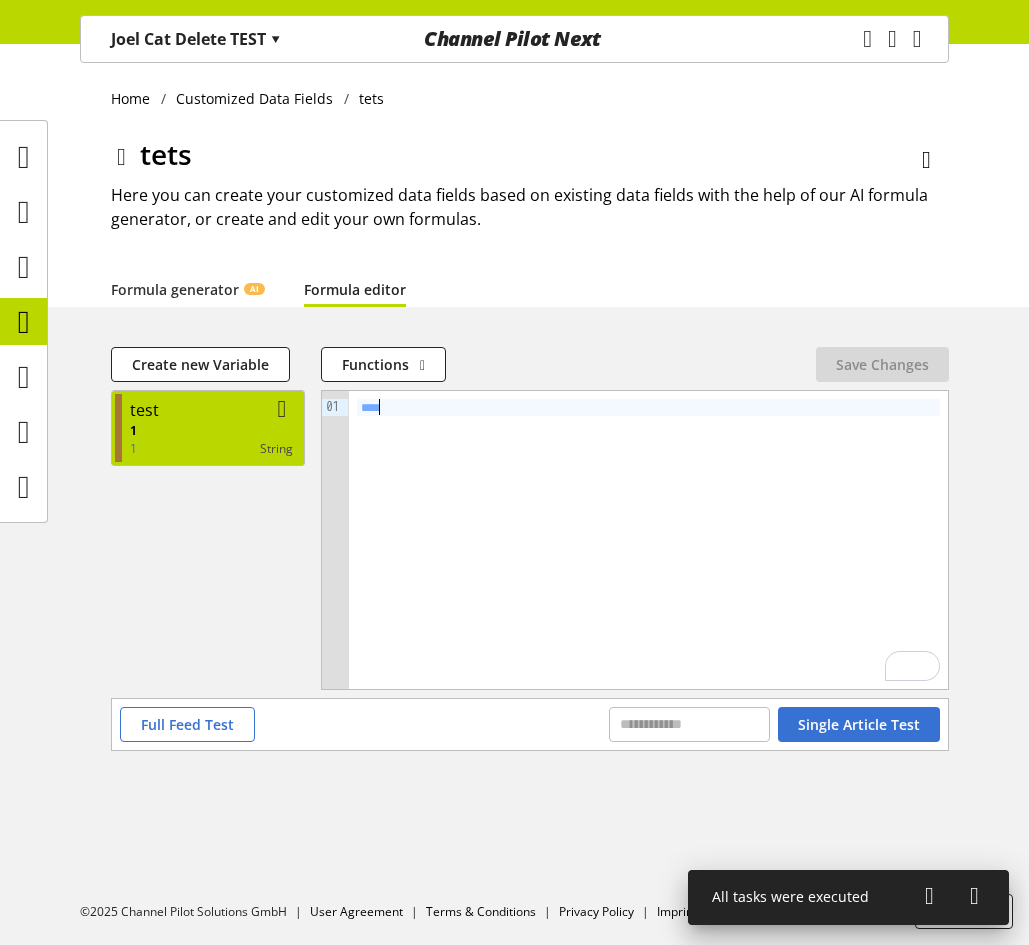 click on "test" at bounding box center (211, 410) 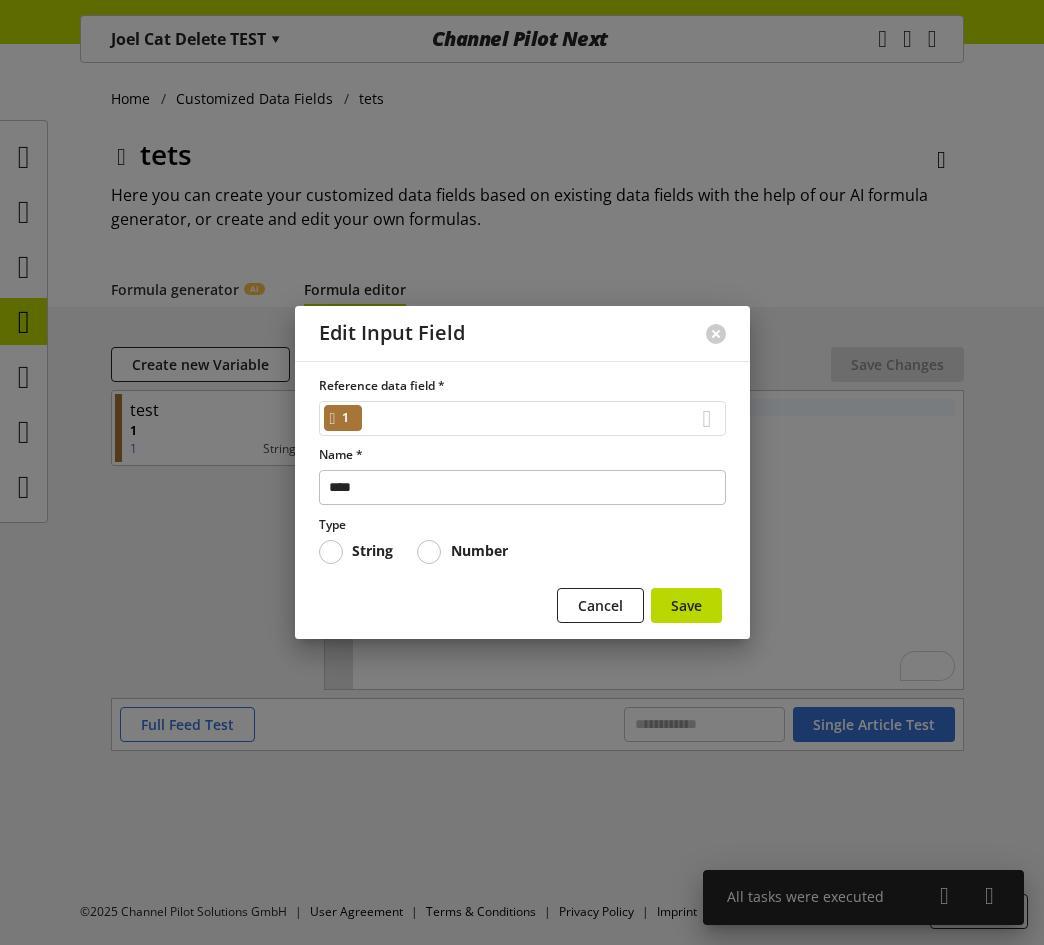 click on "1" at bounding box center [522, 418] 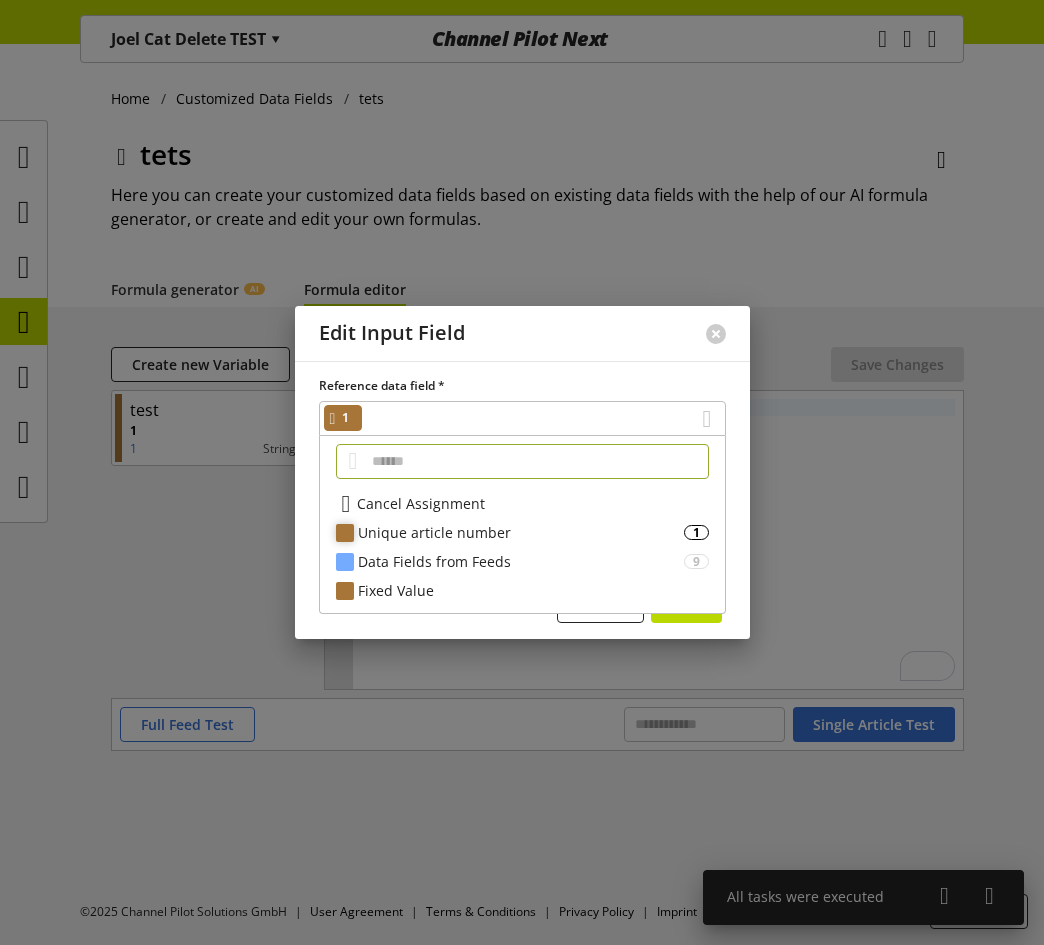click on "Unique article number" at bounding box center [521, 532] 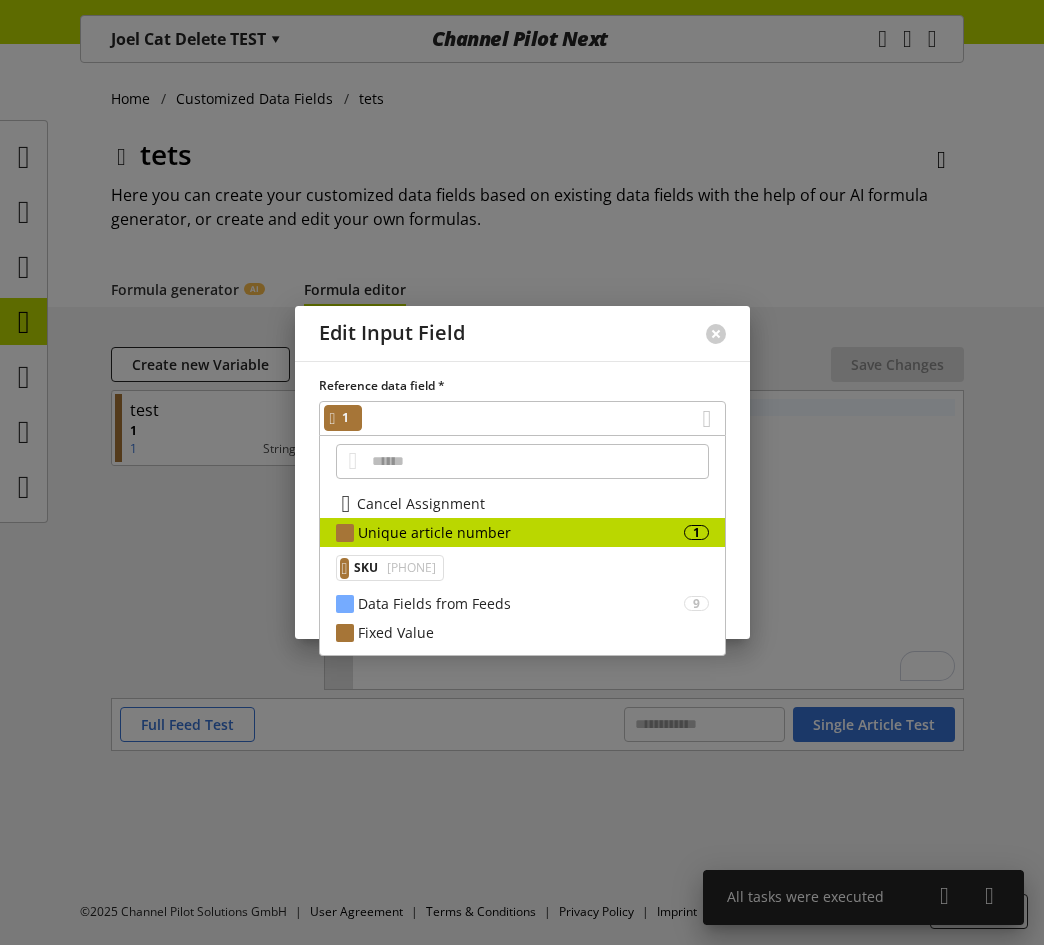 click on "**********" at bounding box center (522, 500) 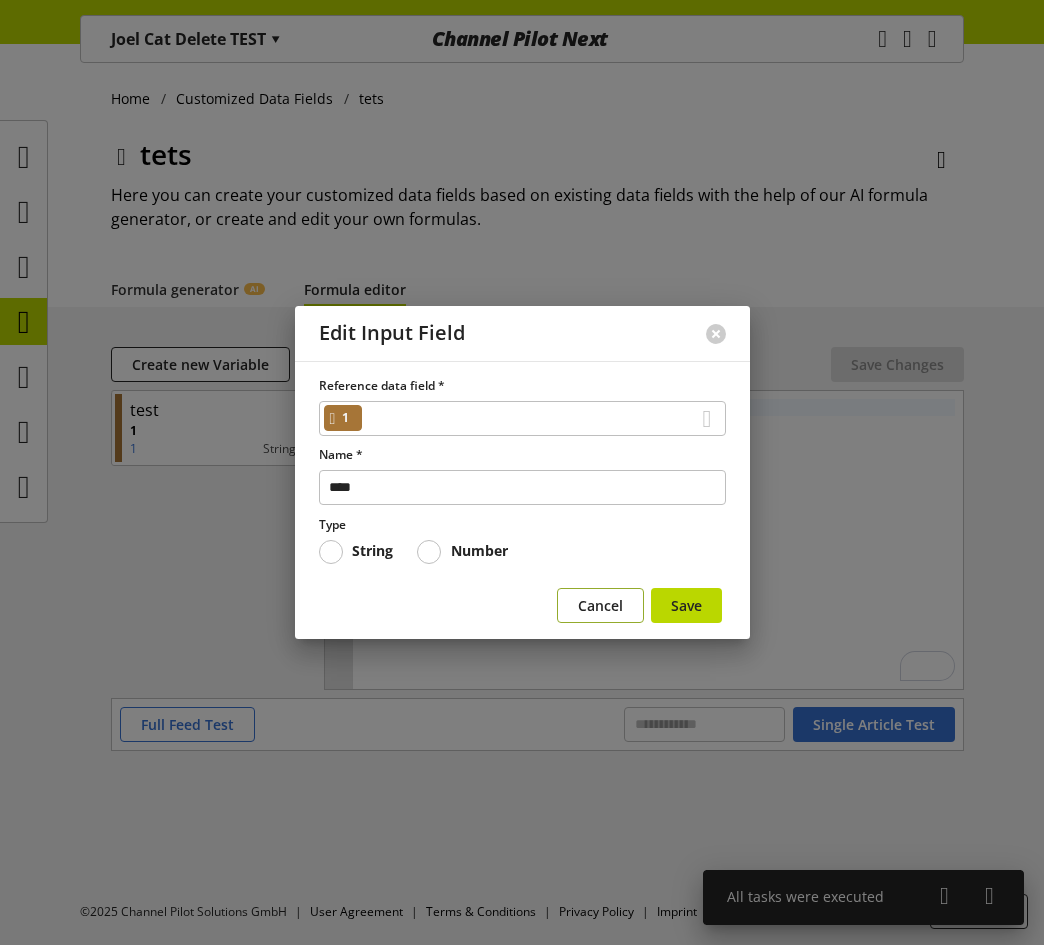 click on "Cancel" at bounding box center (600, 605) 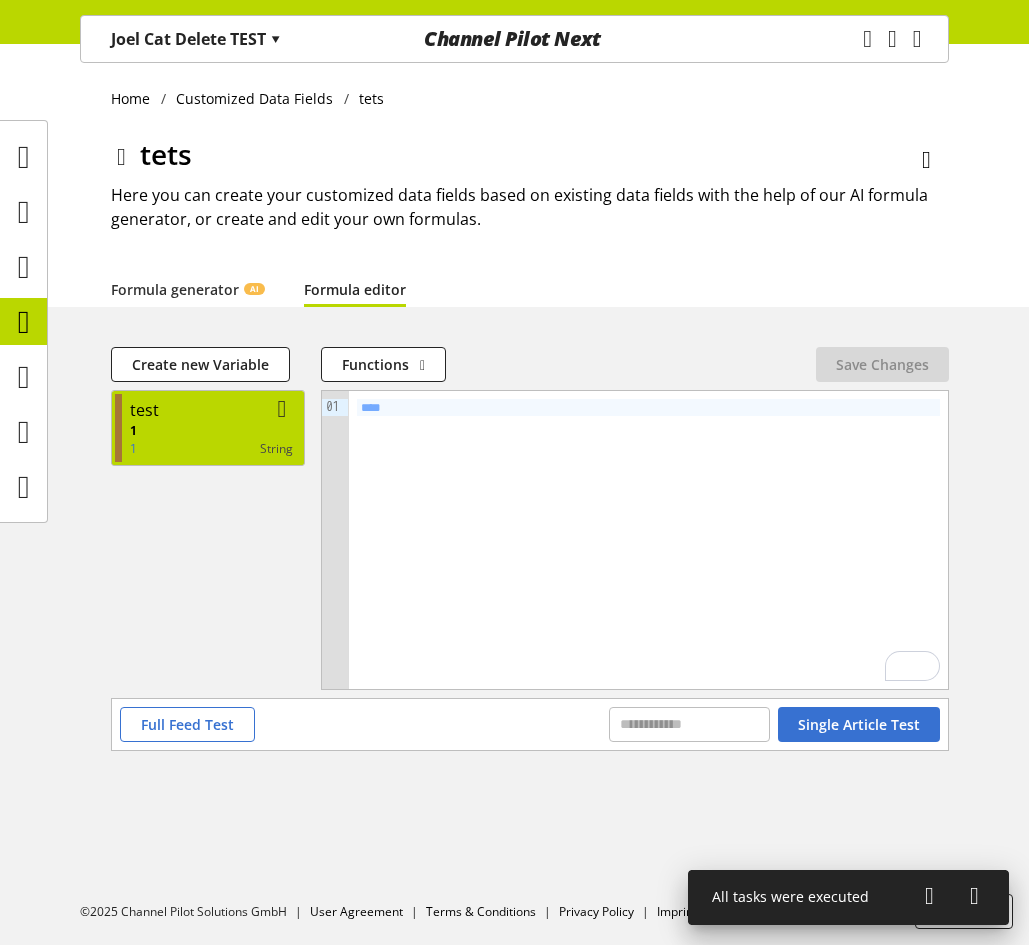 click on "1 1 string" at bounding box center (211, 440) 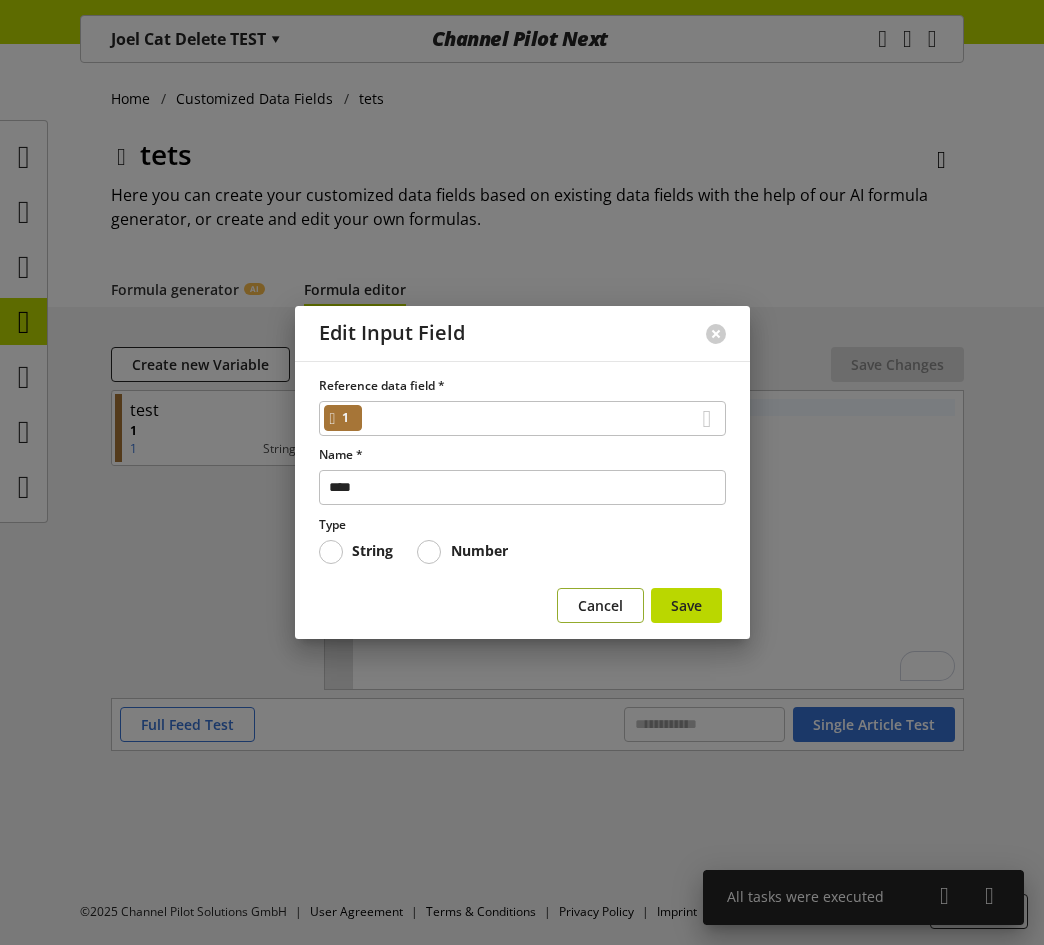click on "Cancel" at bounding box center [600, 605] 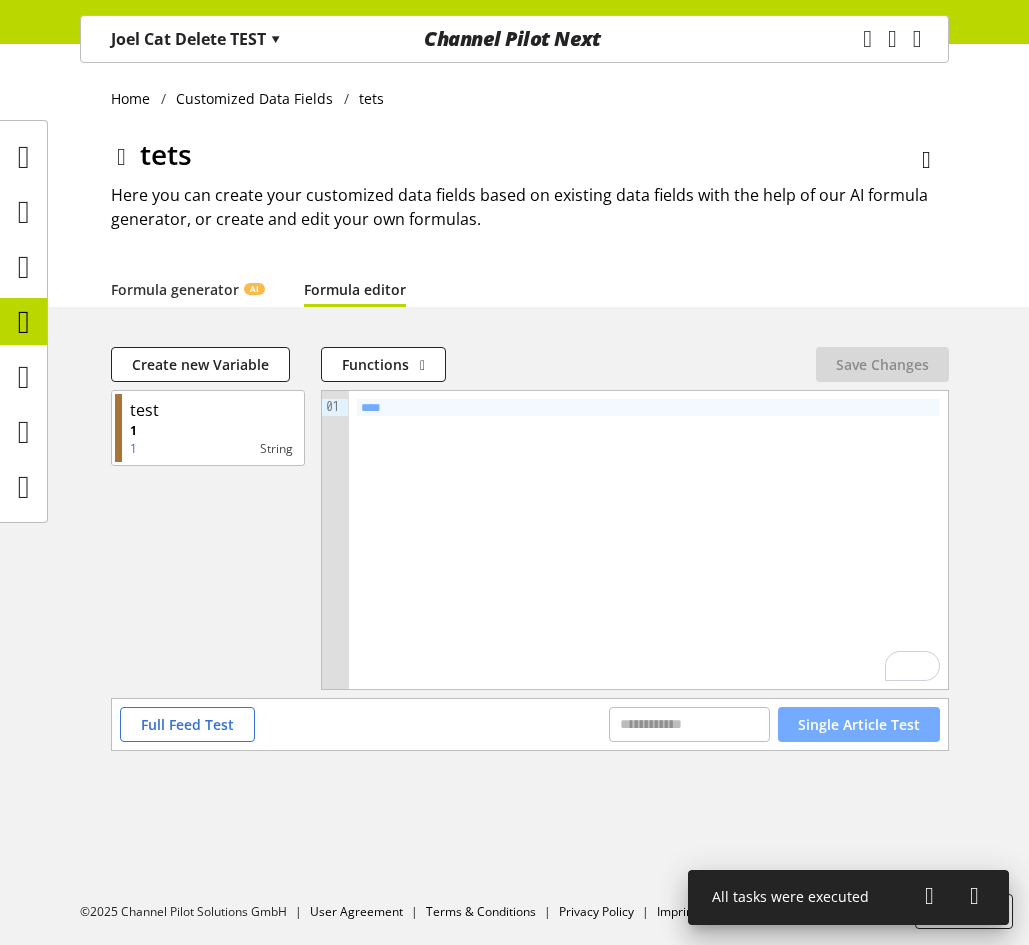 click on "Single Article Test" at bounding box center [859, 724] 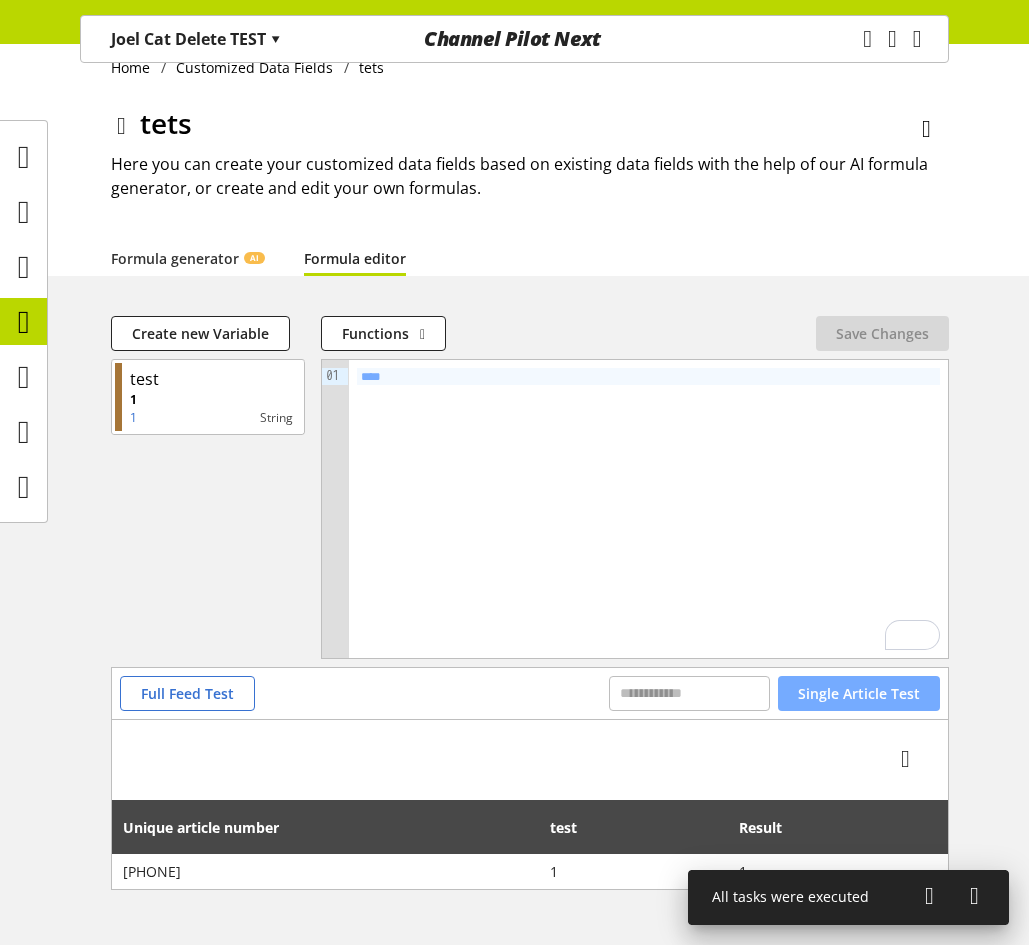 scroll, scrollTop: 0, scrollLeft: 0, axis: both 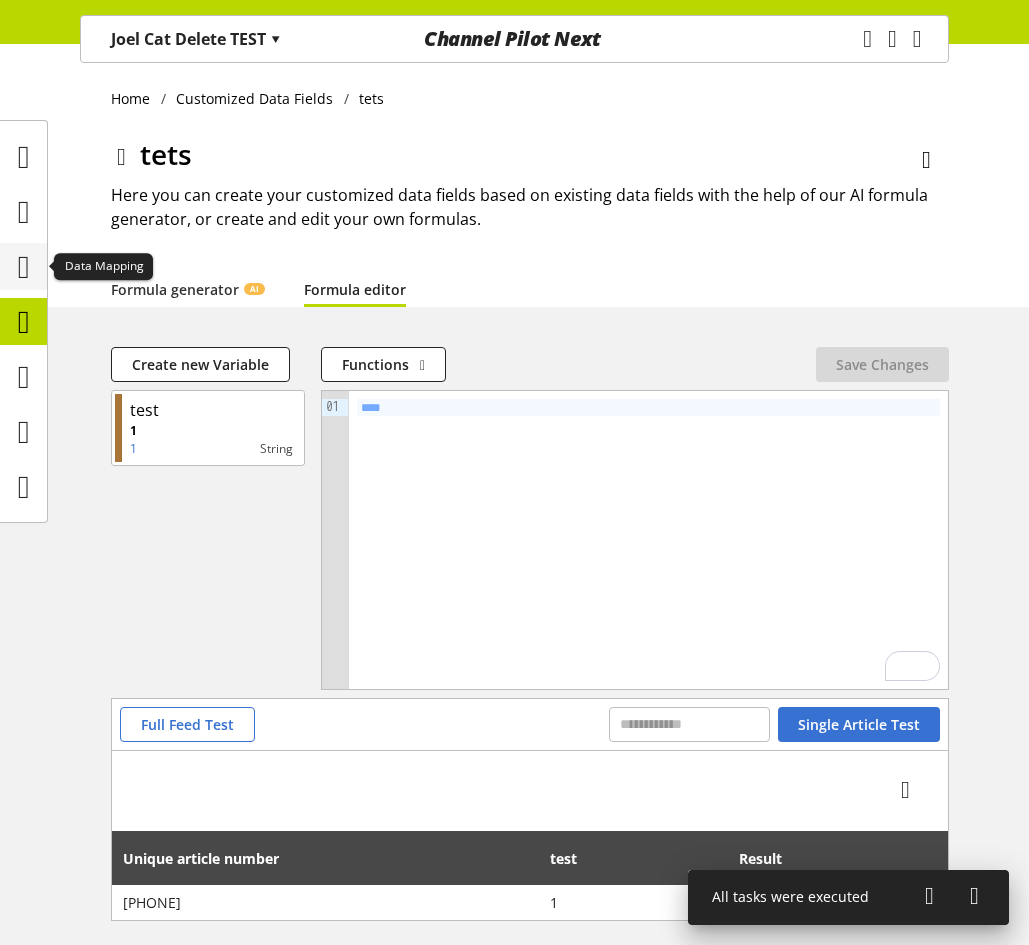 click at bounding box center (24, 267) 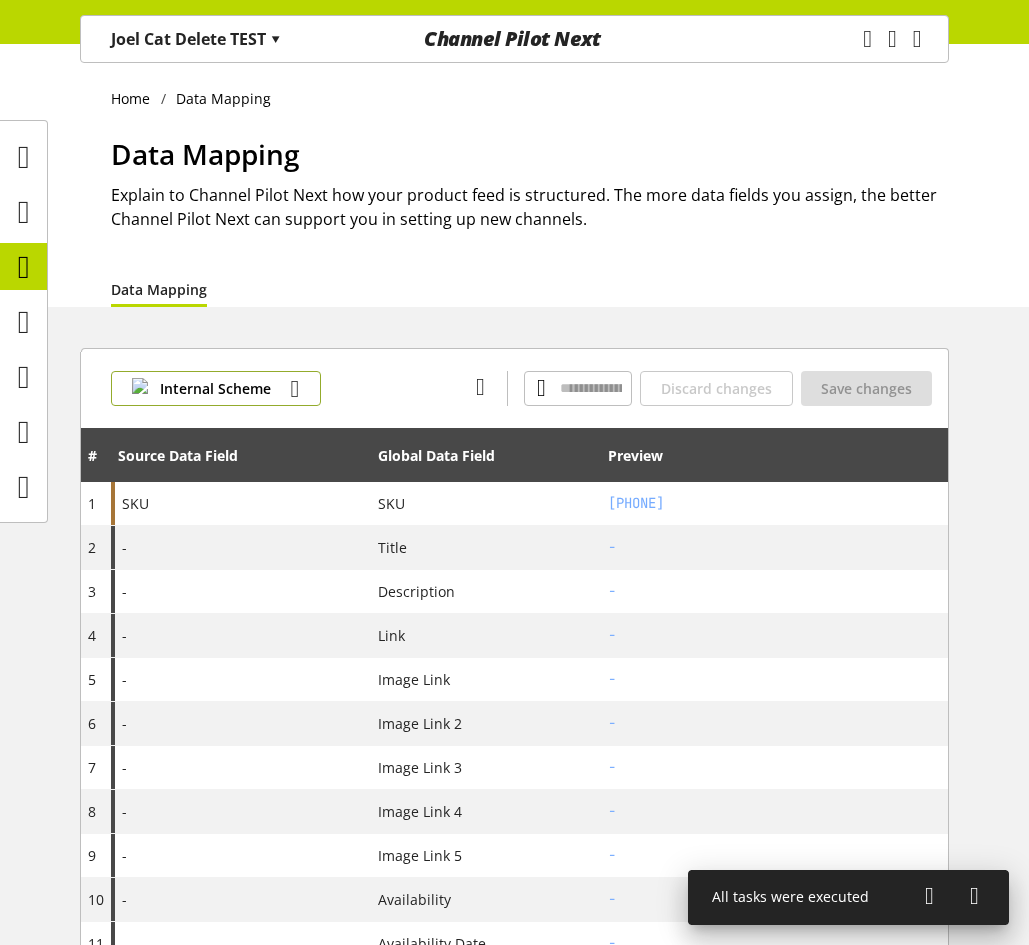 drag, startPoint x: 17, startPoint y: 257, endPoint x: 283, endPoint y: 393, distance: 298.75073 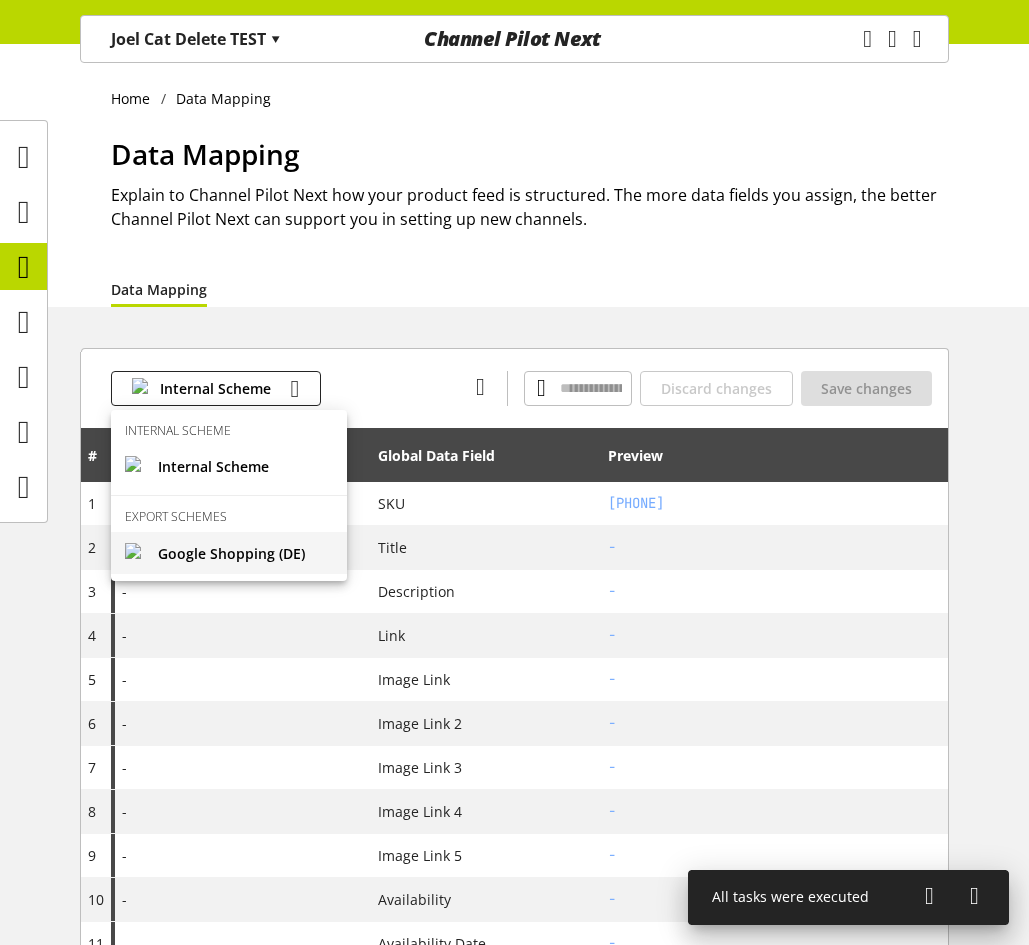 click on "Google Shopping (DE)" at bounding box center (231, 553) 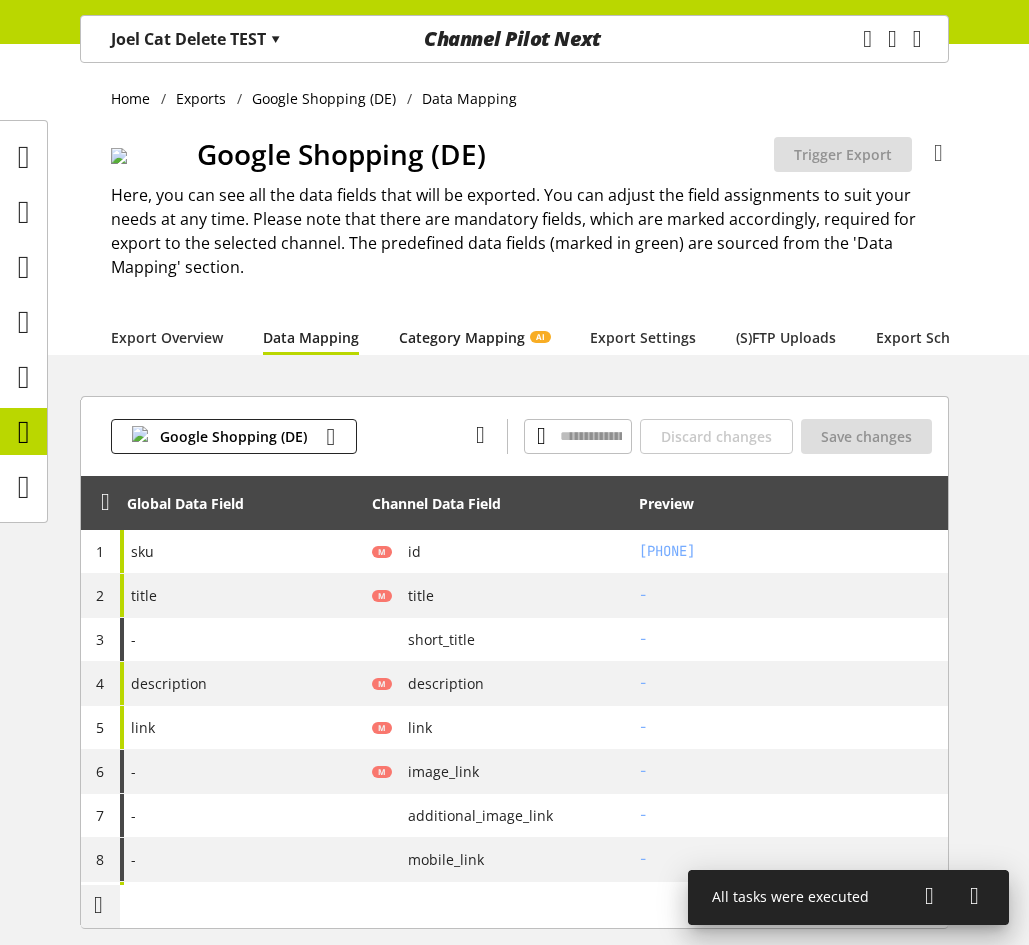 click on "Category Mapping AI" at bounding box center [474, 337] 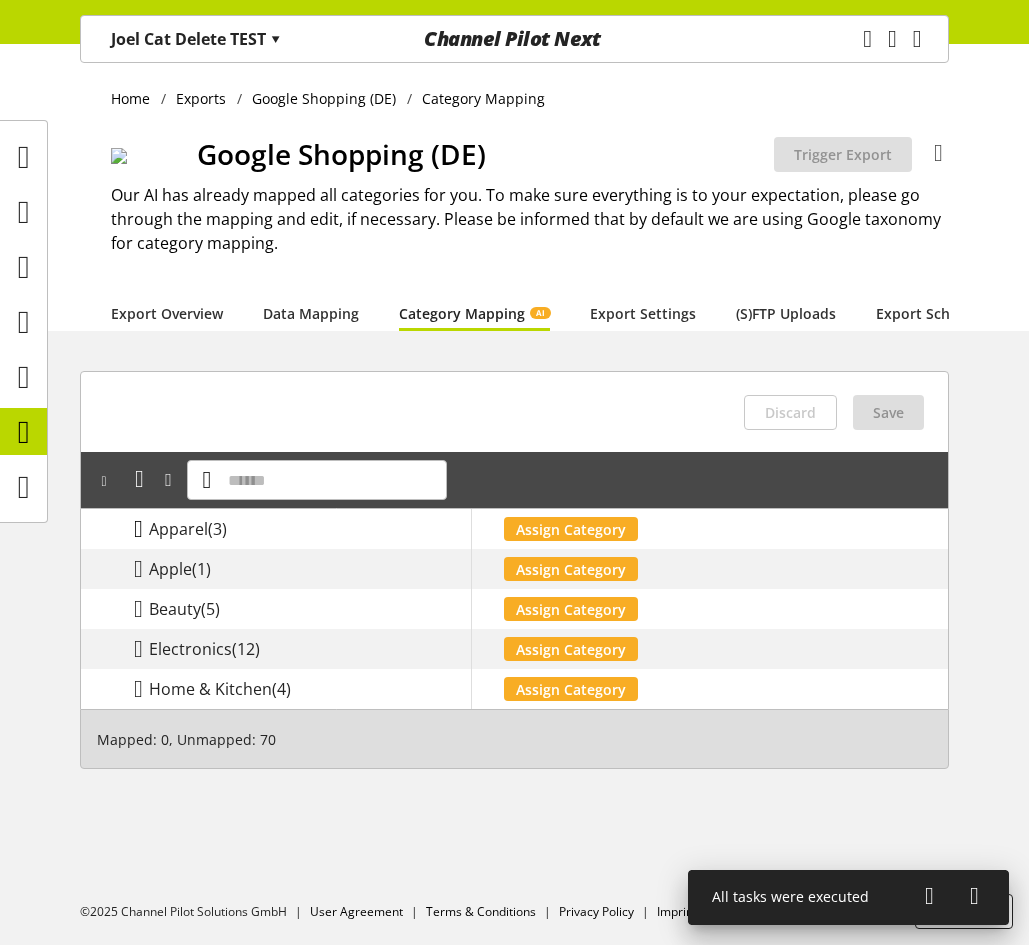 click at bounding box center (138, 529) 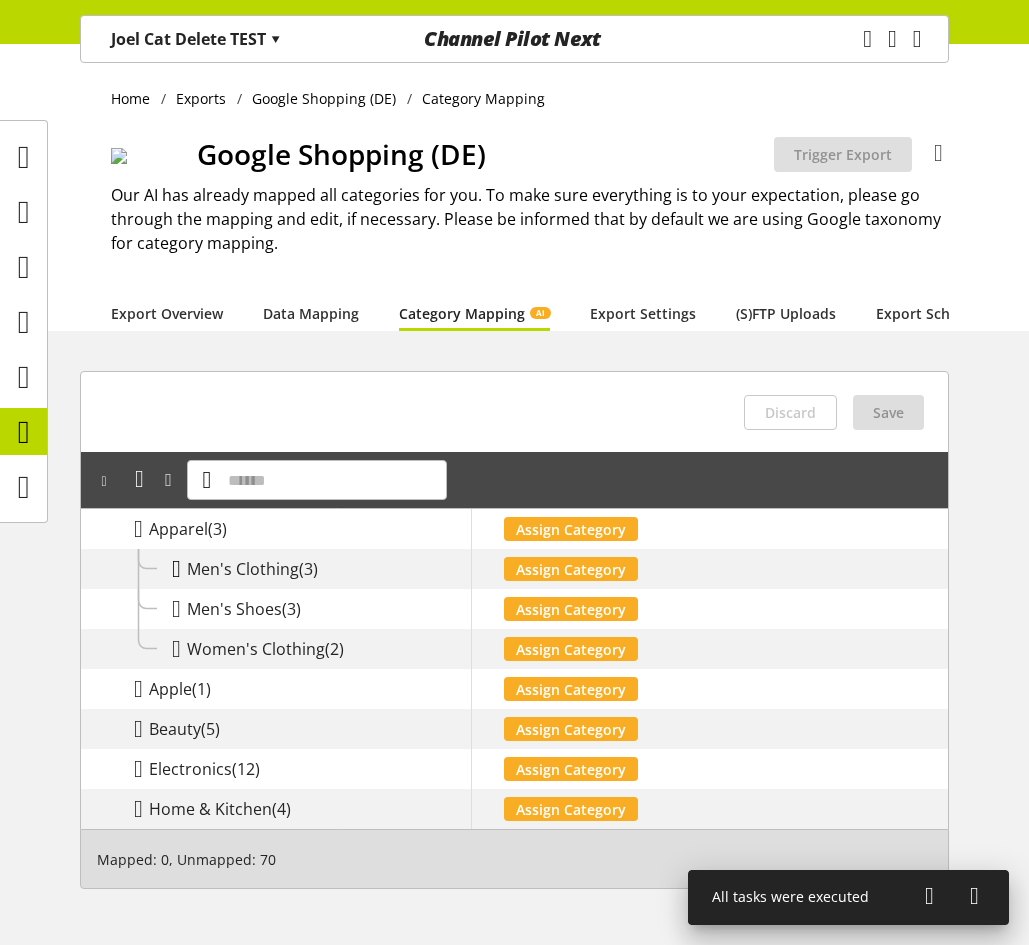 click at bounding box center [176, 569] 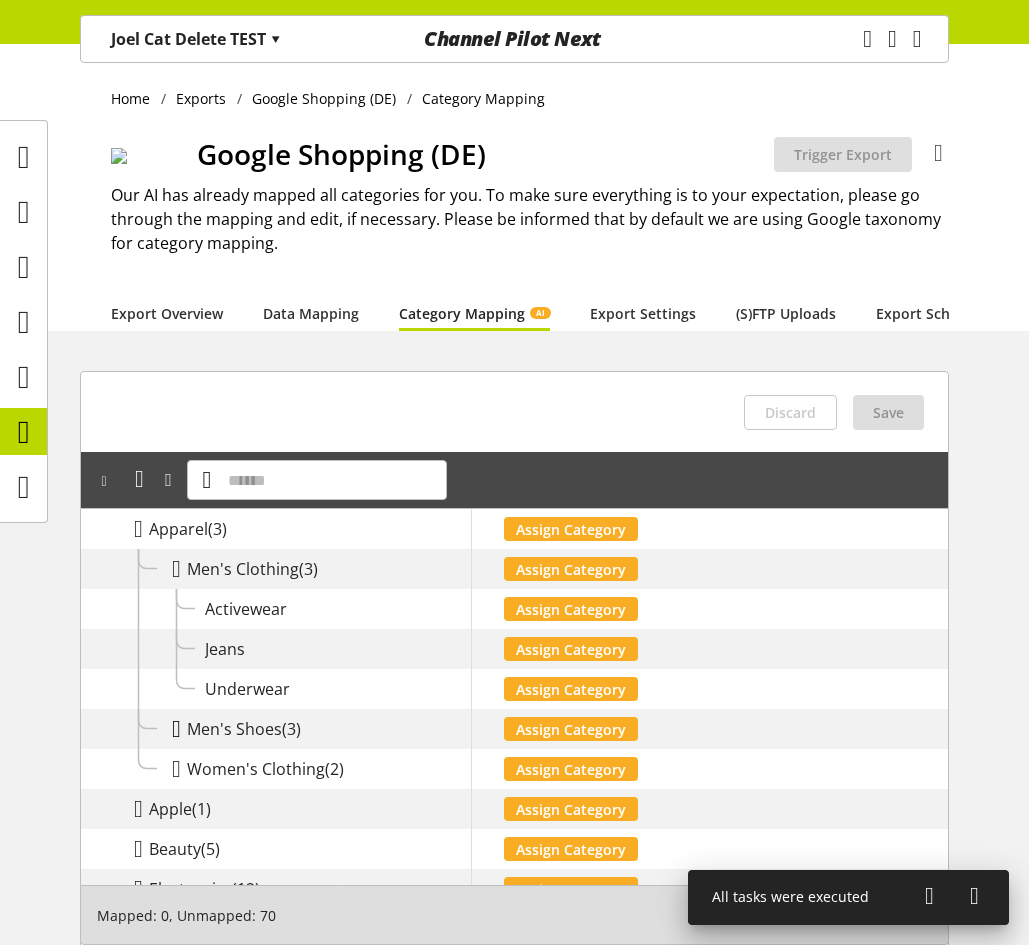 click at bounding box center (176, 729) 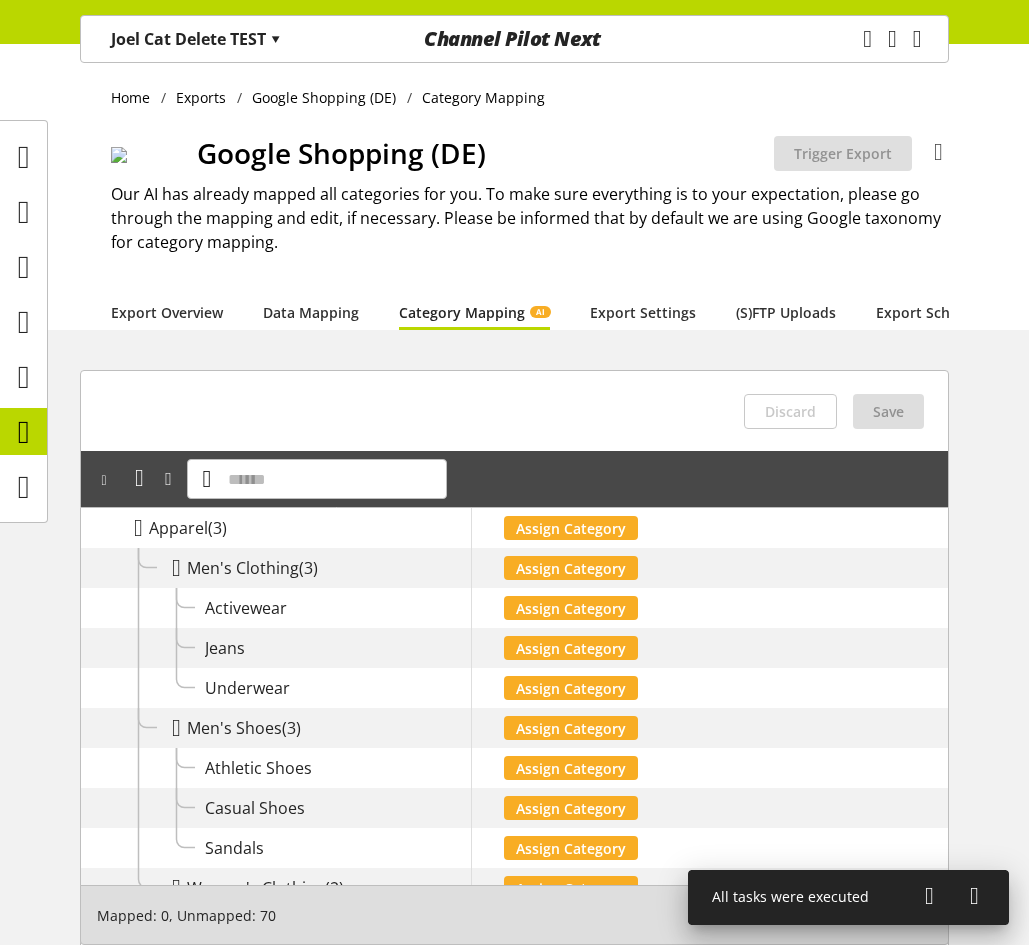 scroll, scrollTop: 0, scrollLeft: 0, axis: both 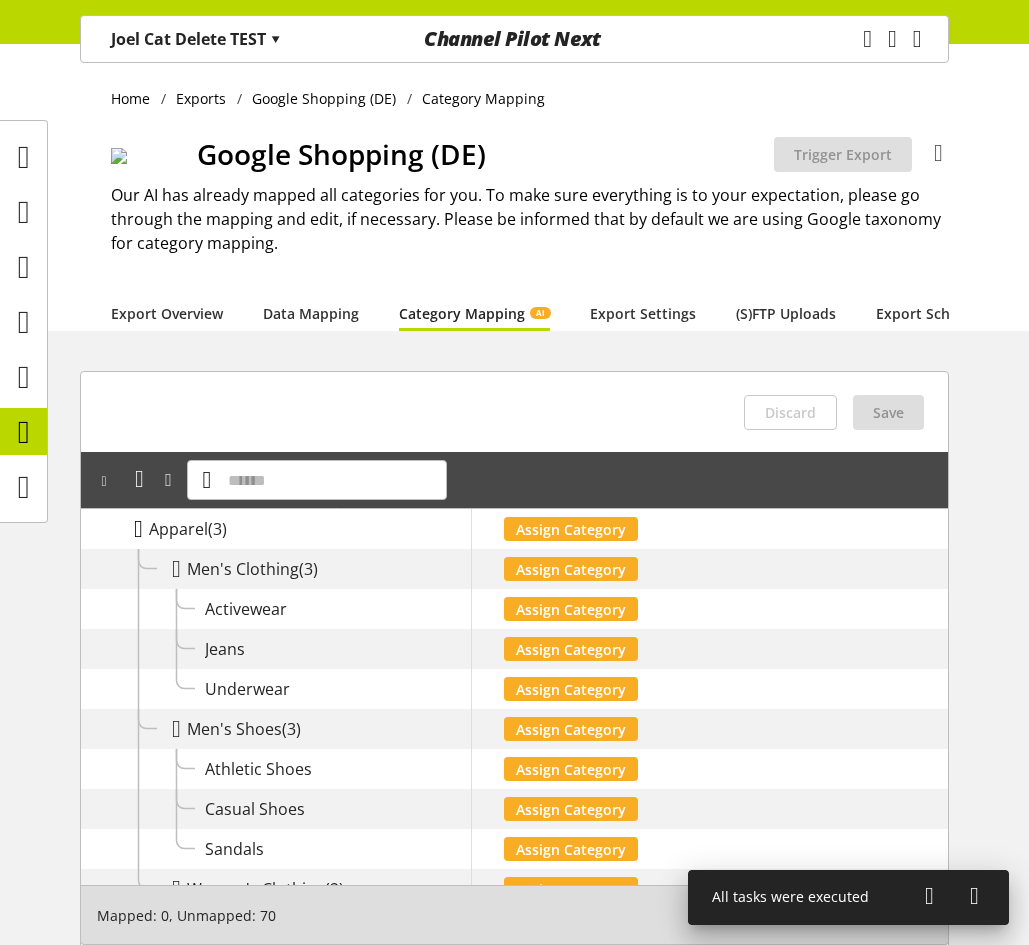 click at bounding box center [138, 529] 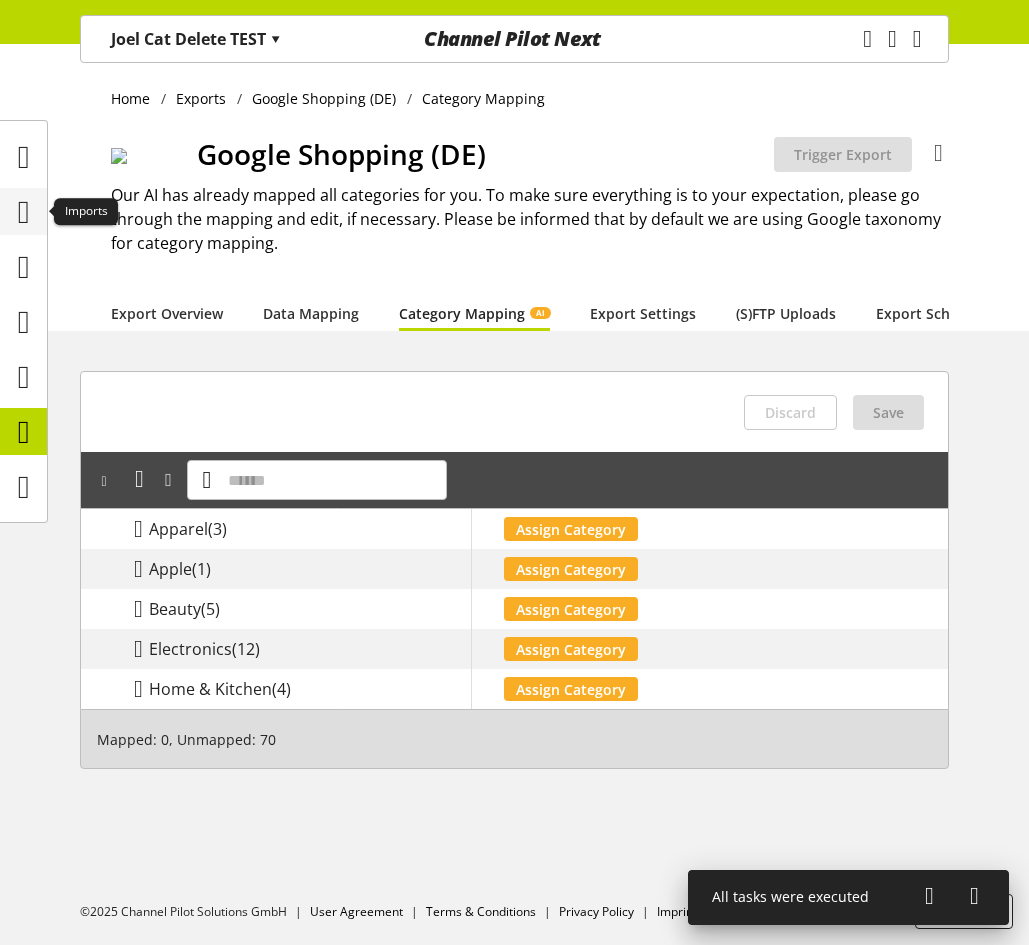 click at bounding box center (24, 212) 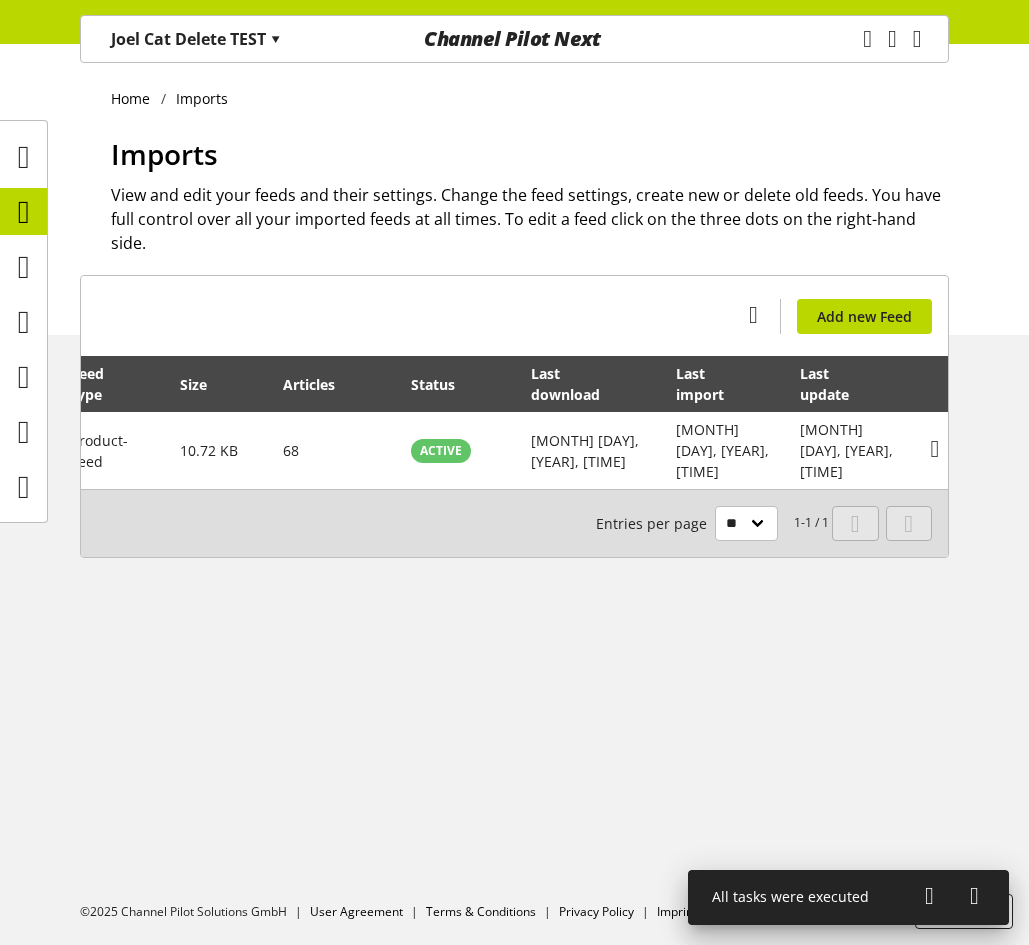 scroll, scrollTop: 0, scrollLeft: 193, axis: horizontal 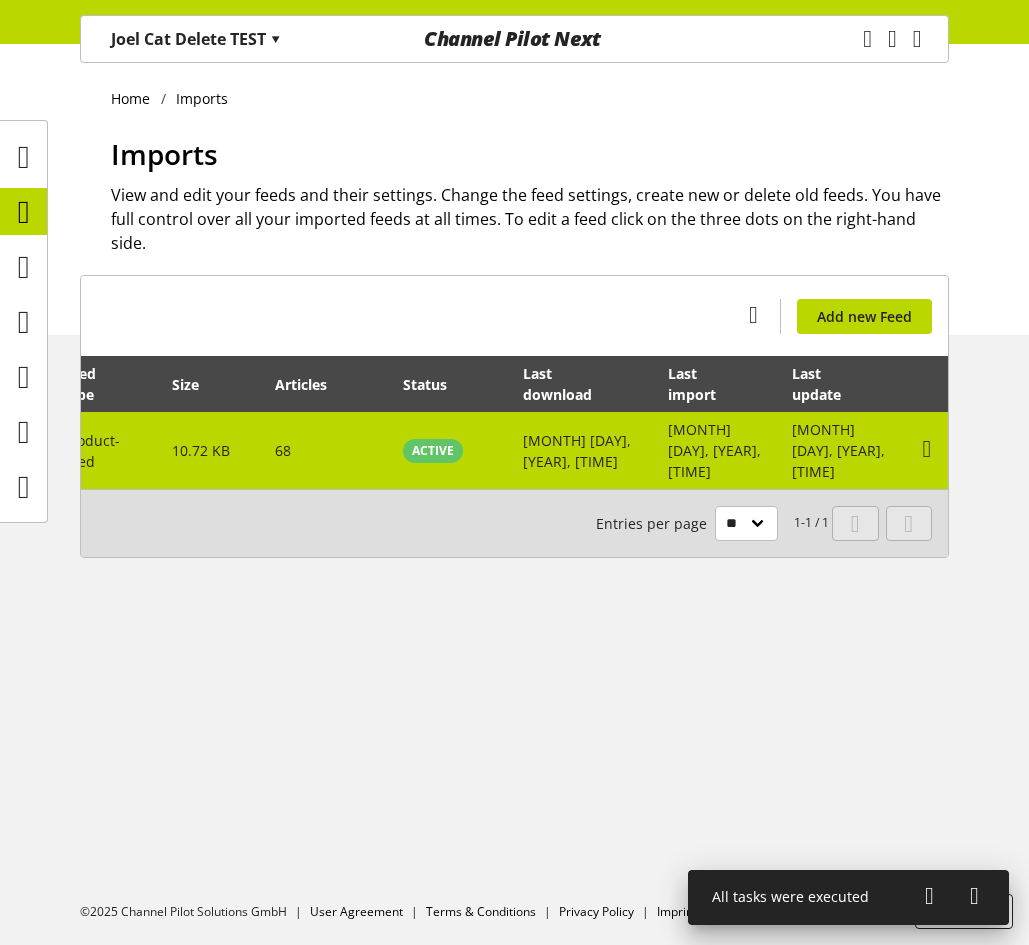 click at bounding box center (927, 450) 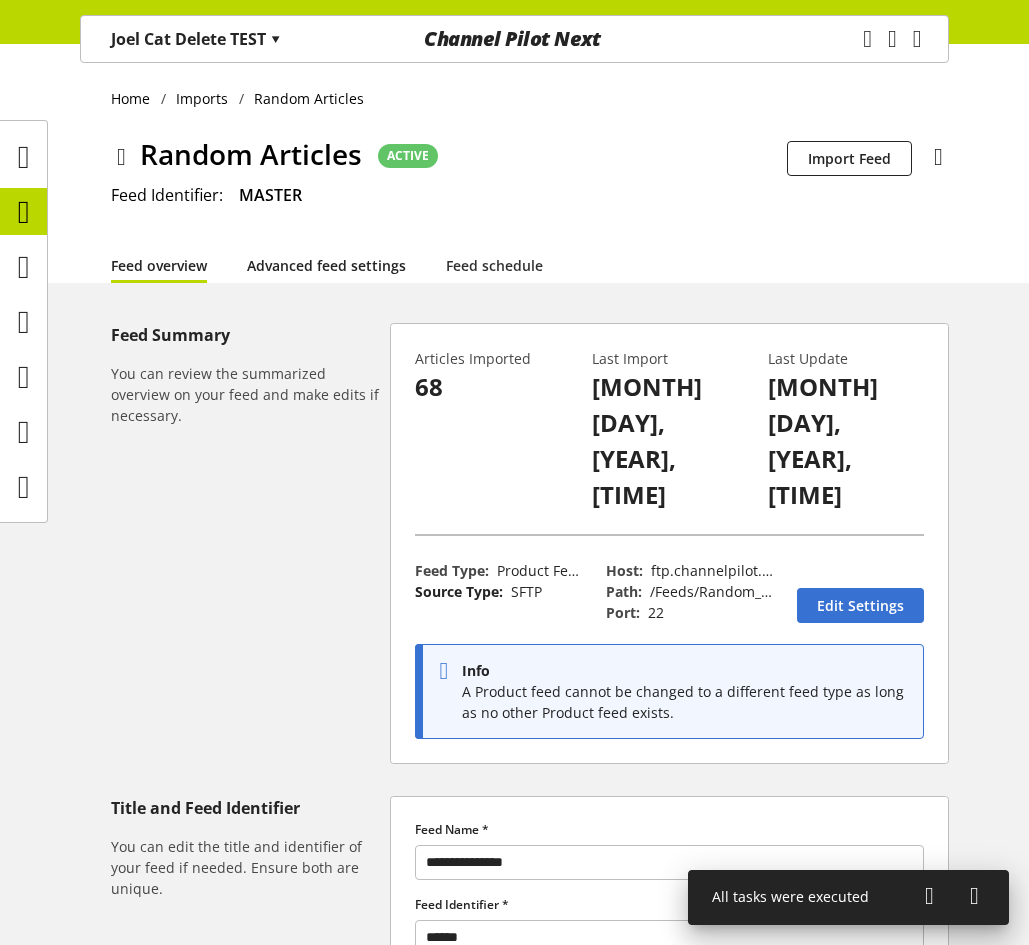 click on "Advanced feed settings" at bounding box center (326, 265) 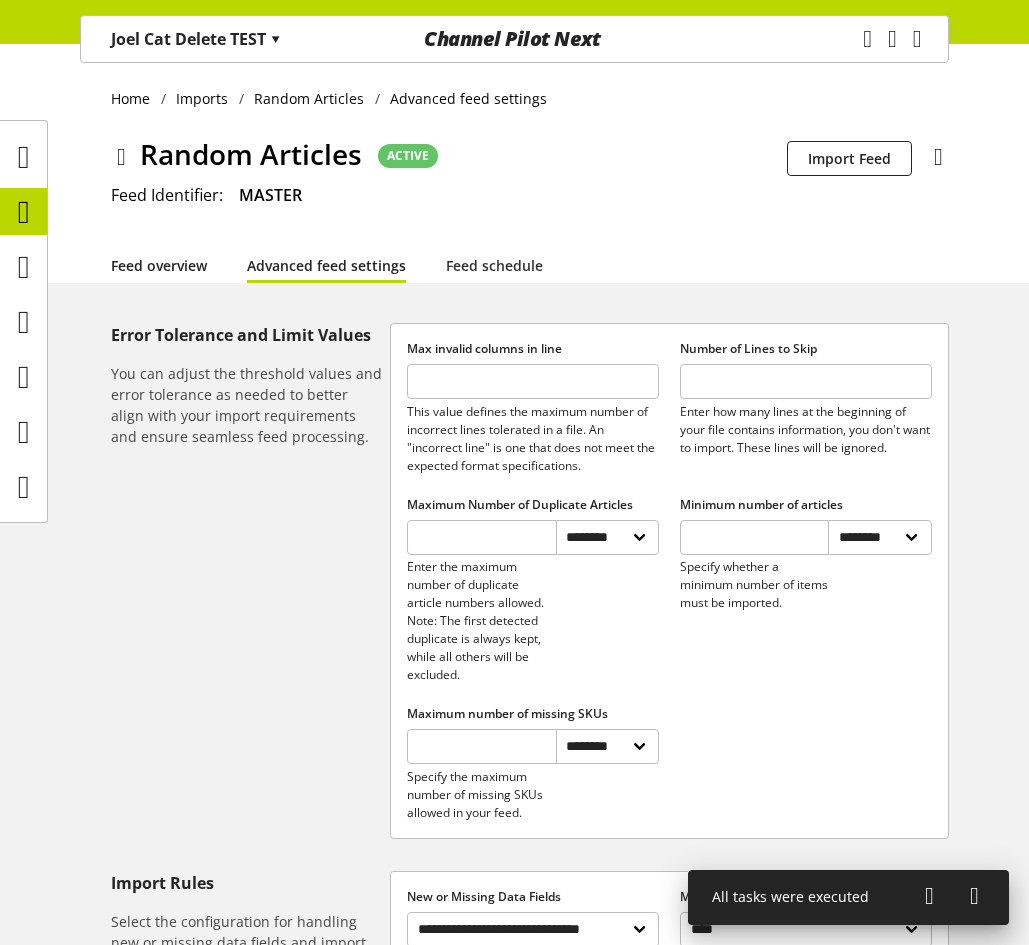 click on "Feed overview" at bounding box center [159, 265] 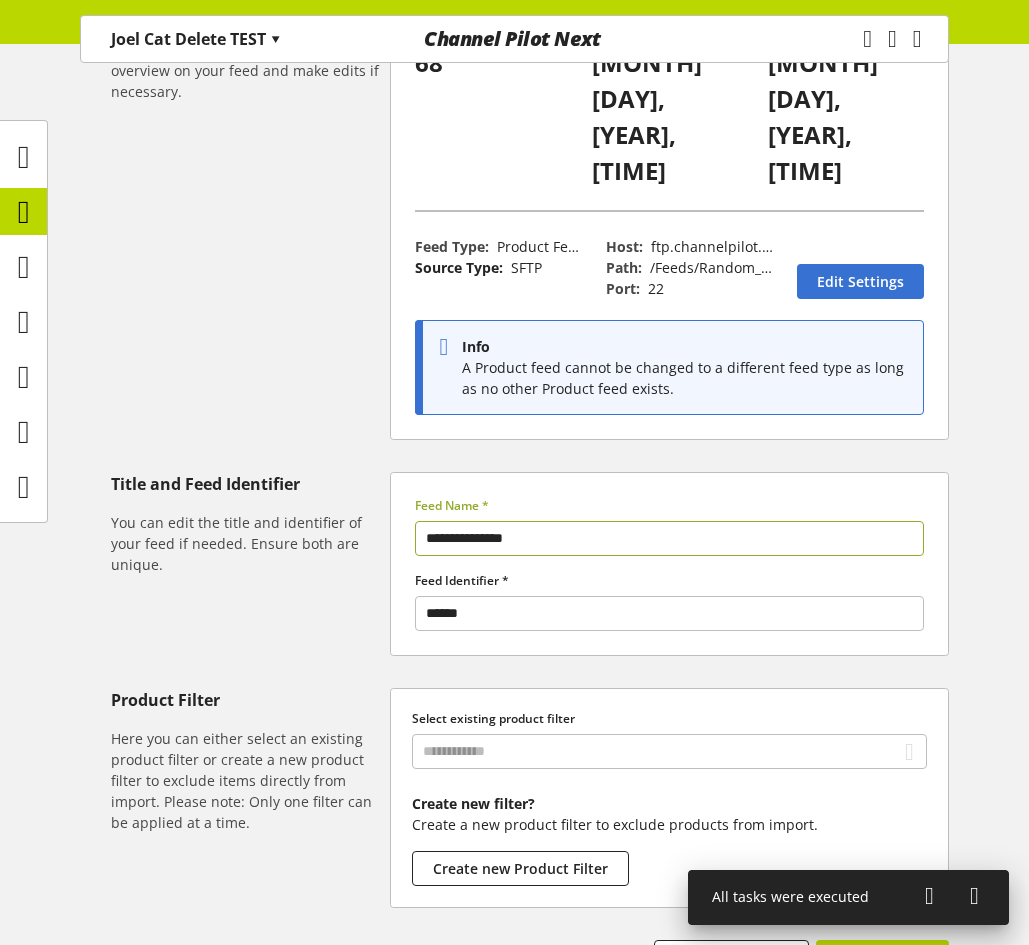 scroll, scrollTop: 184, scrollLeft: 0, axis: vertical 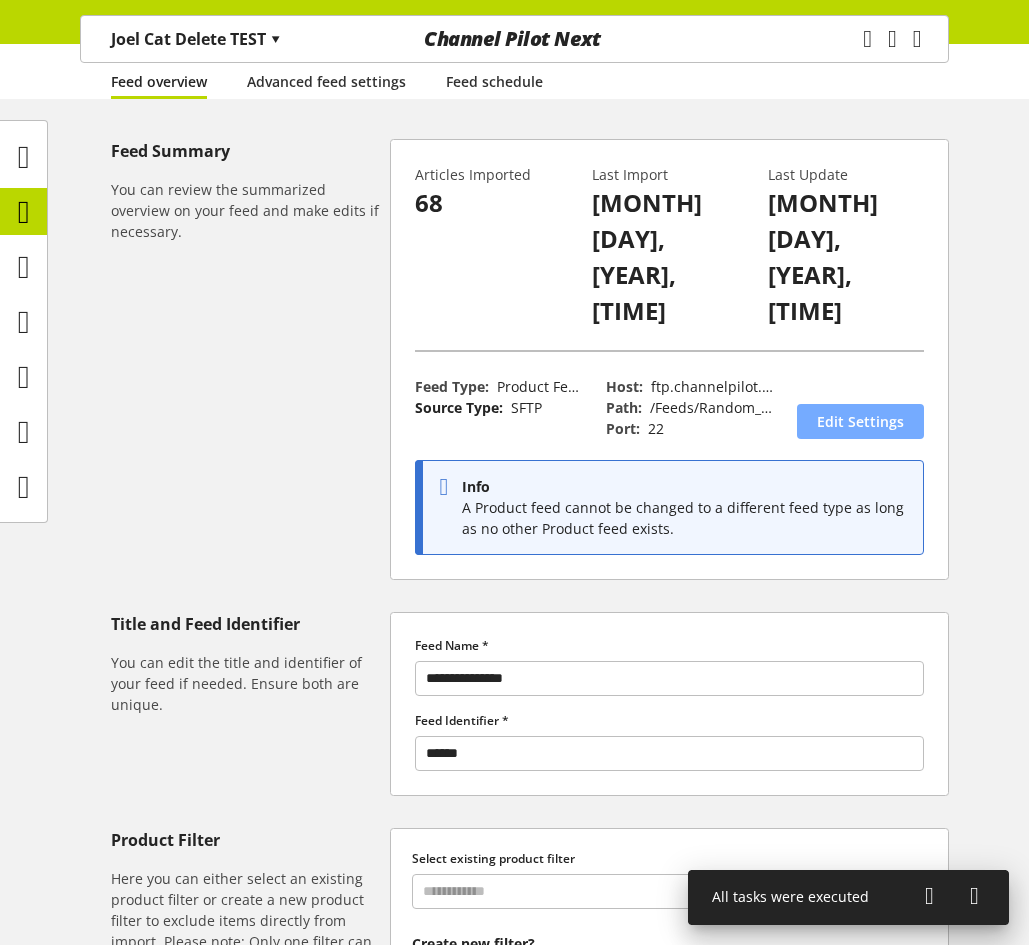 click on "Edit Settings" at bounding box center (860, 421) 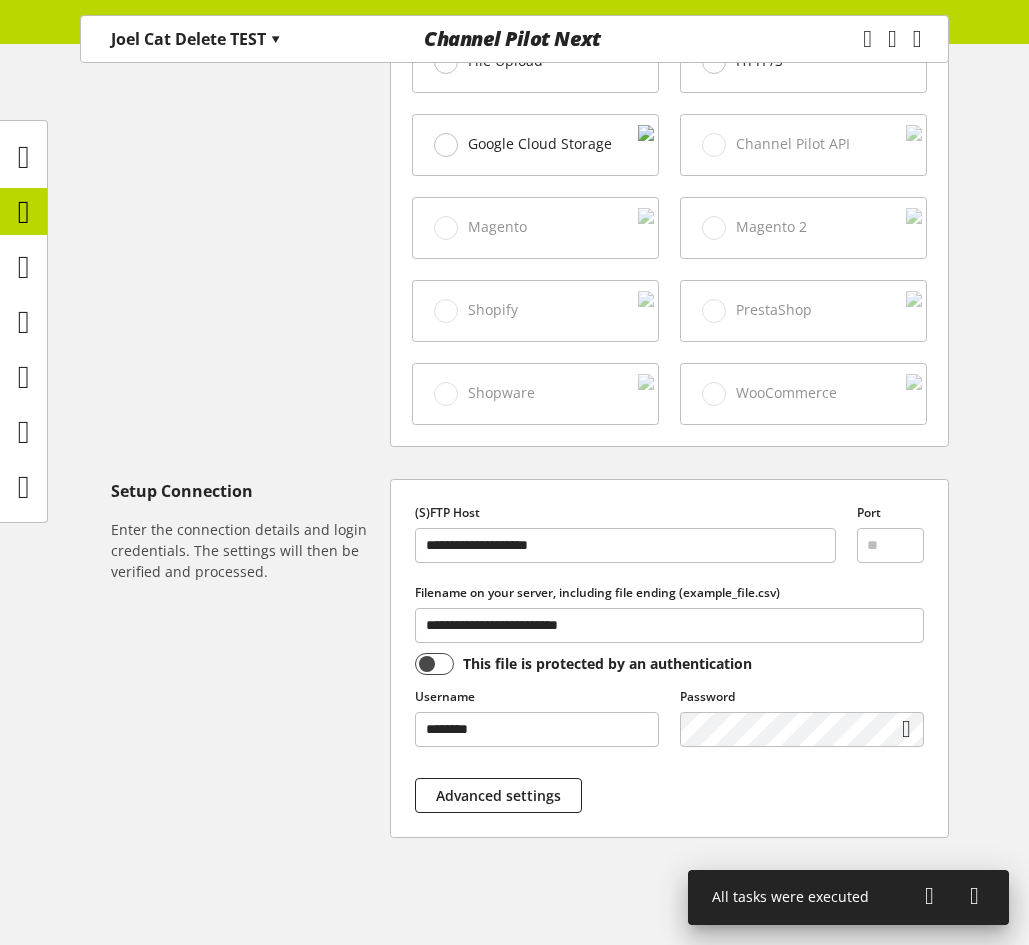 scroll, scrollTop: 800, scrollLeft: 0, axis: vertical 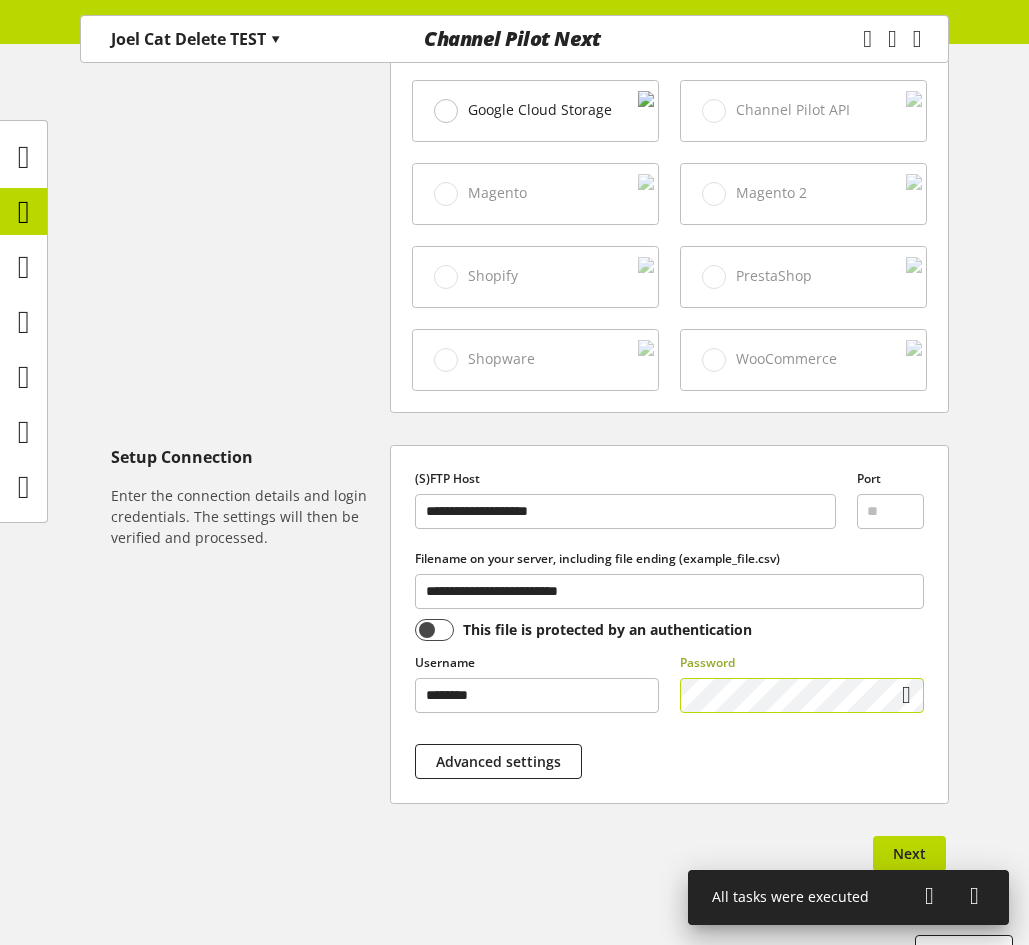 click at bounding box center (906, 695) 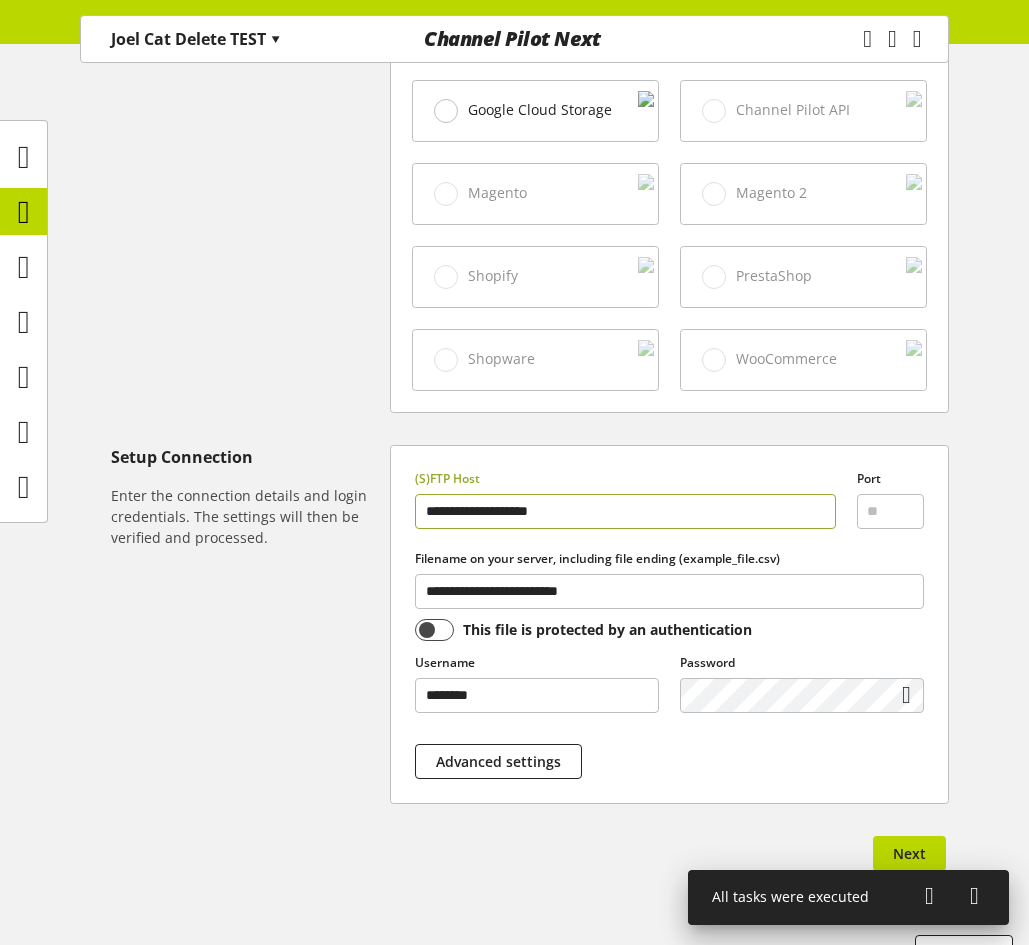 type on "*" 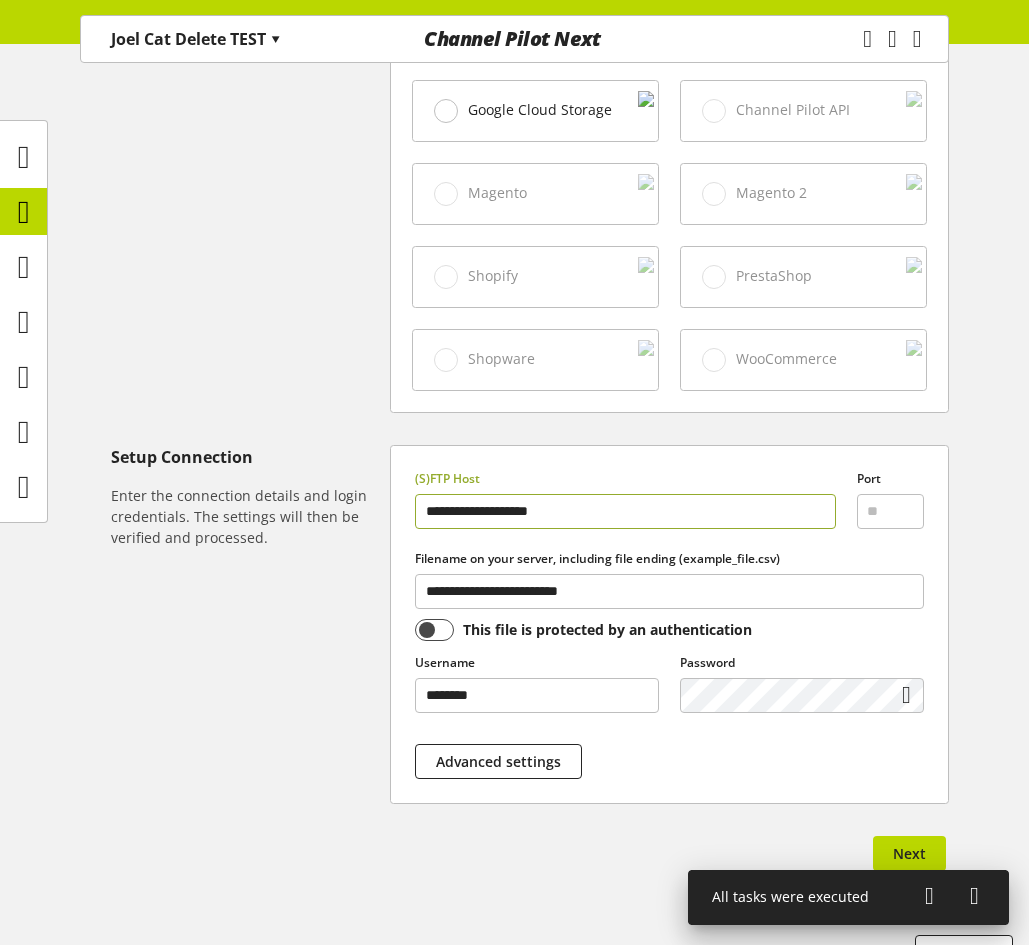 drag, startPoint x: 611, startPoint y: 518, endPoint x: 418, endPoint y: 525, distance: 193.1269 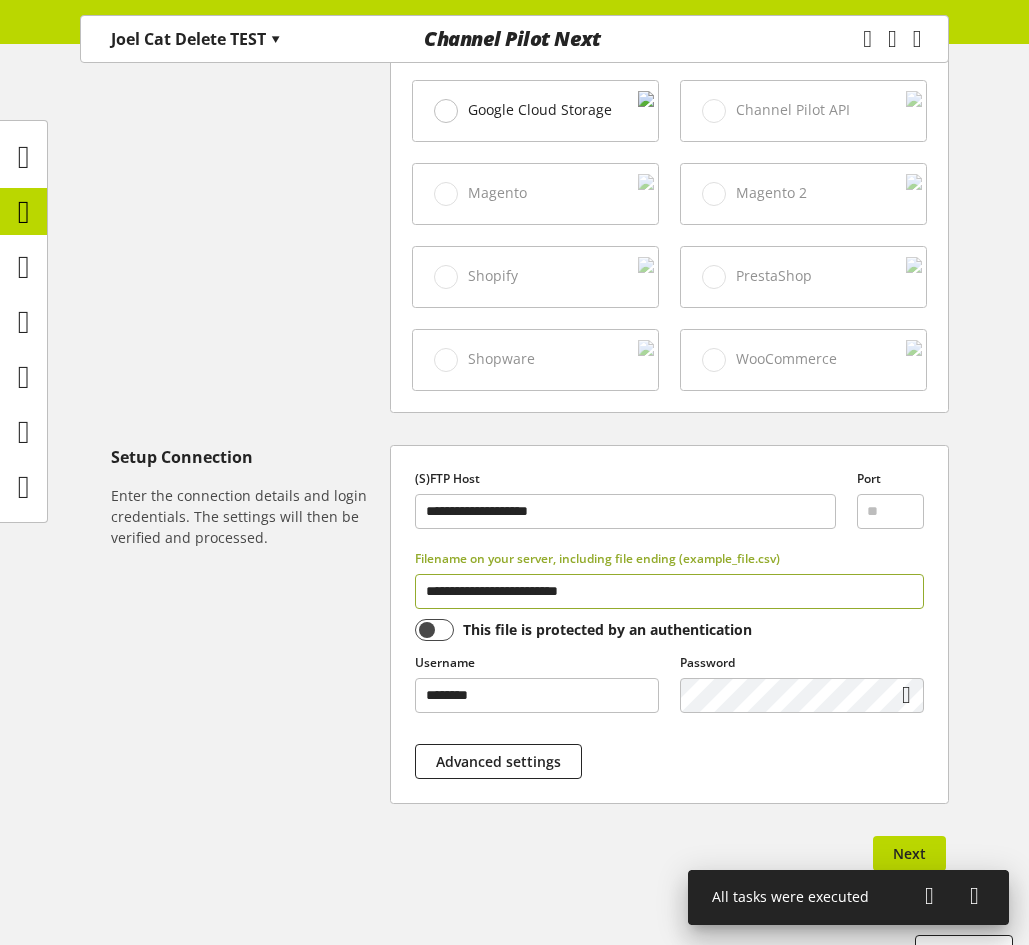 drag, startPoint x: 642, startPoint y: 613, endPoint x: 408, endPoint y: 601, distance: 234.3075 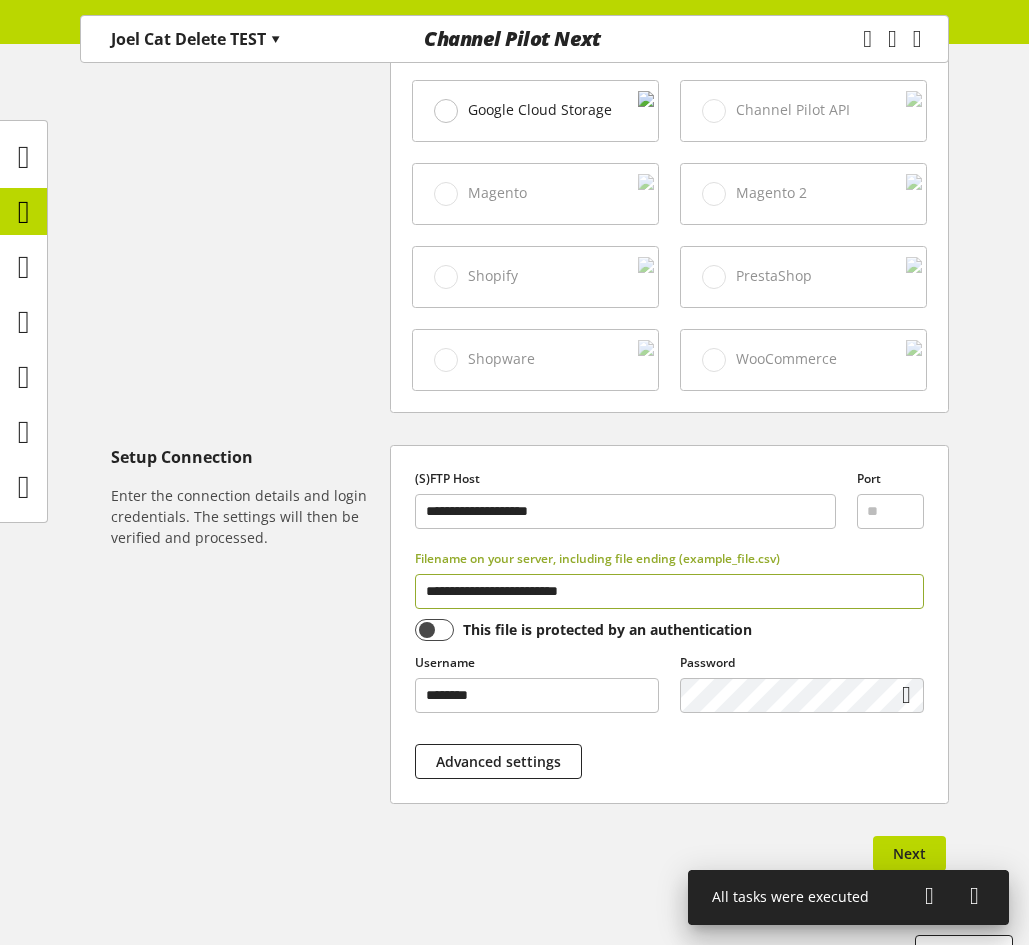 click on "**********" at bounding box center [669, 625] 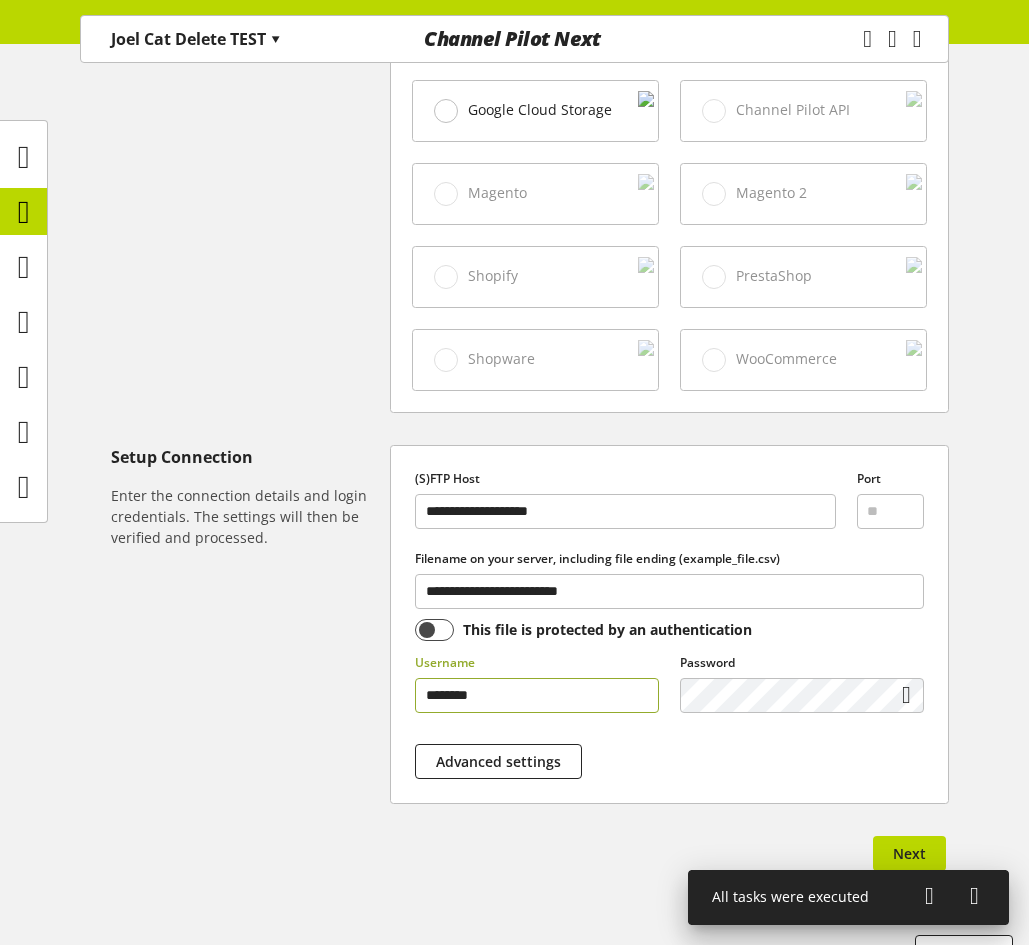 drag, startPoint x: 585, startPoint y: 707, endPoint x: 391, endPoint y: 700, distance: 194.12625 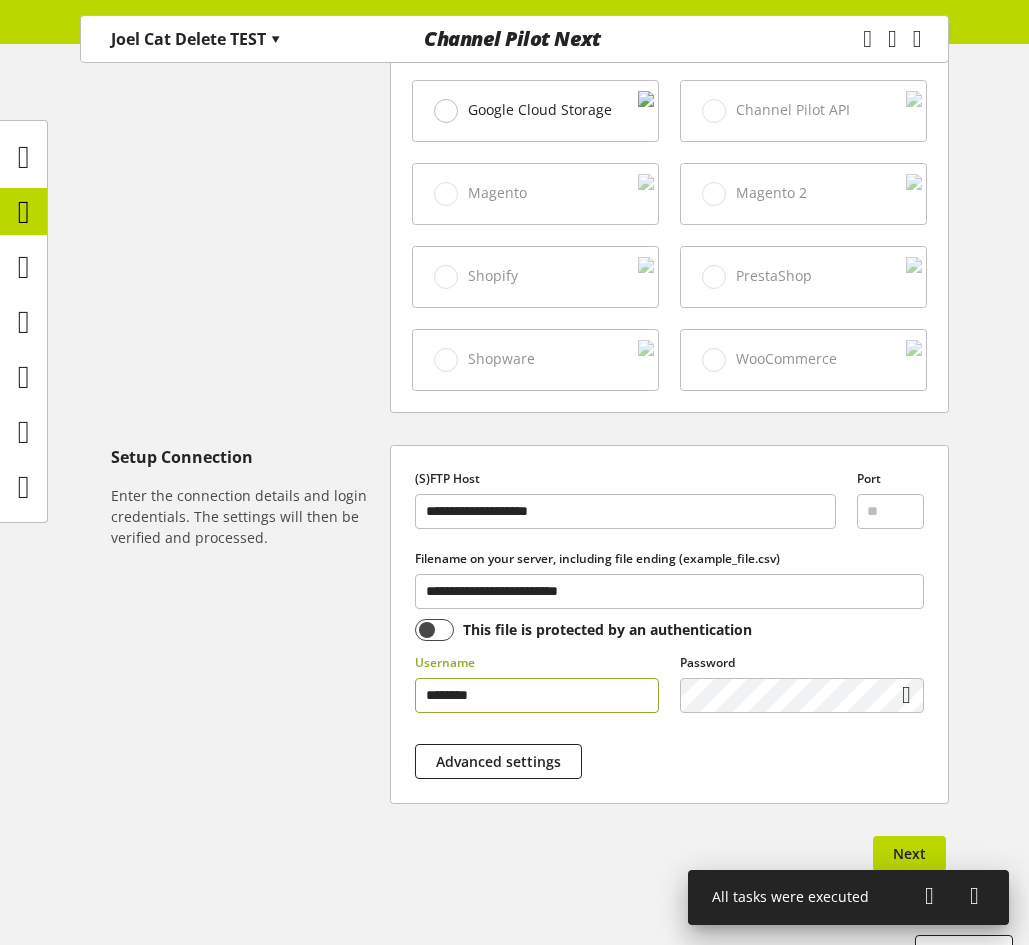 click on "**********" at bounding box center (669, 625) 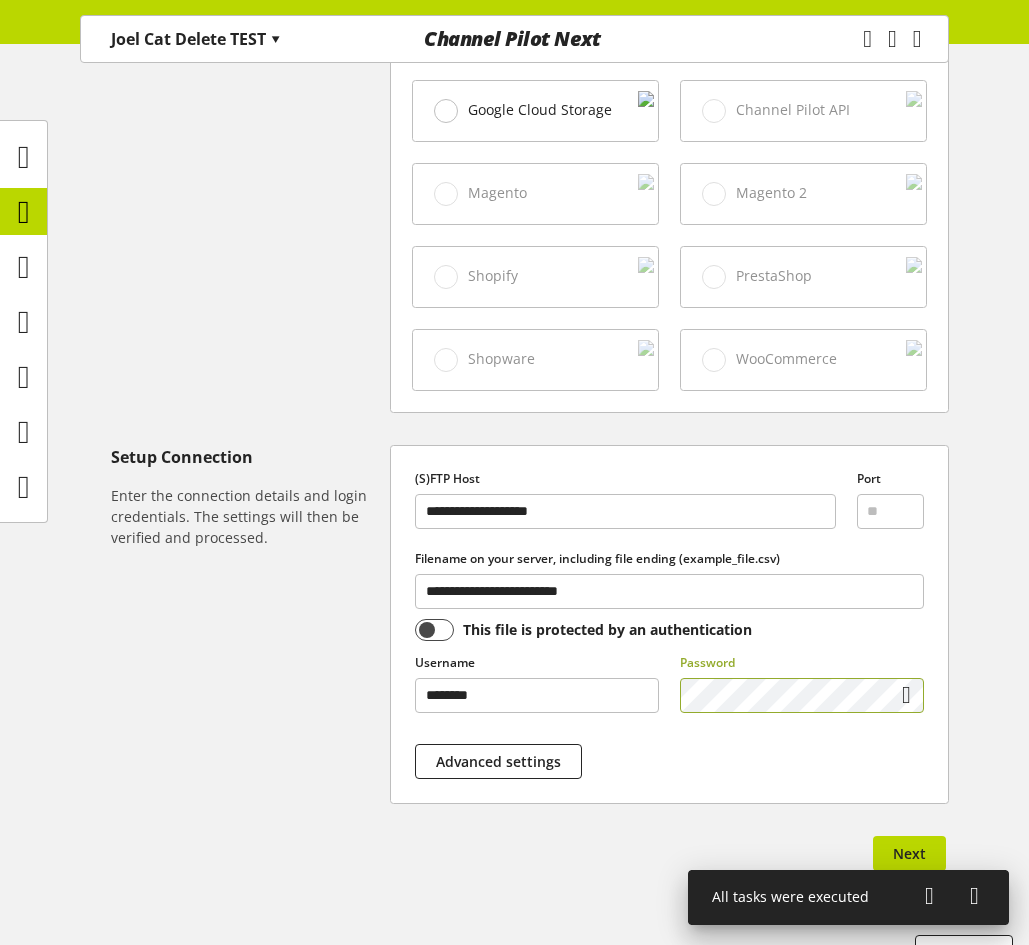 click on "Joel Cat Delete TEST ▾" at bounding box center [196, 39] 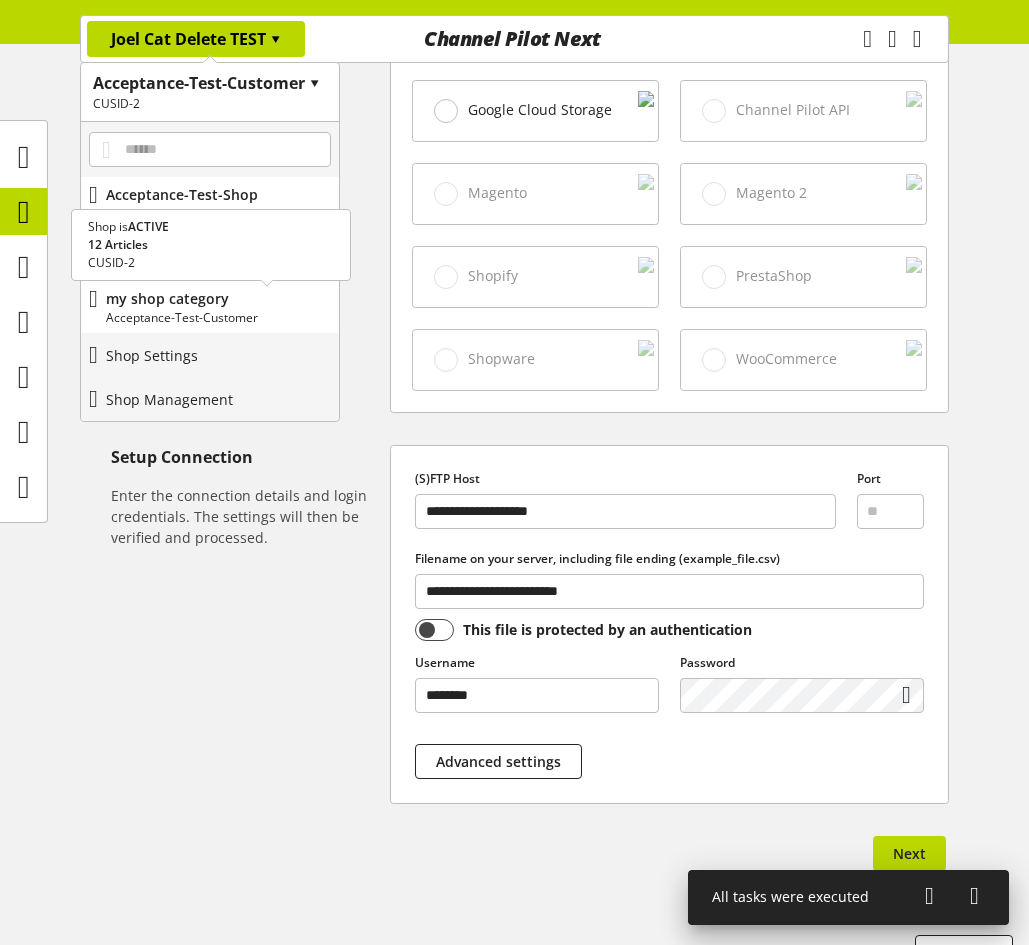 click on "Acceptance-Test-Customer" at bounding box center [218, 318] 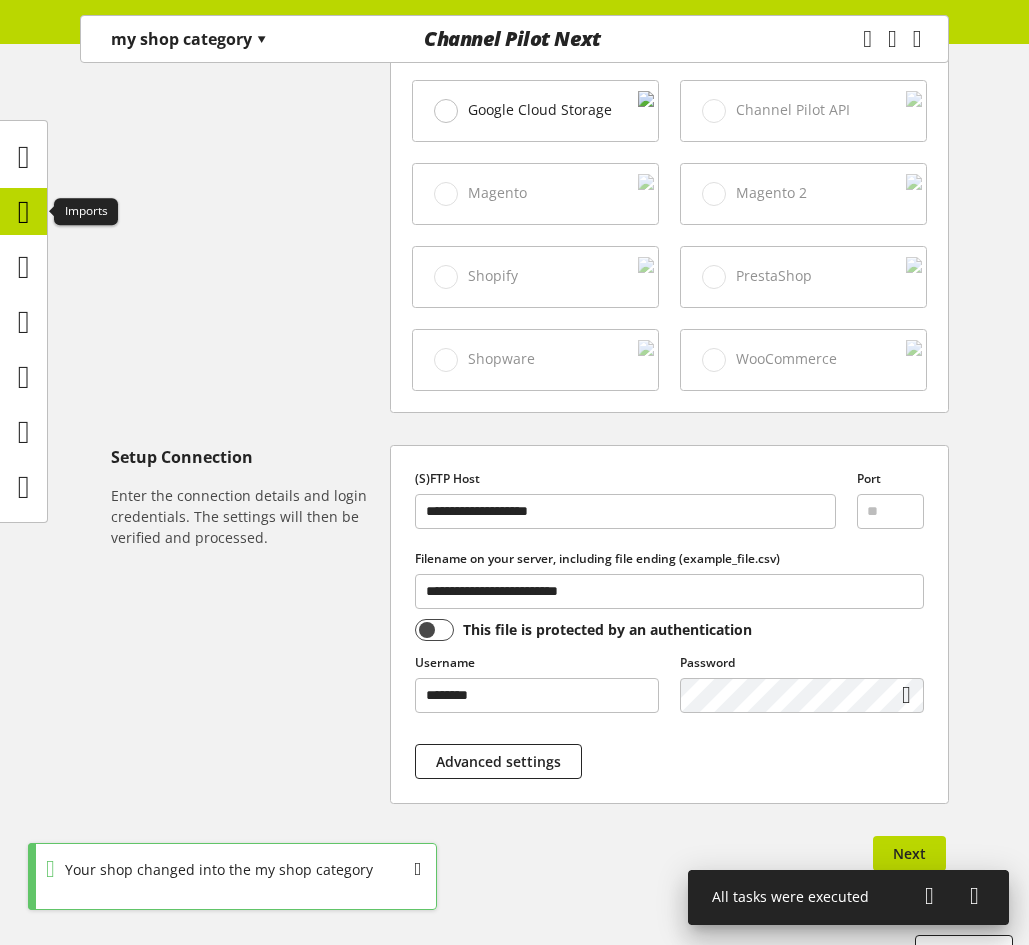 click at bounding box center [24, 212] 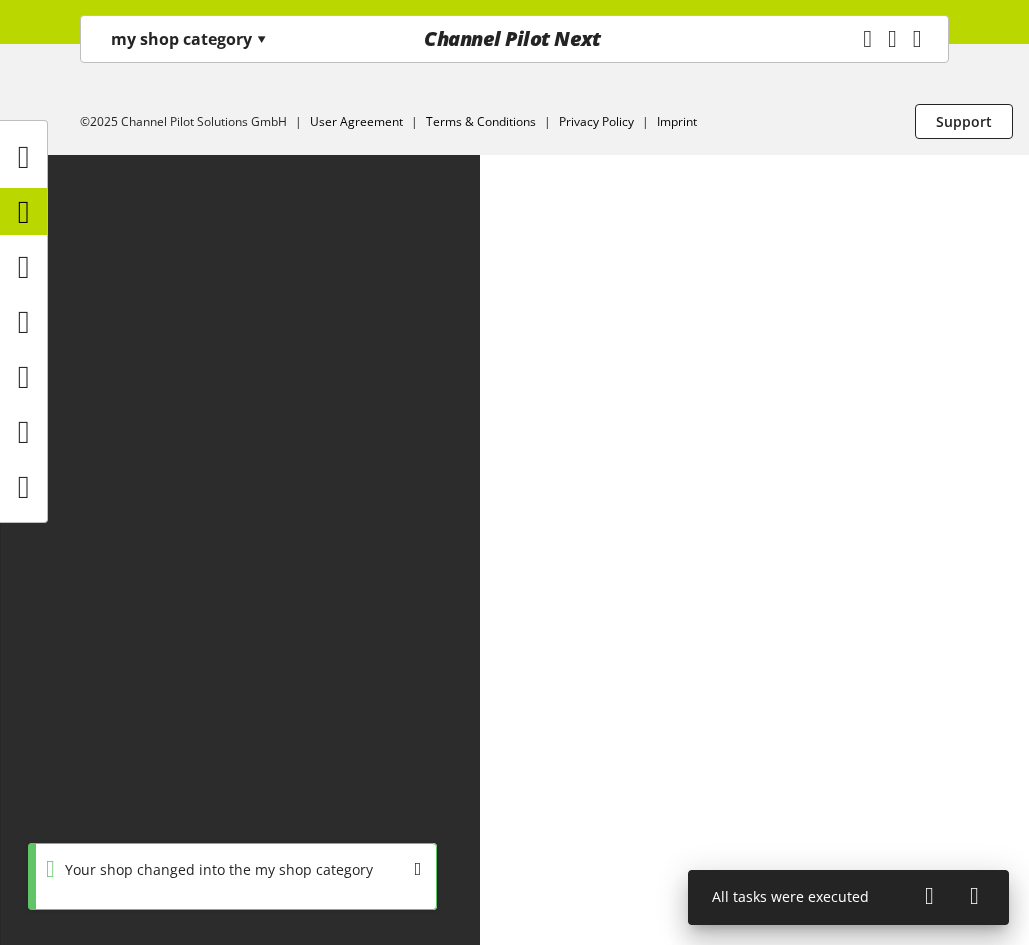 scroll, scrollTop: 0, scrollLeft: 0, axis: both 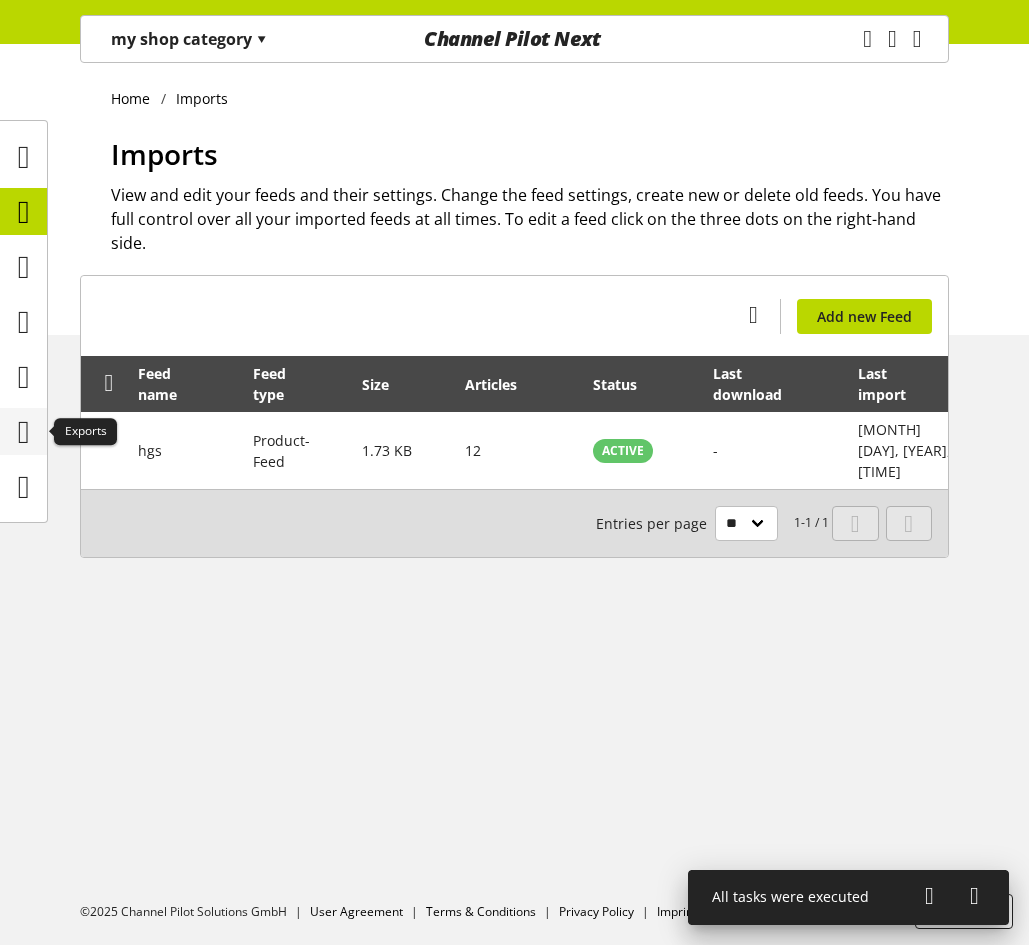 click at bounding box center (24, 432) 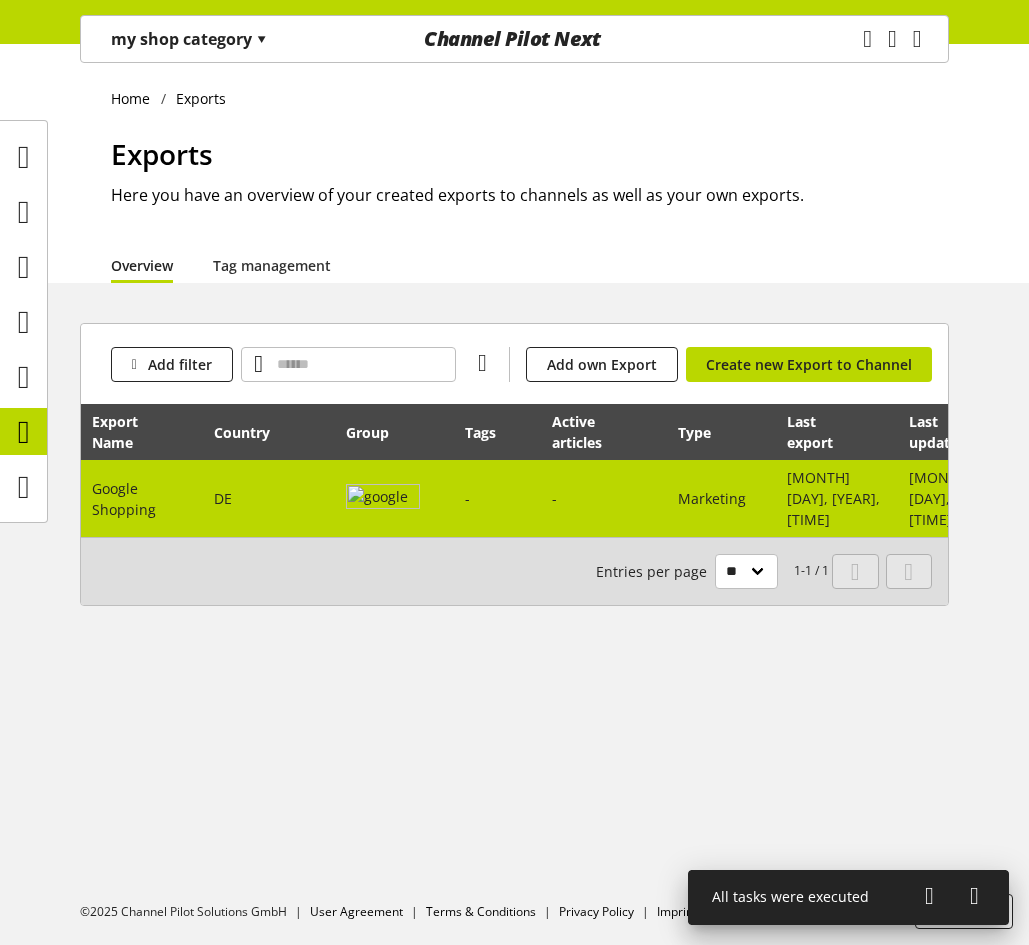 click at bounding box center (394, 498) 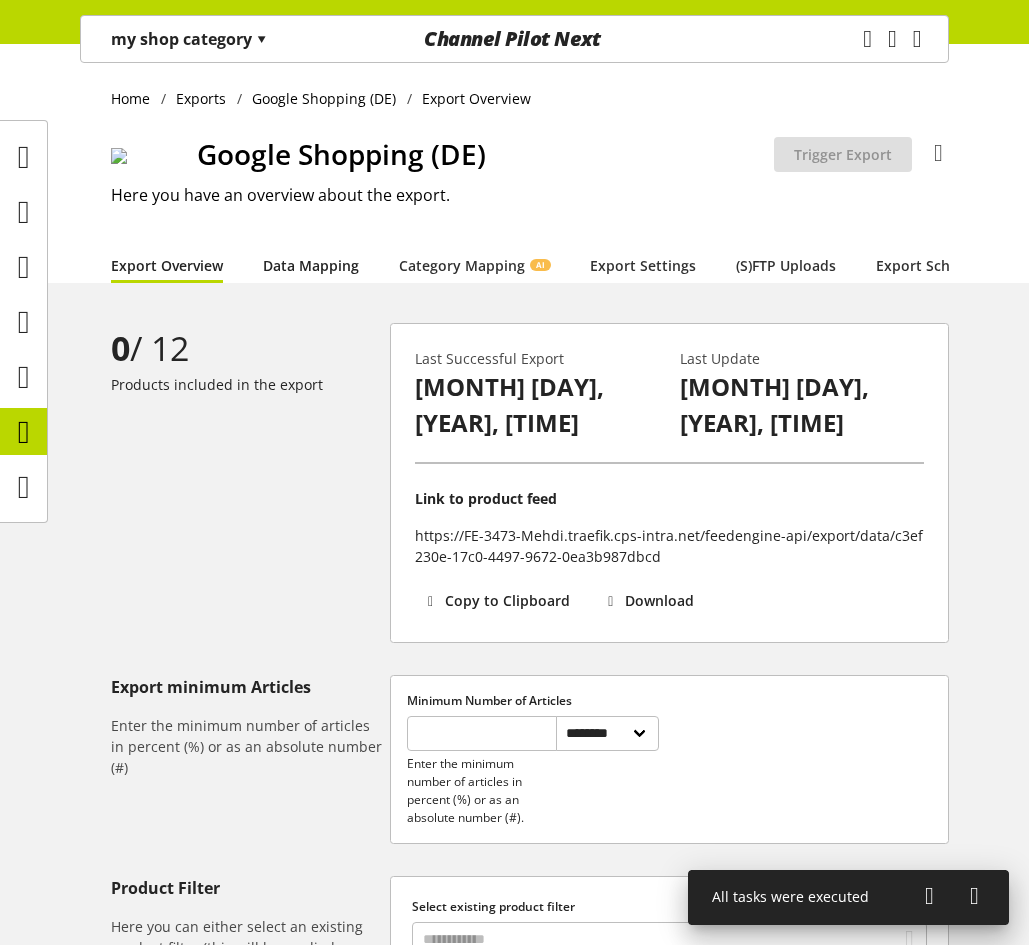 click on "Data Mapping" at bounding box center [311, 265] 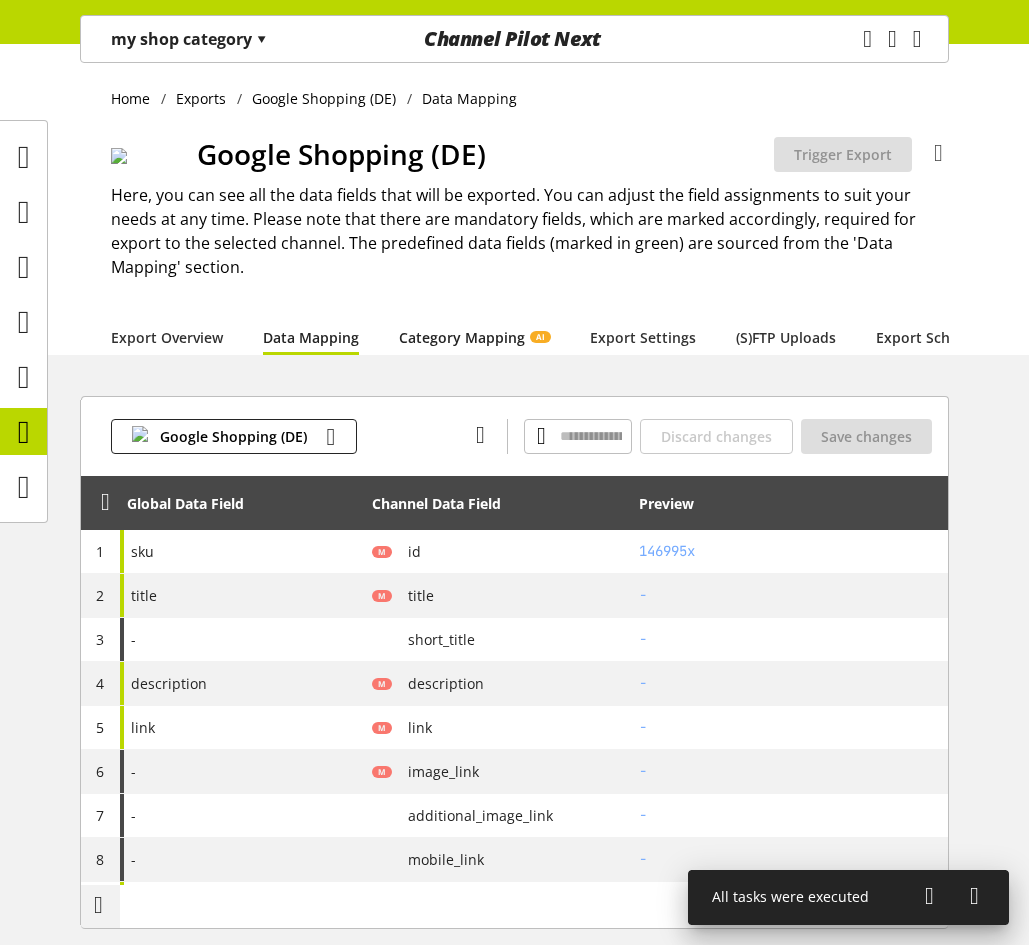 click on "Category Mapping AI" at bounding box center [474, 337] 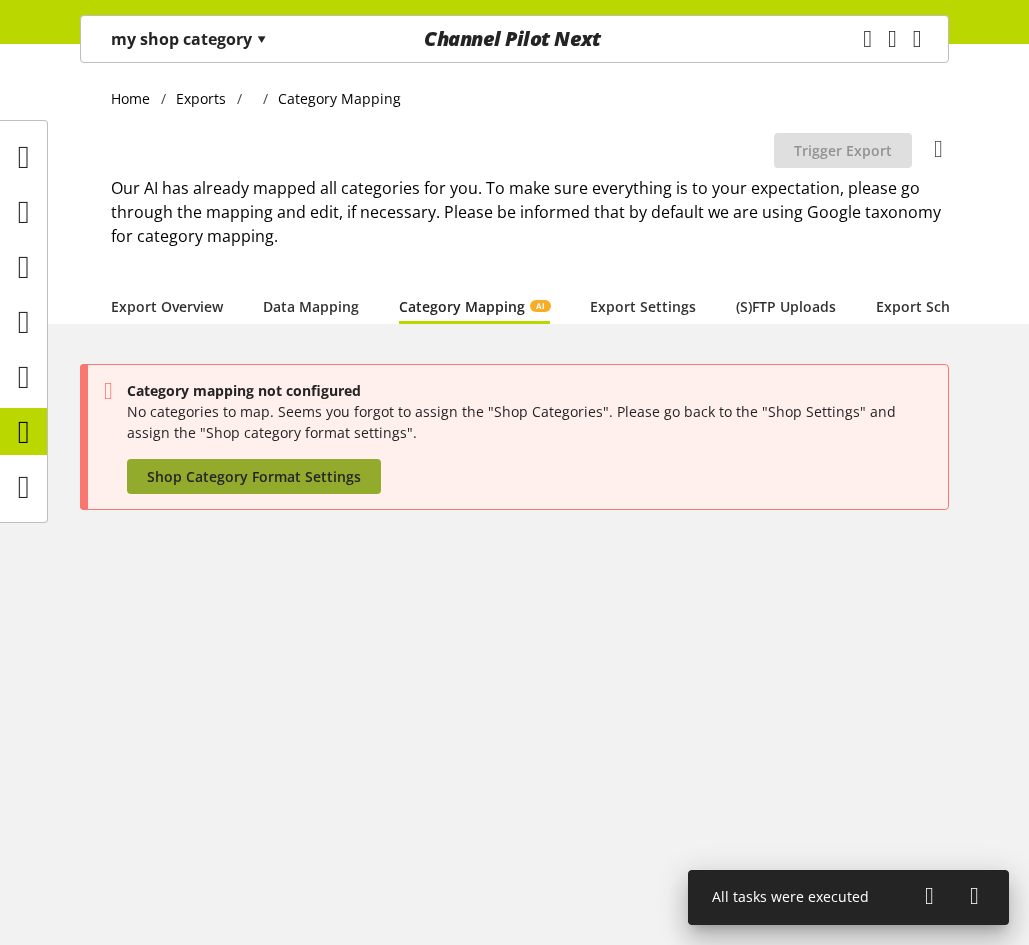 click on "Shop Category Format Settings" at bounding box center (254, 476) 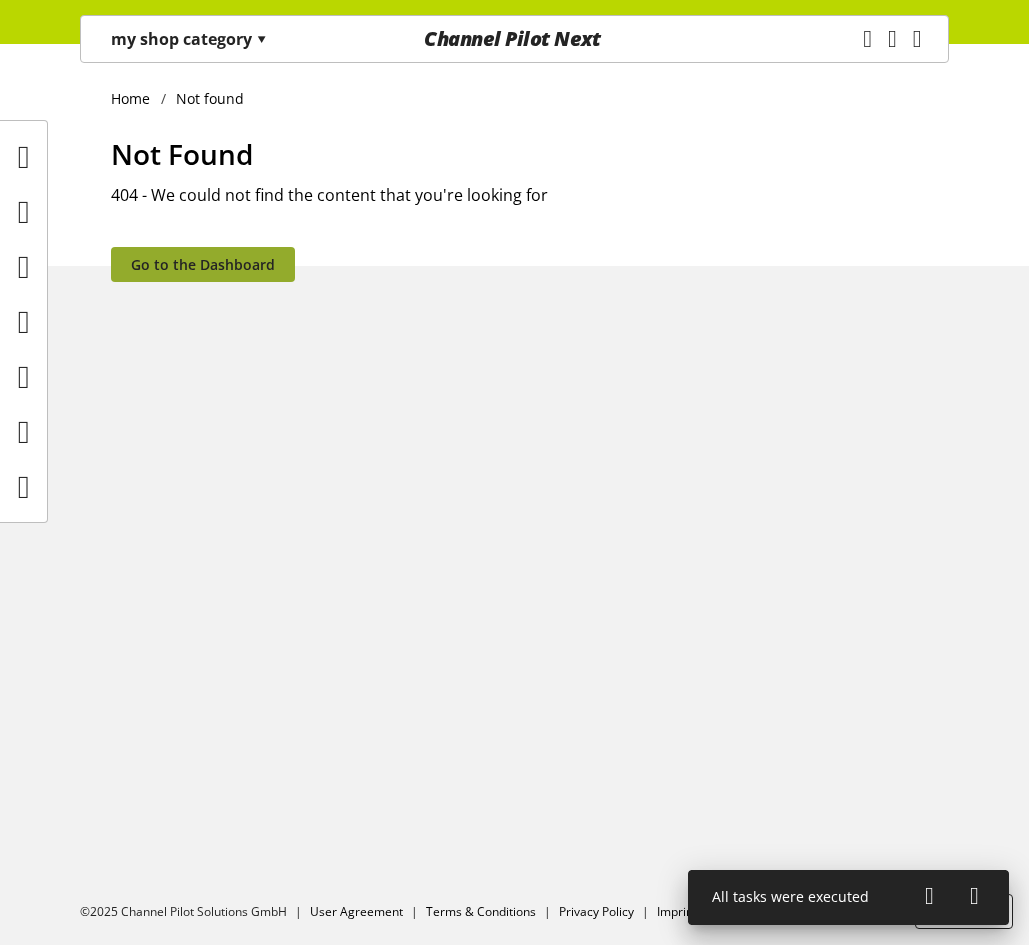 click on "Go to the Dashboard" at bounding box center [203, 264] 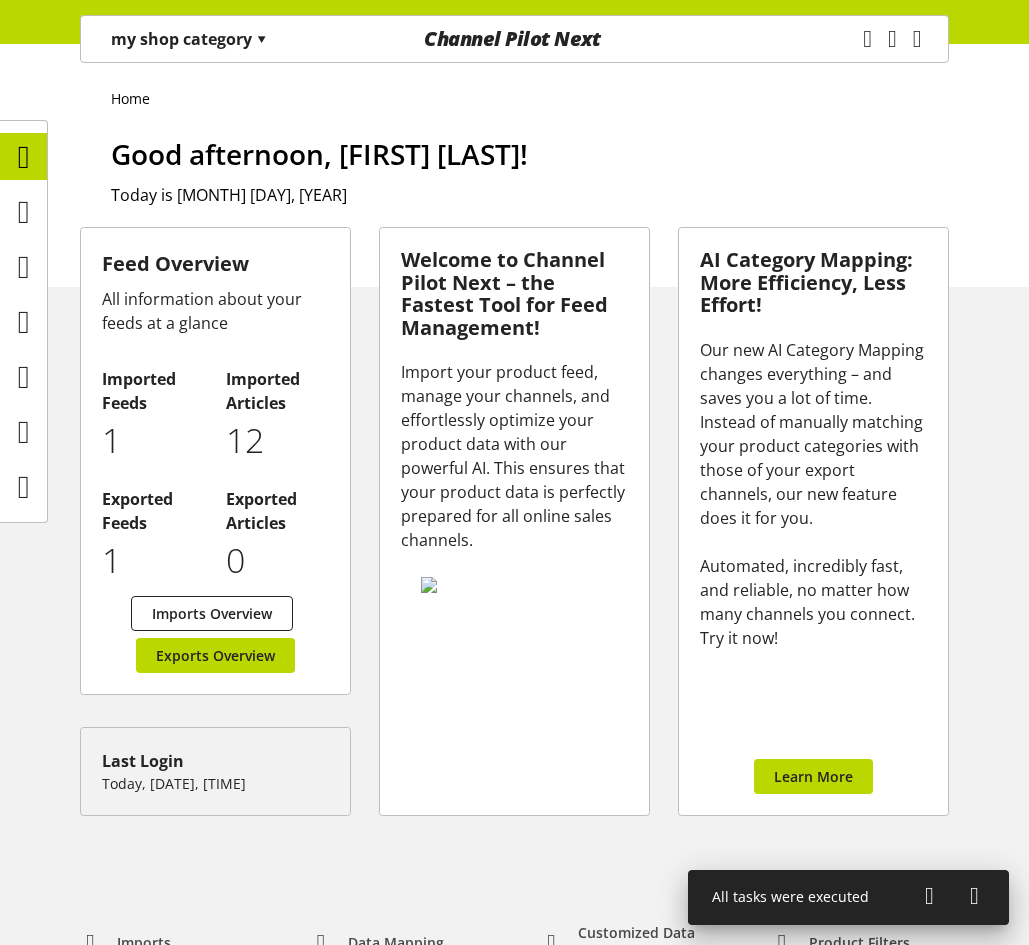 click on "my shop category ▾" at bounding box center [189, 39] 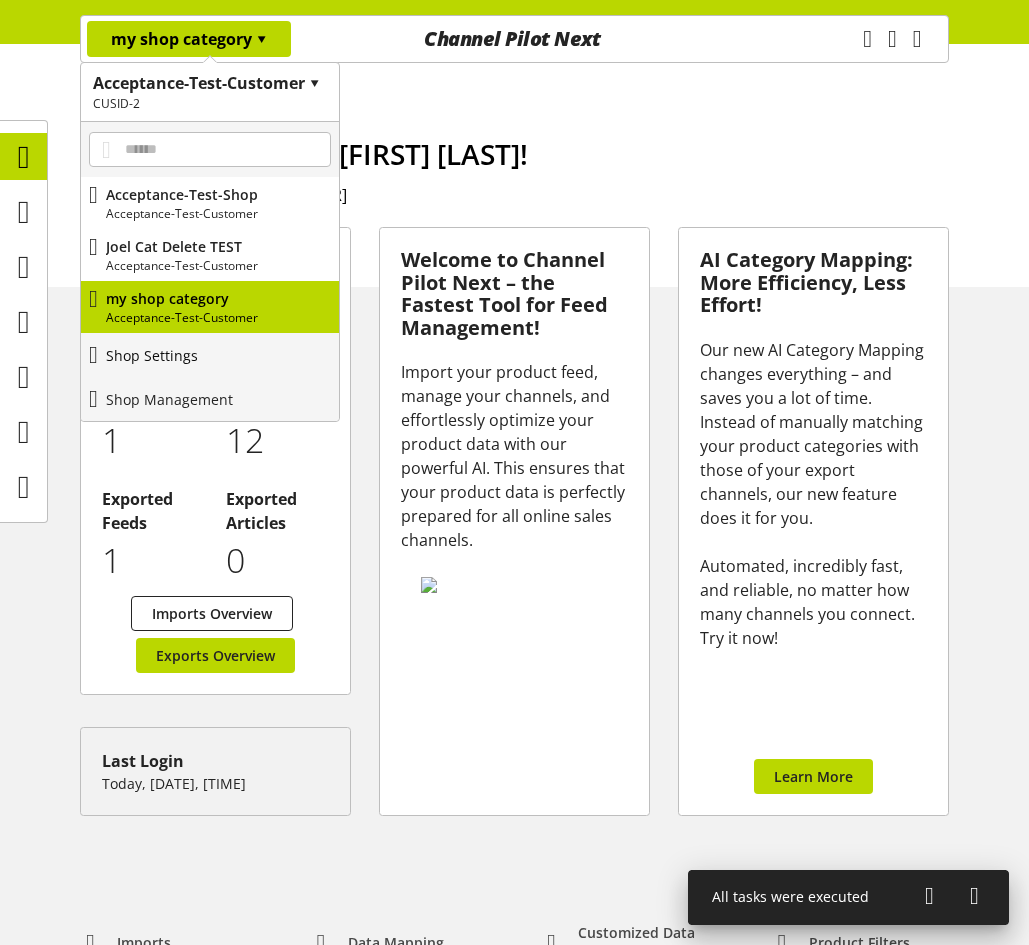 click on "Shop Settings" at bounding box center [210, 355] 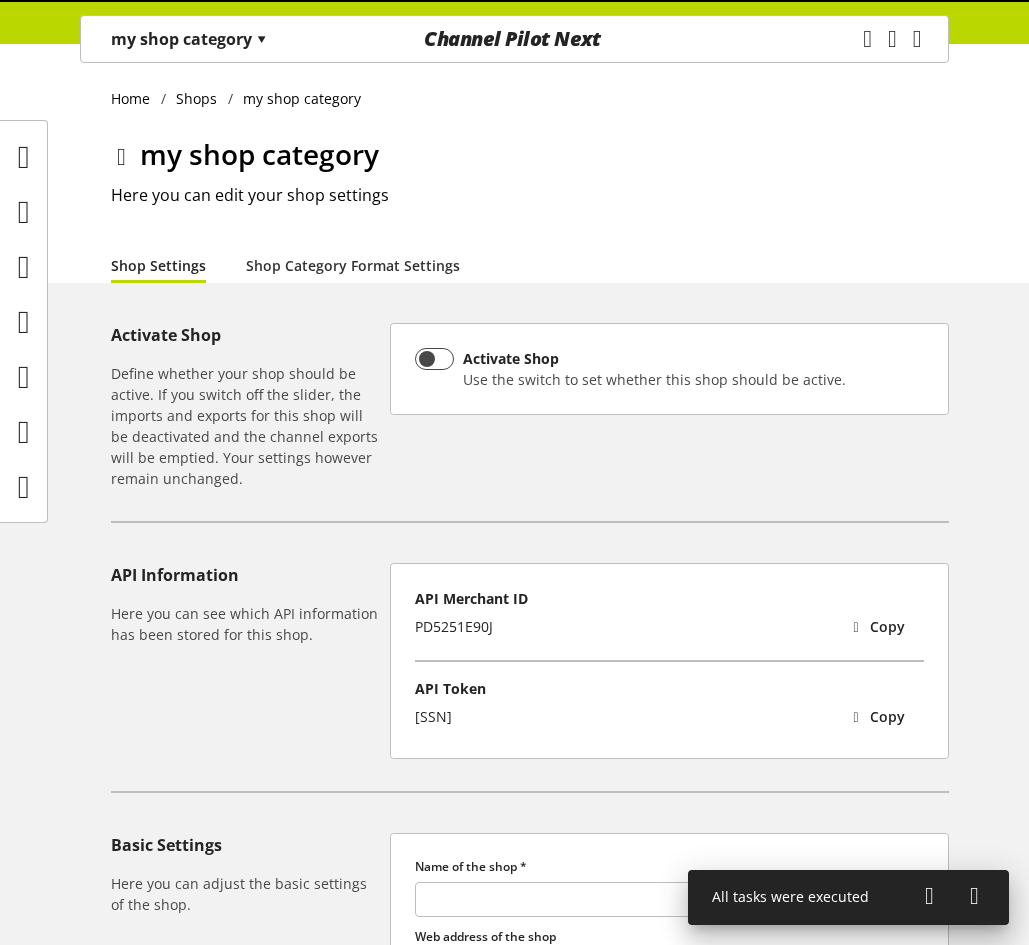 type on "**********" 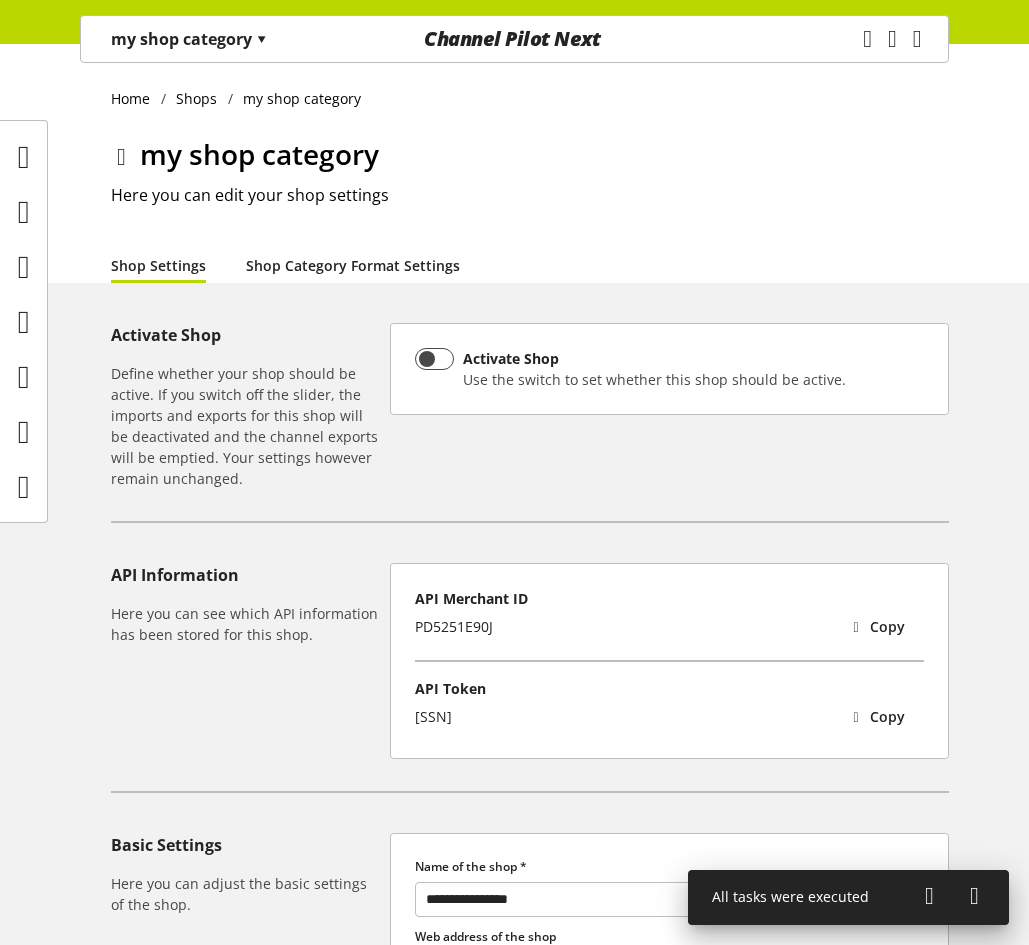 click on "Shop Category Format Settings" at bounding box center [353, 265] 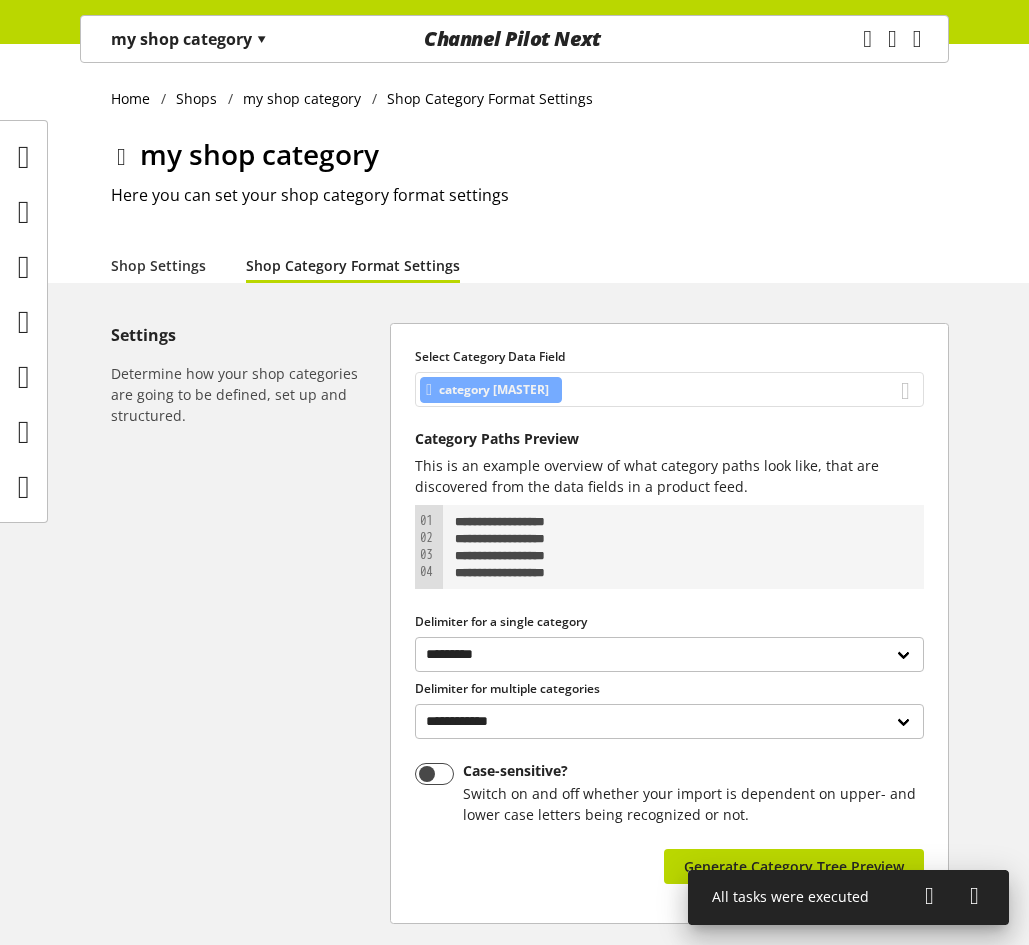 click on "category [MASTER]" at bounding box center [669, 389] 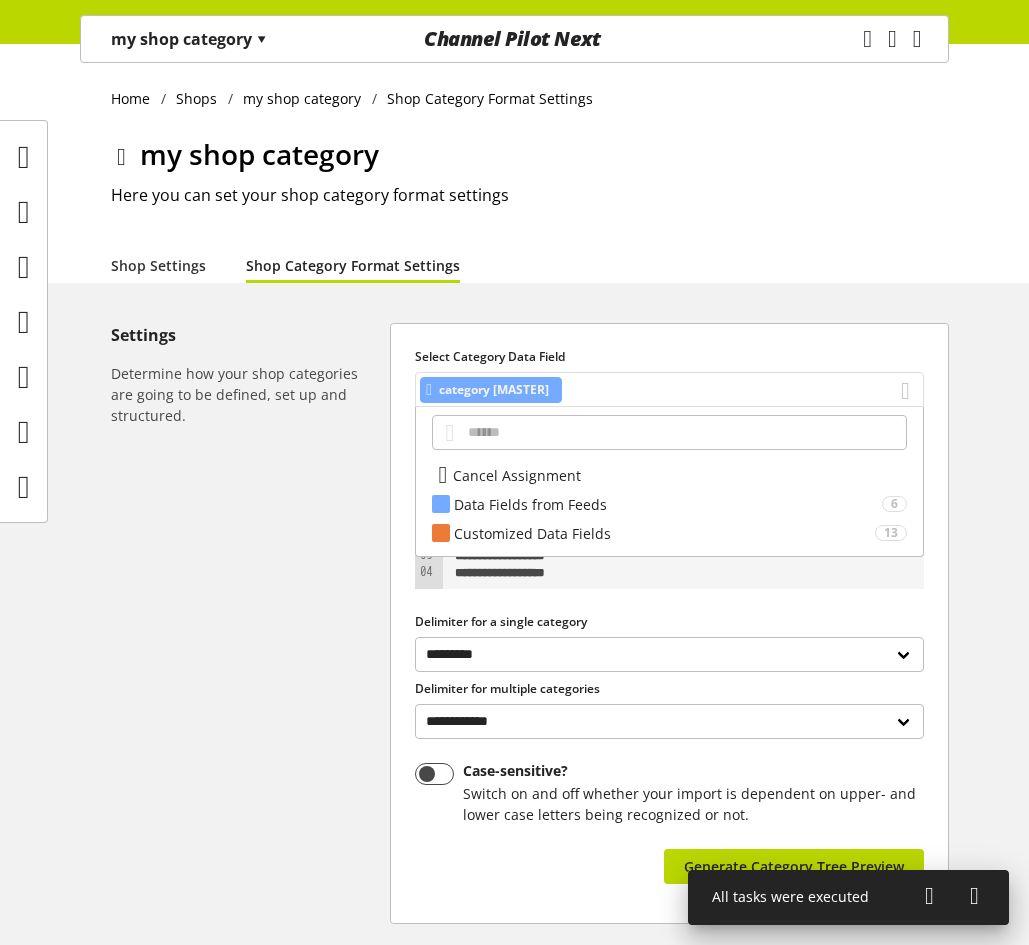 click on "category [MASTER]" at bounding box center (669, 389) 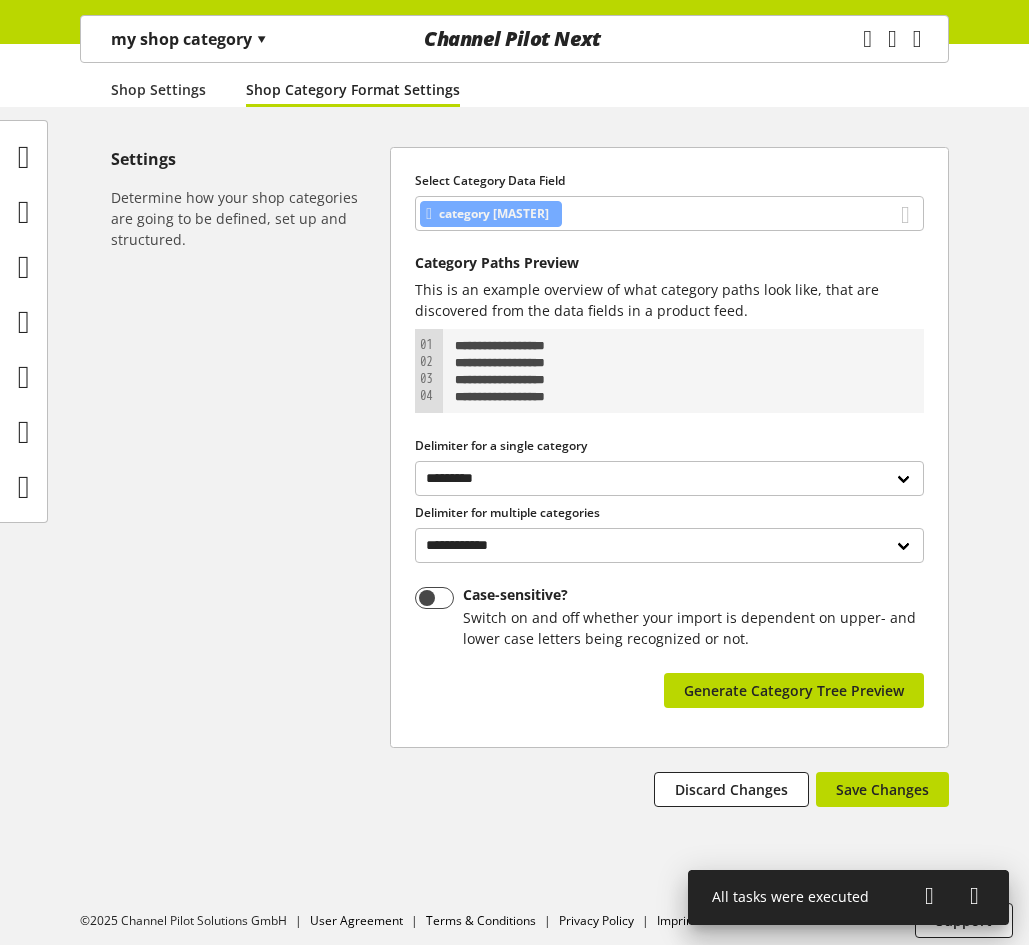 scroll, scrollTop: 185, scrollLeft: 0, axis: vertical 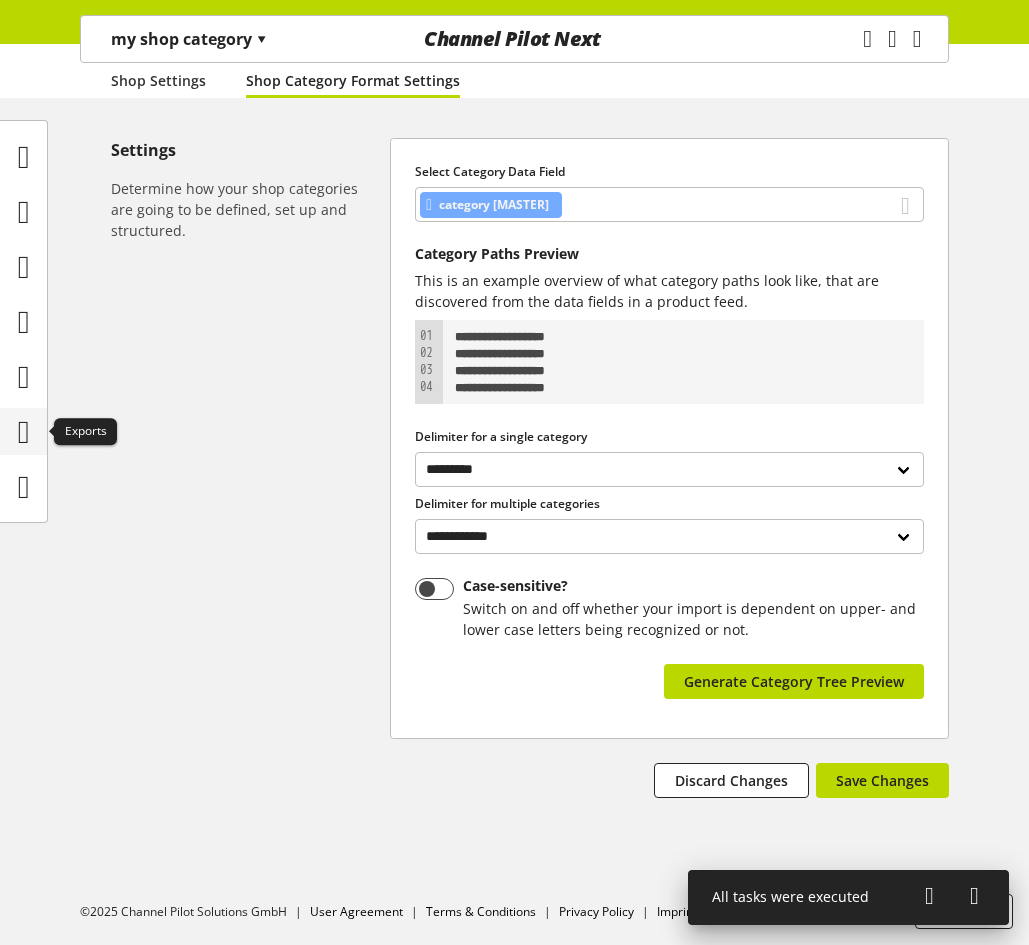 click at bounding box center (24, 432) 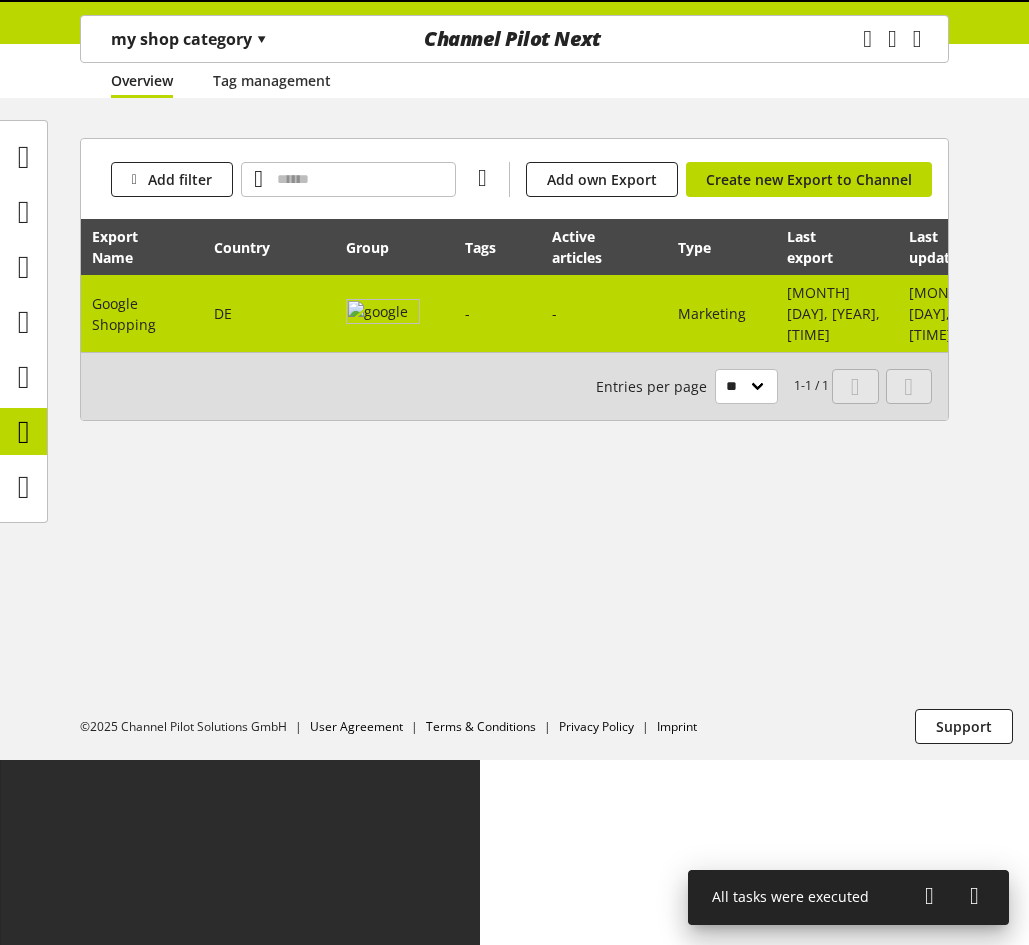 scroll, scrollTop: 0, scrollLeft: 0, axis: both 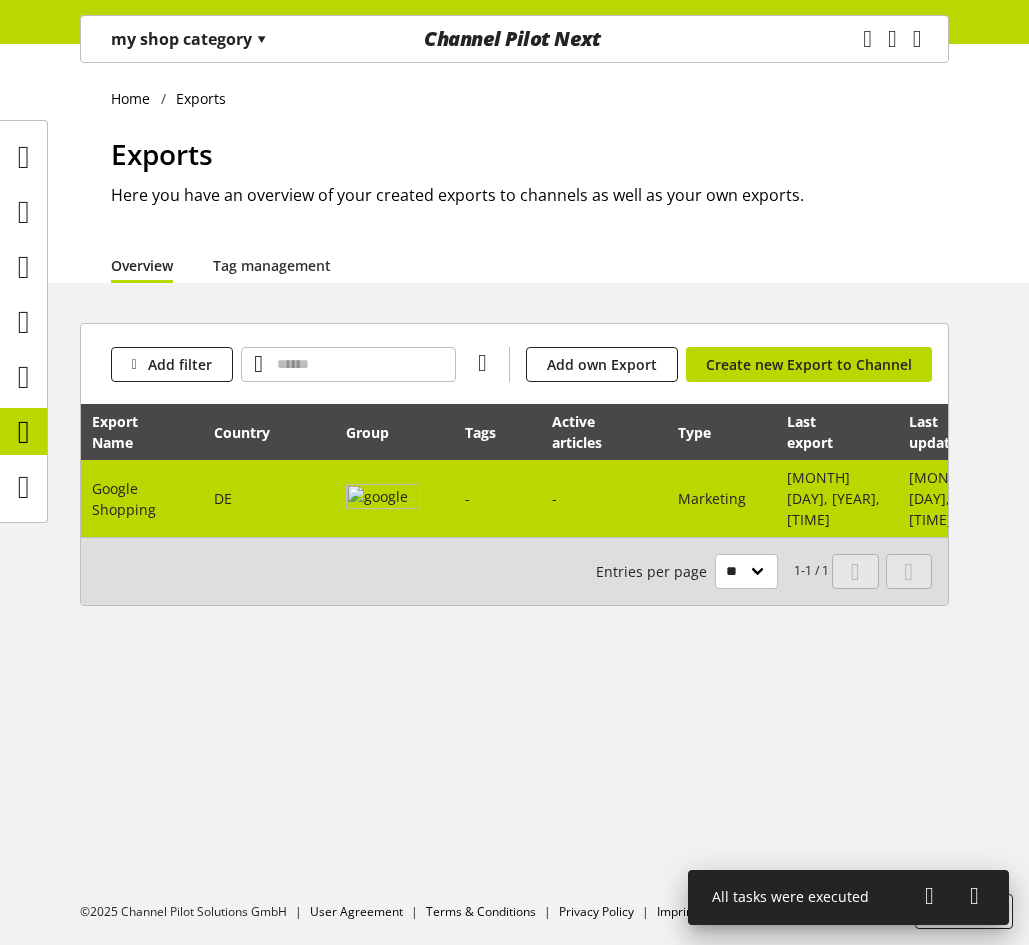 click on "DE" at bounding box center (269, 498) 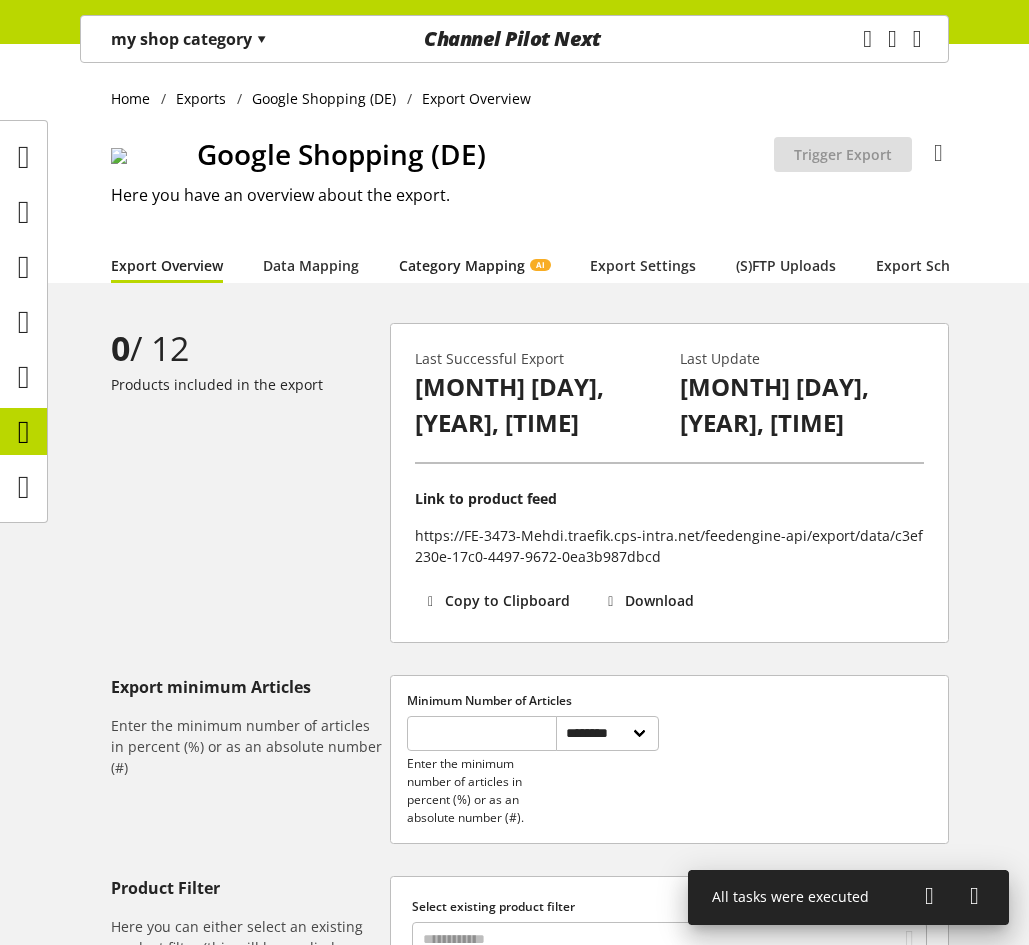 click on "Category Mapping AI" at bounding box center (474, 265) 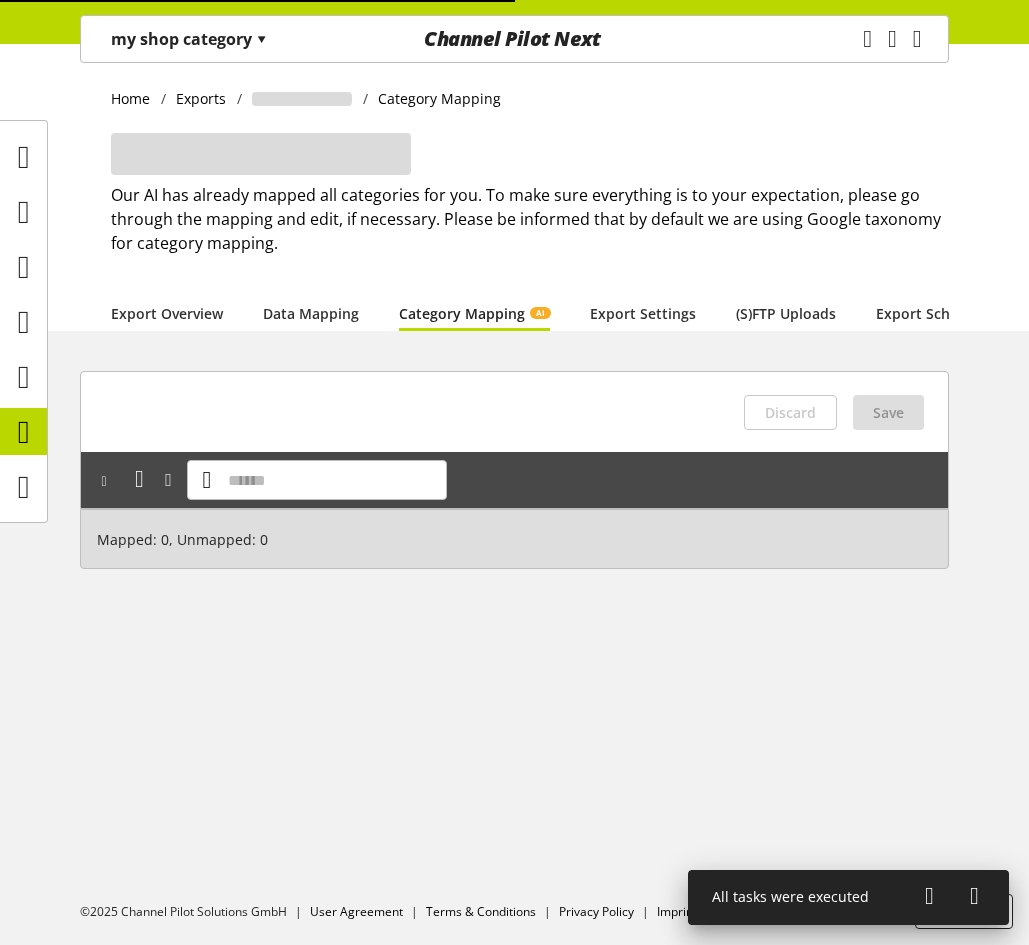 scroll, scrollTop: 0, scrollLeft: 0, axis: both 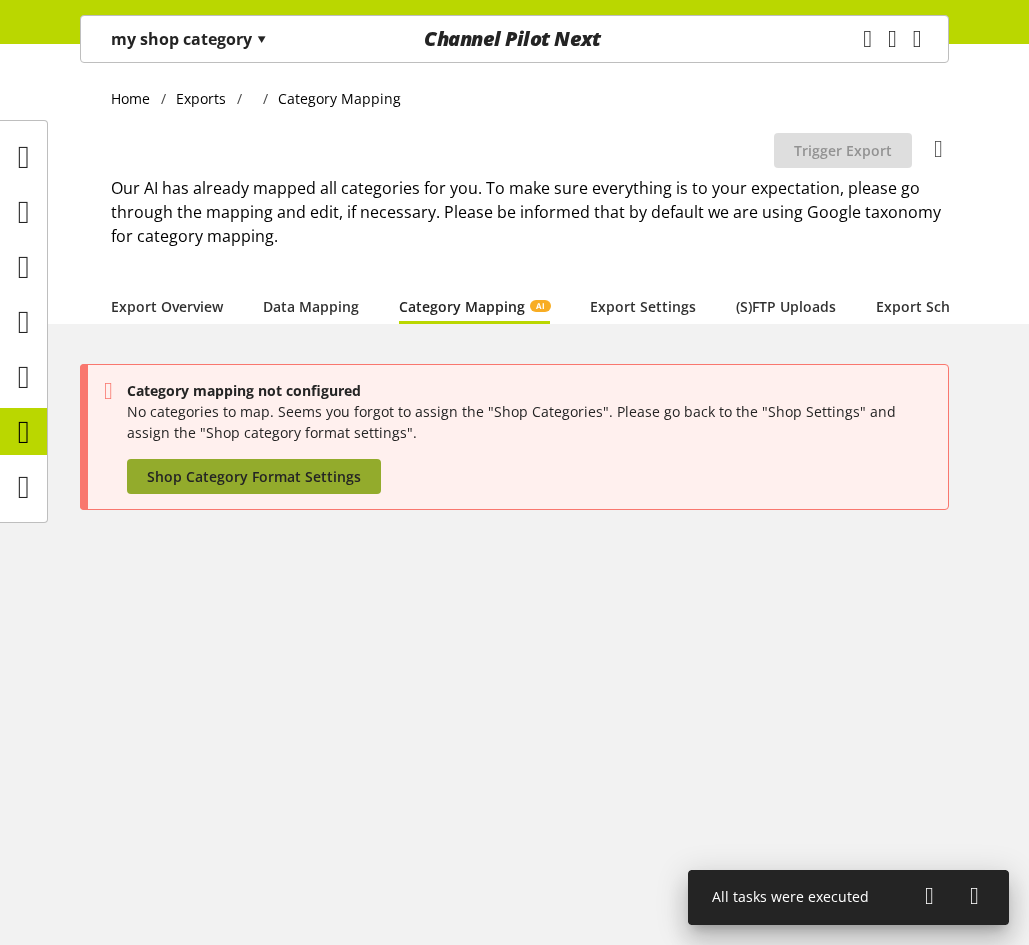 click on "Shop Category Format Settings" at bounding box center (254, 476) 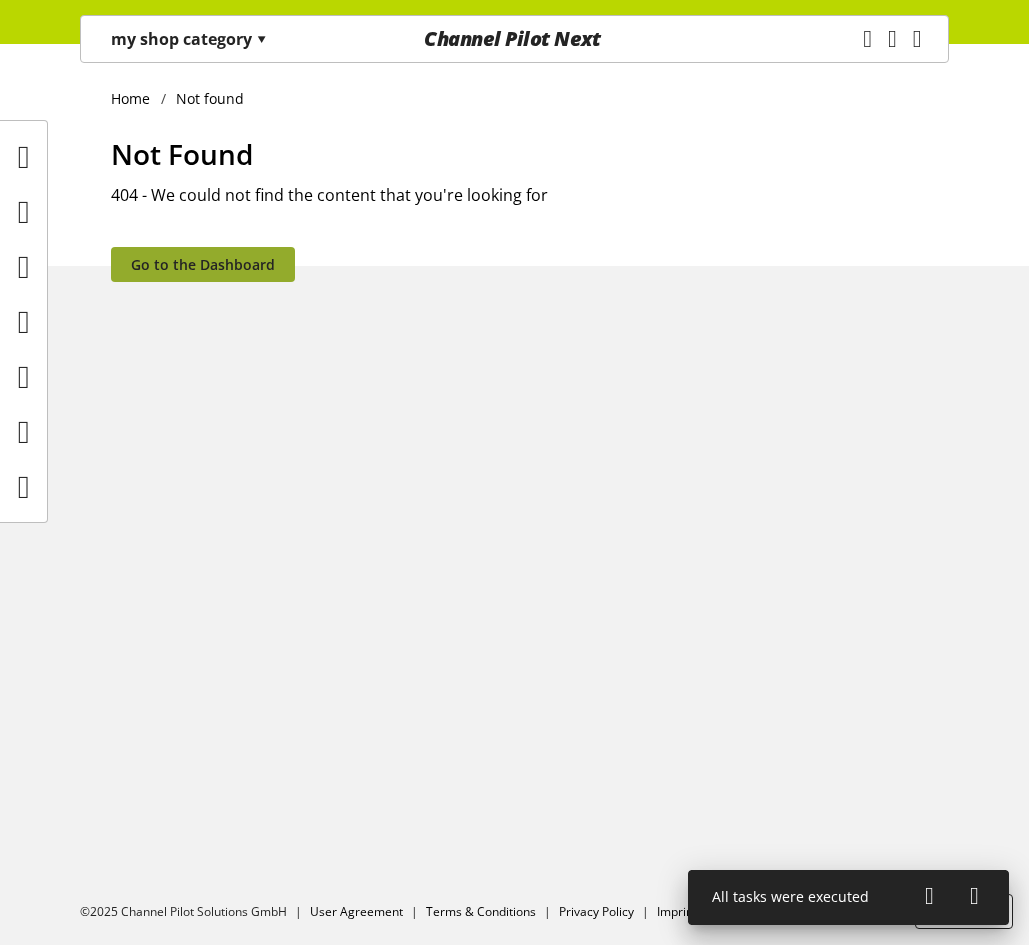 click on "Go to the Dashboard" at bounding box center [203, 264] 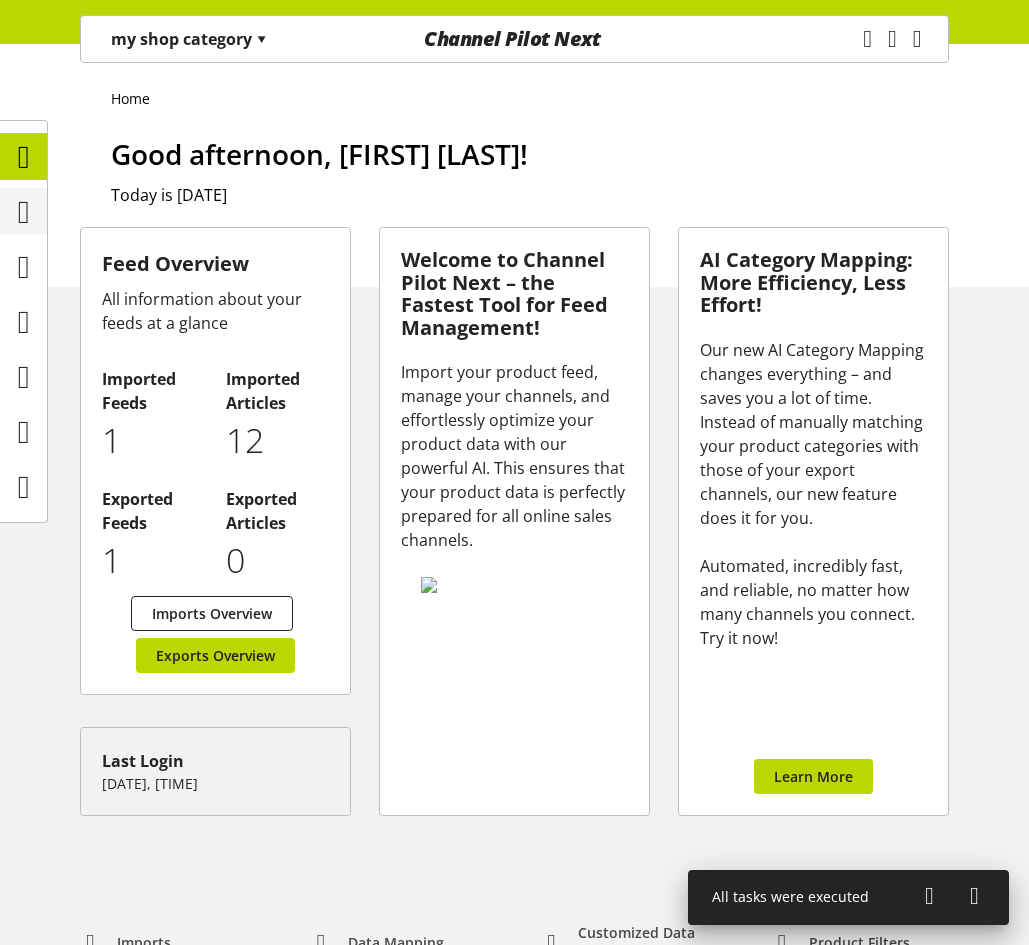 click at bounding box center [24, 212] 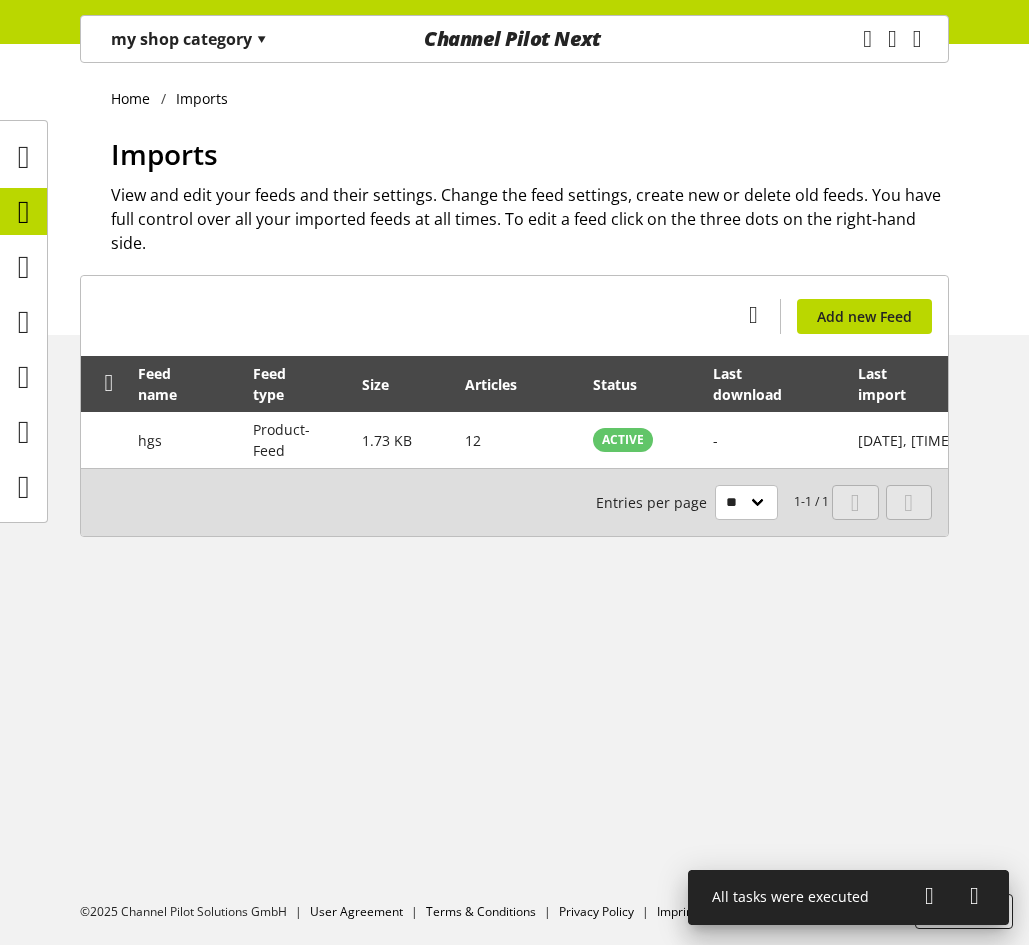 click on "▾" at bounding box center (261, 39) 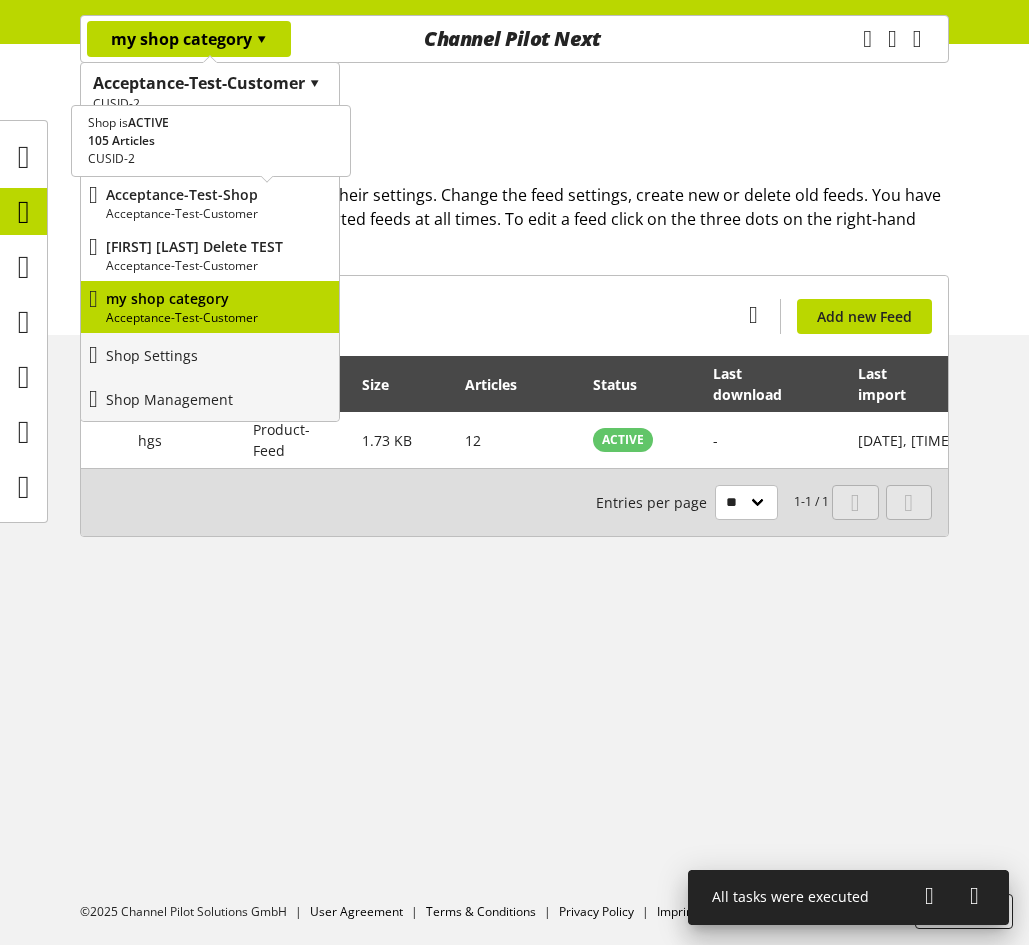 click on "Acceptance-Test-Shop" at bounding box center (218, 194) 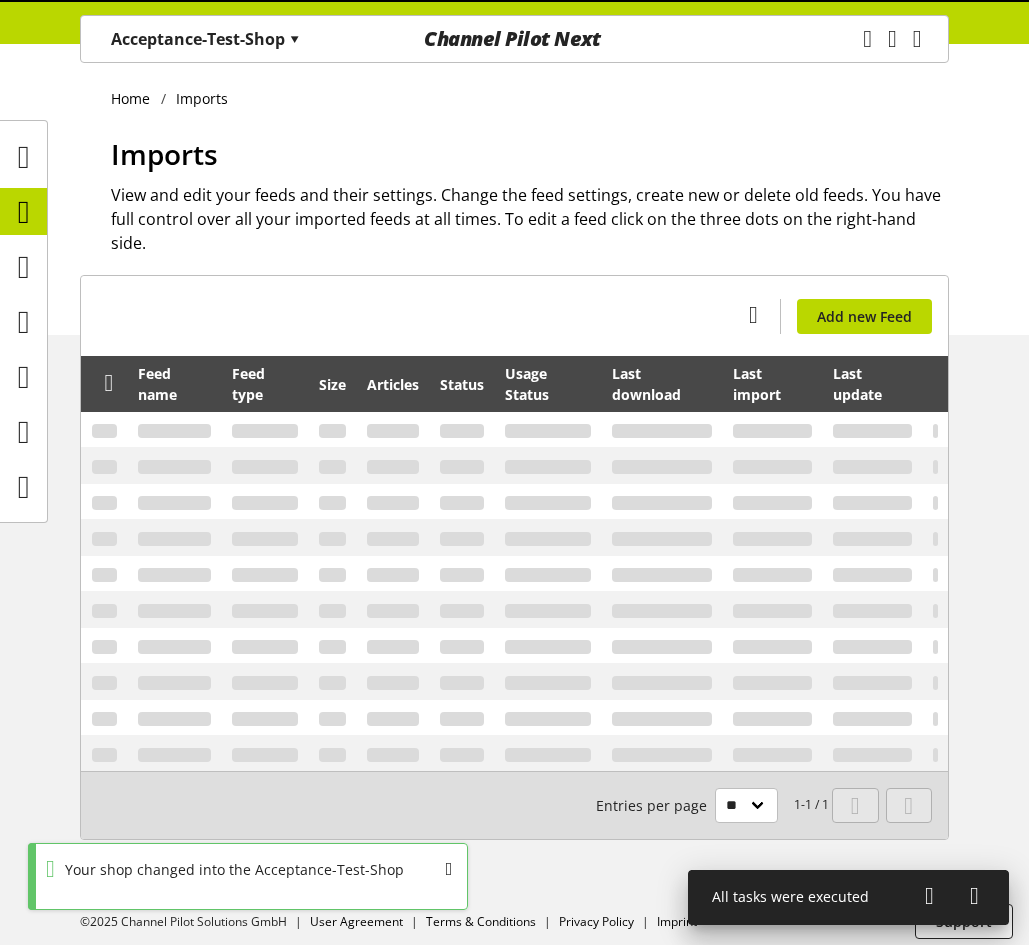 click on "Acceptance-Test-Shop ▾" at bounding box center (205, 39) 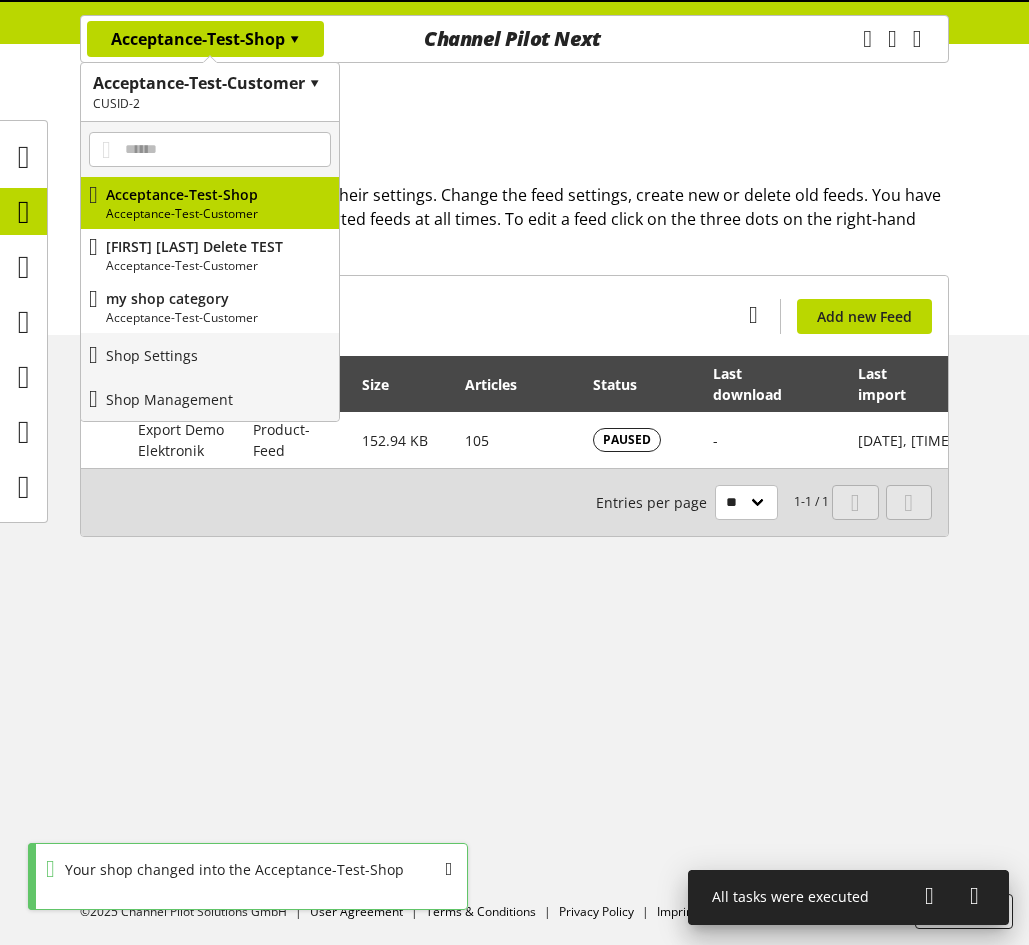 click on "Acceptance-Test-Shop ▾" at bounding box center (205, 39) 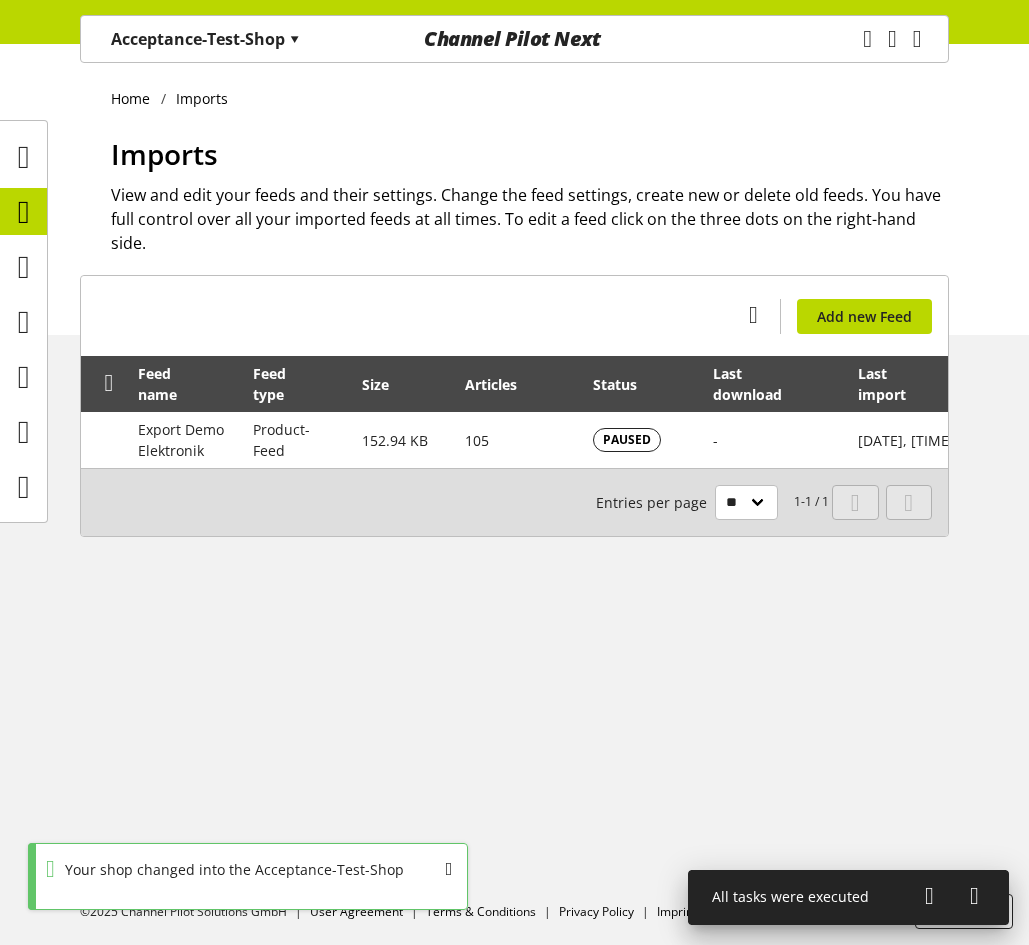 click on "Acceptance-Test-Shop ▾" at bounding box center (205, 39) 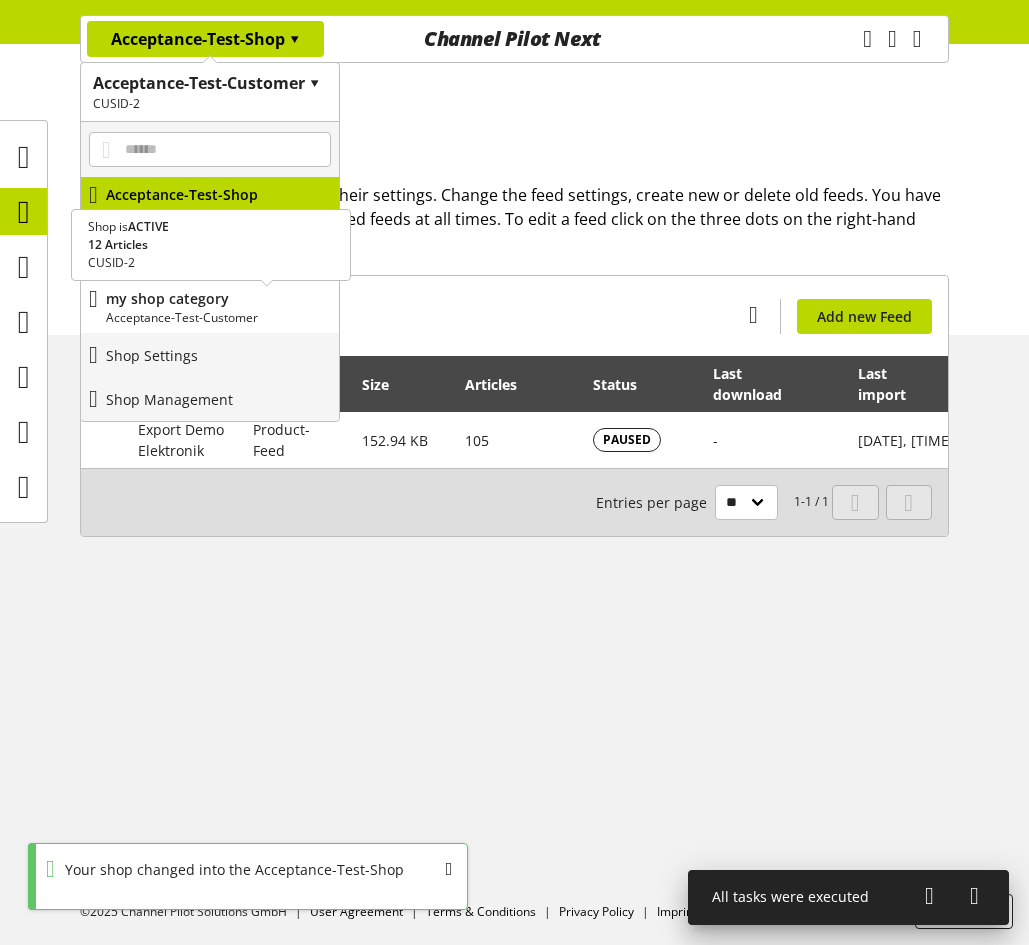 click on "my shop category" at bounding box center [218, 298] 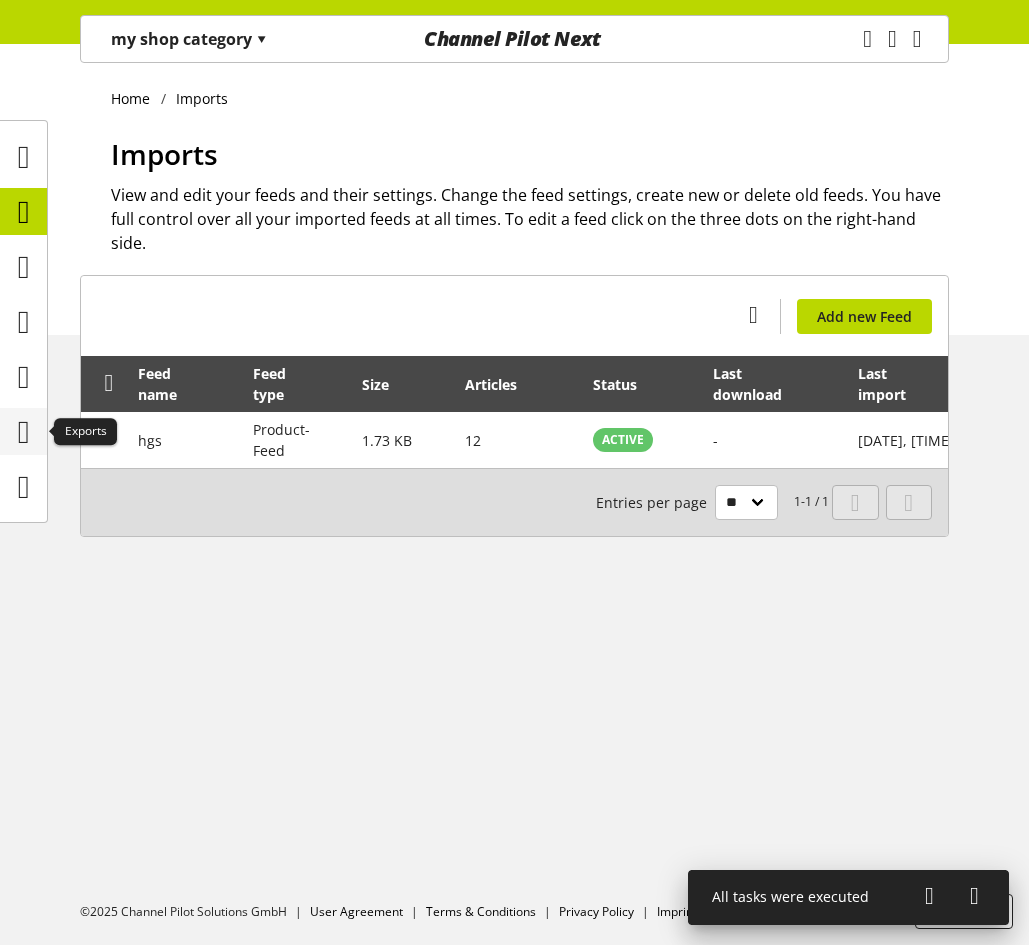 click at bounding box center (24, 432) 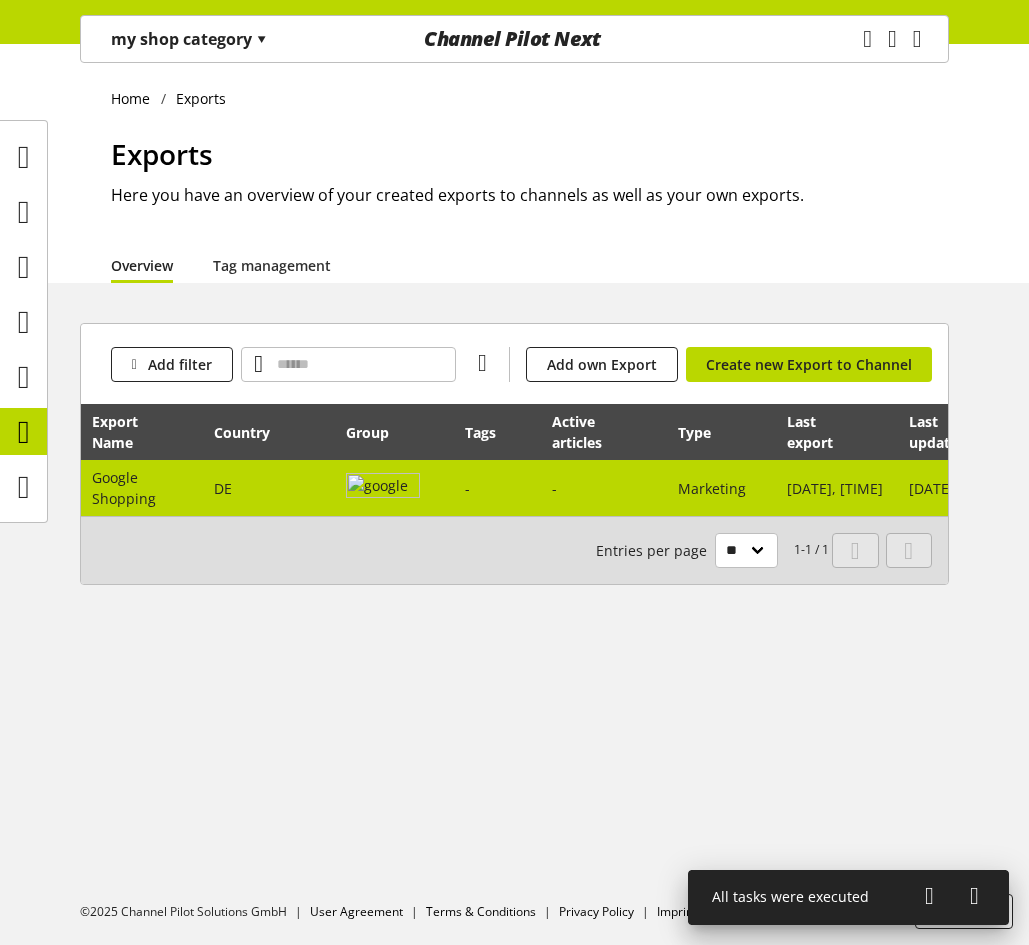 click at bounding box center [383, 488] 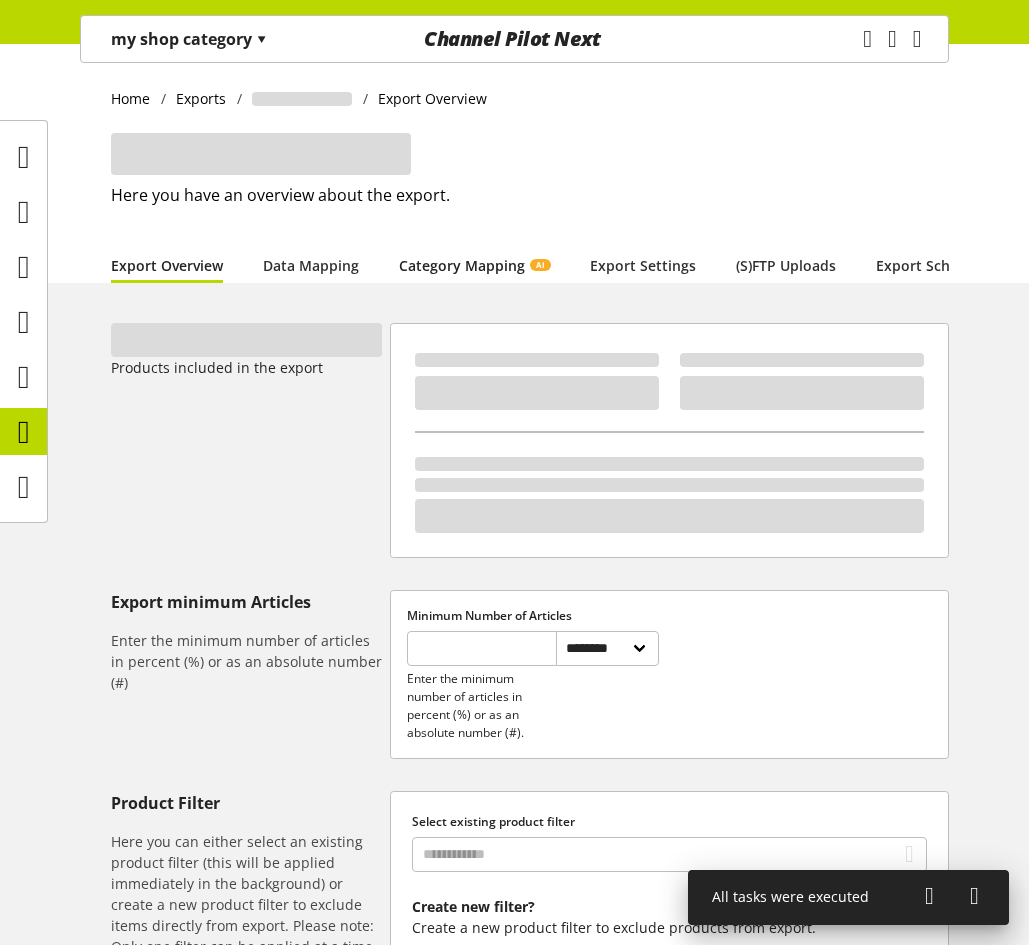 click on "Category Mapping AI" at bounding box center (474, 265) 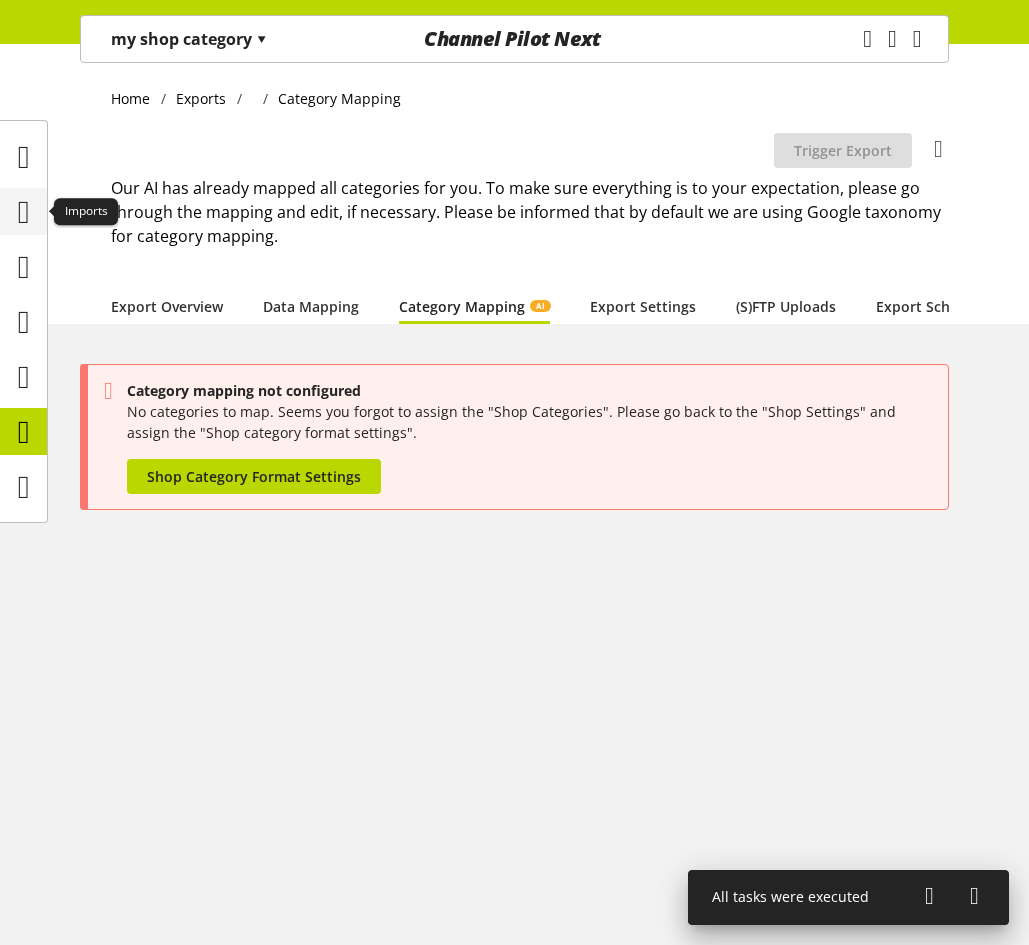 click at bounding box center [24, 212] 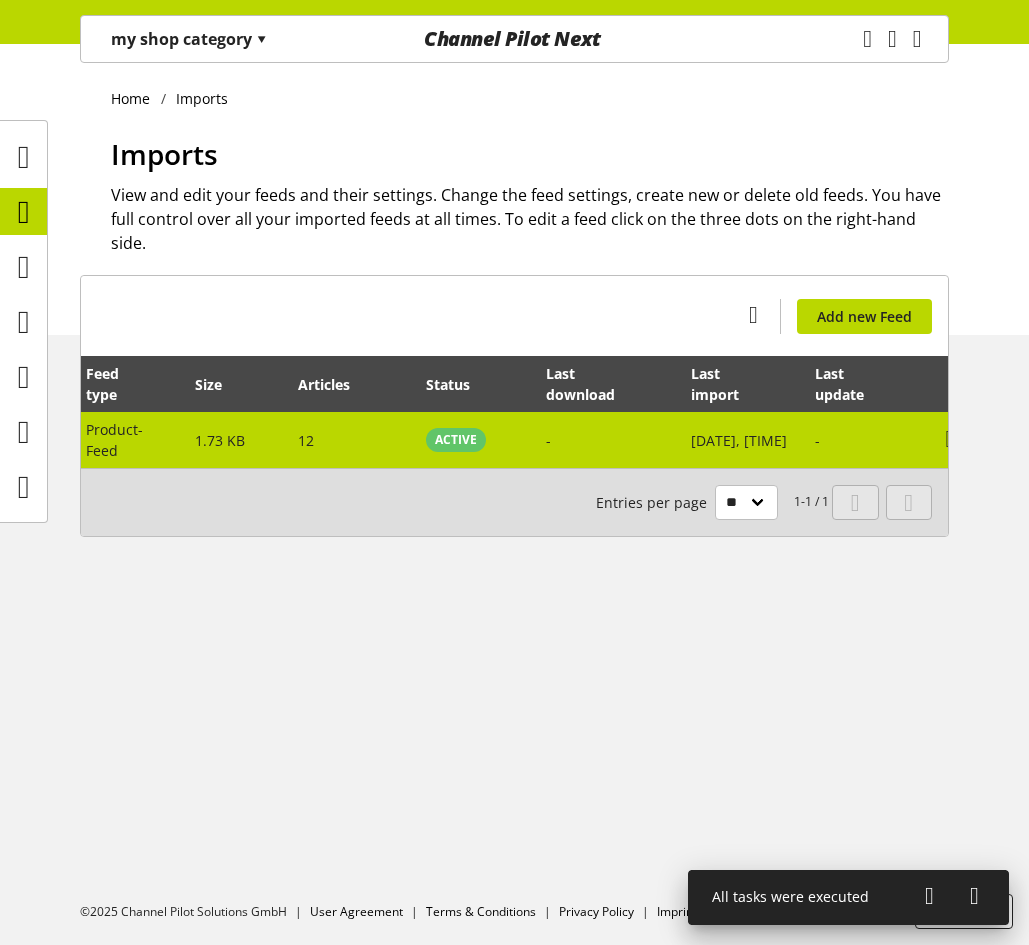 scroll, scrollTop: 0, scrollLeft: 193, axis: horizontal 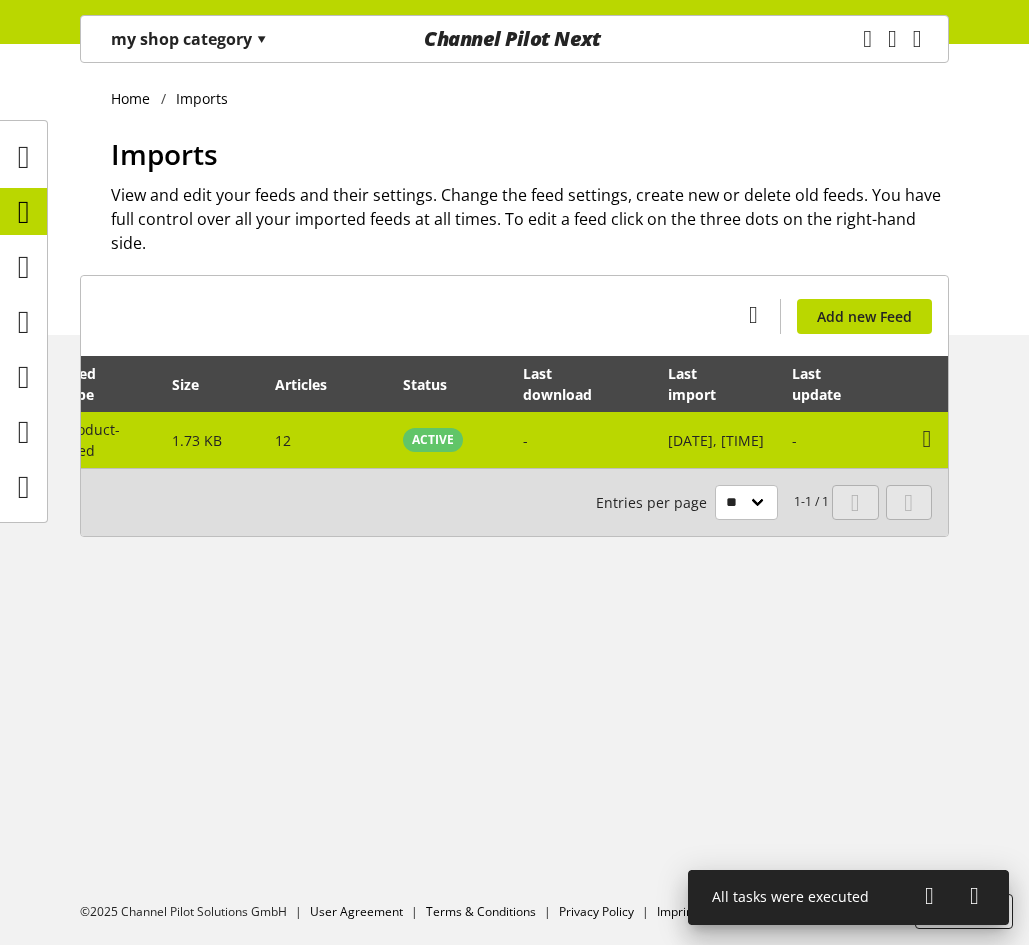 click on "-" at bounding box center [843, 440] 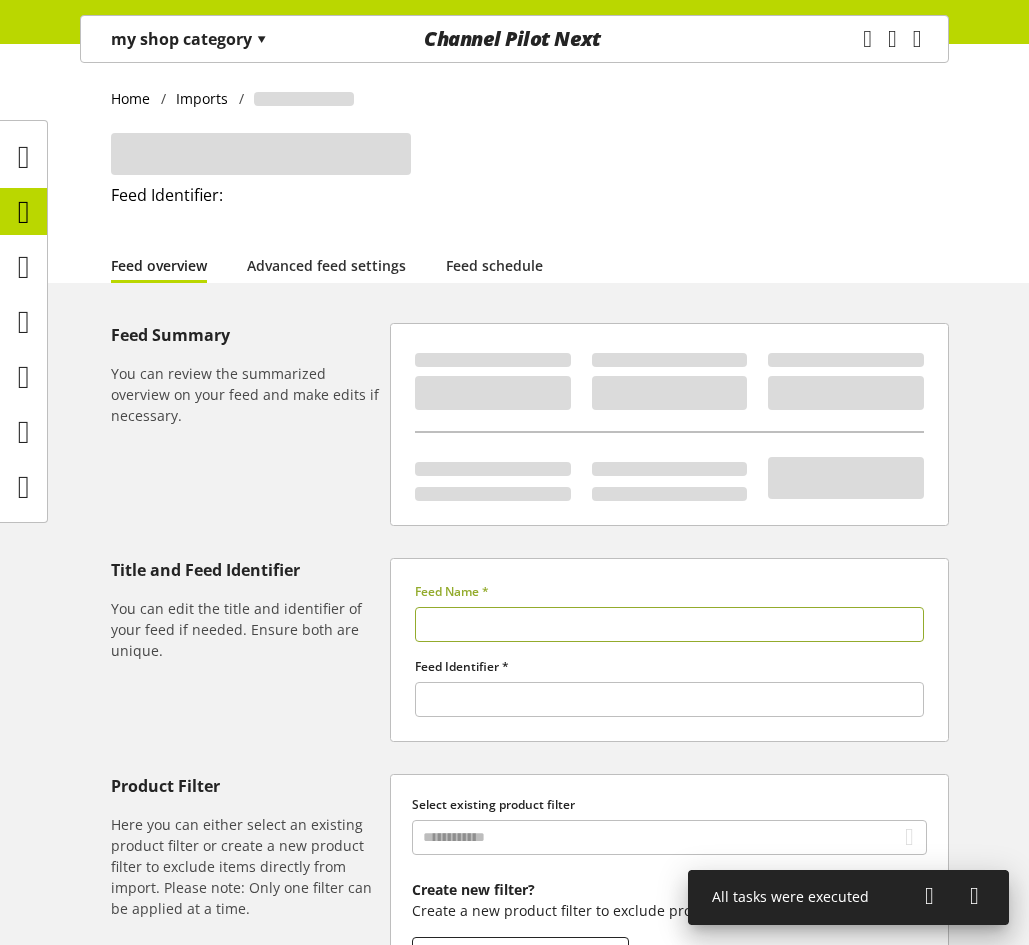 type on "***" 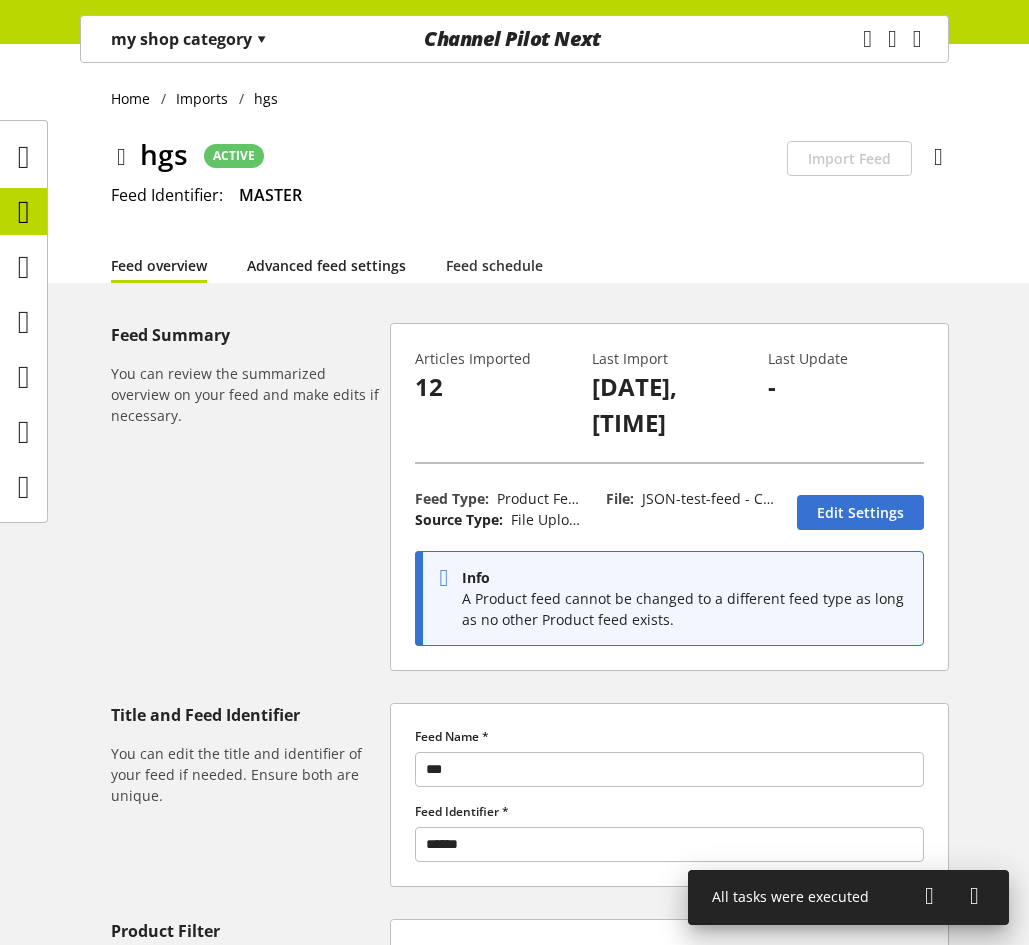 click on "Advanced feed settings" at bounding box center [326, 265] 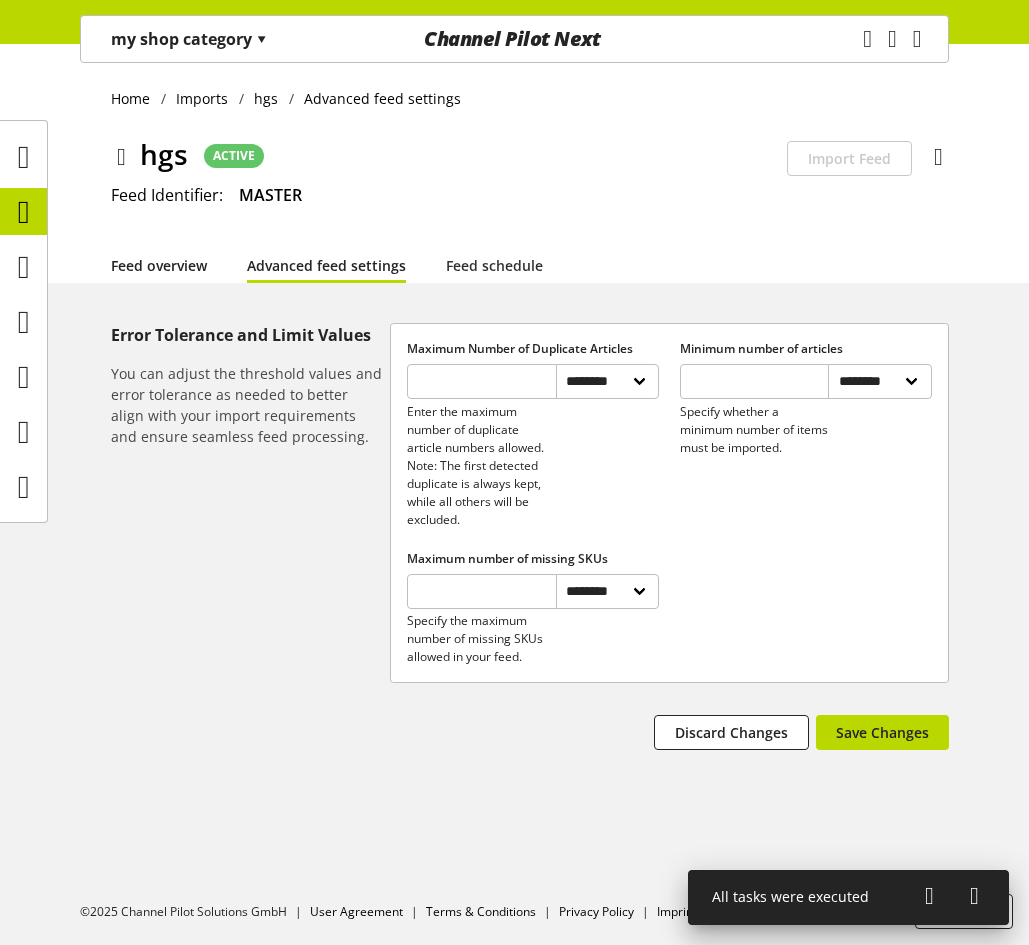 click on "Feed overview" at bounding box center (159, 265) 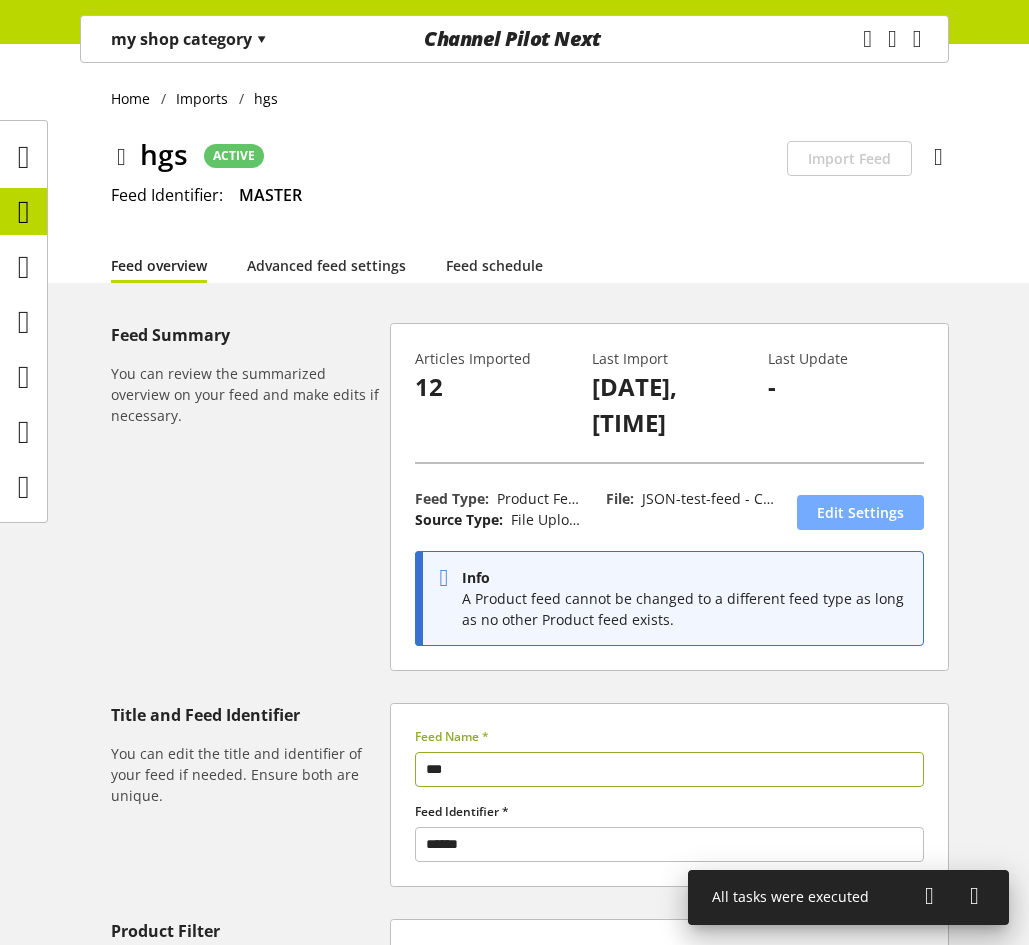 click on "Edit Settings" at bounding box center (860, 512) 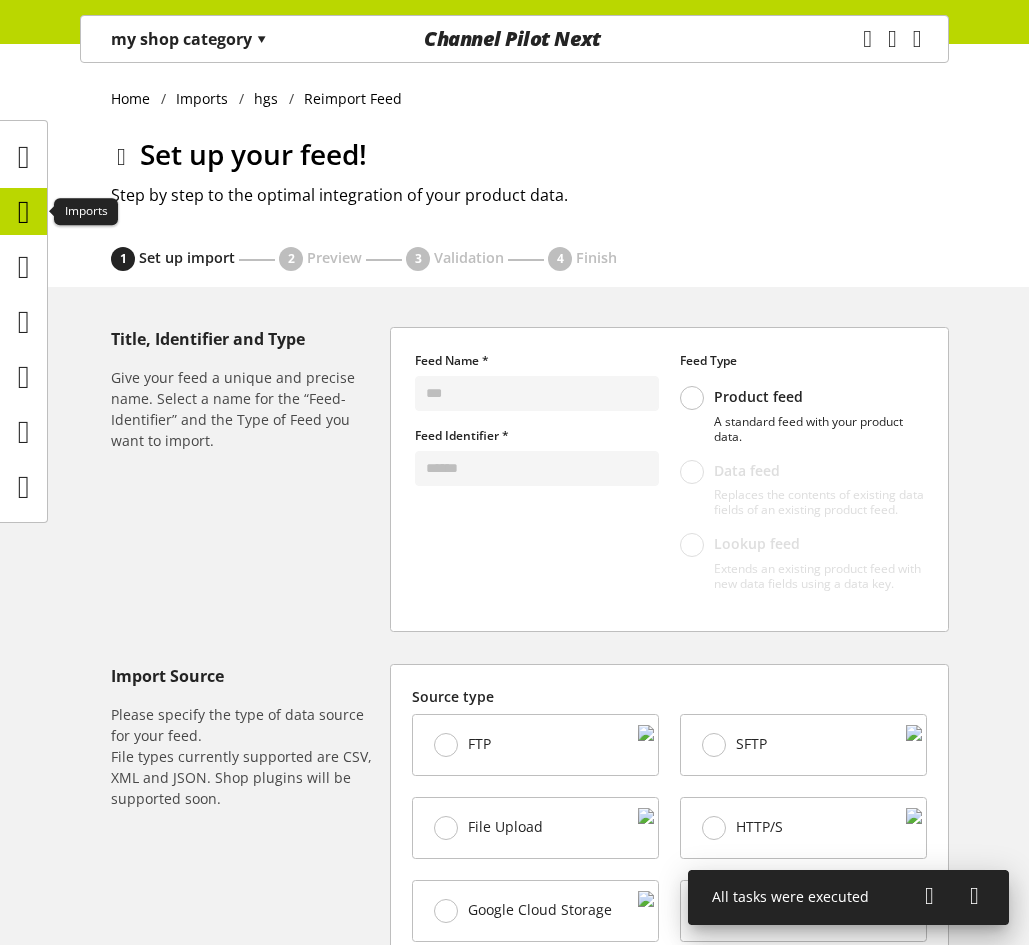 click at bounding box center [24, 212] 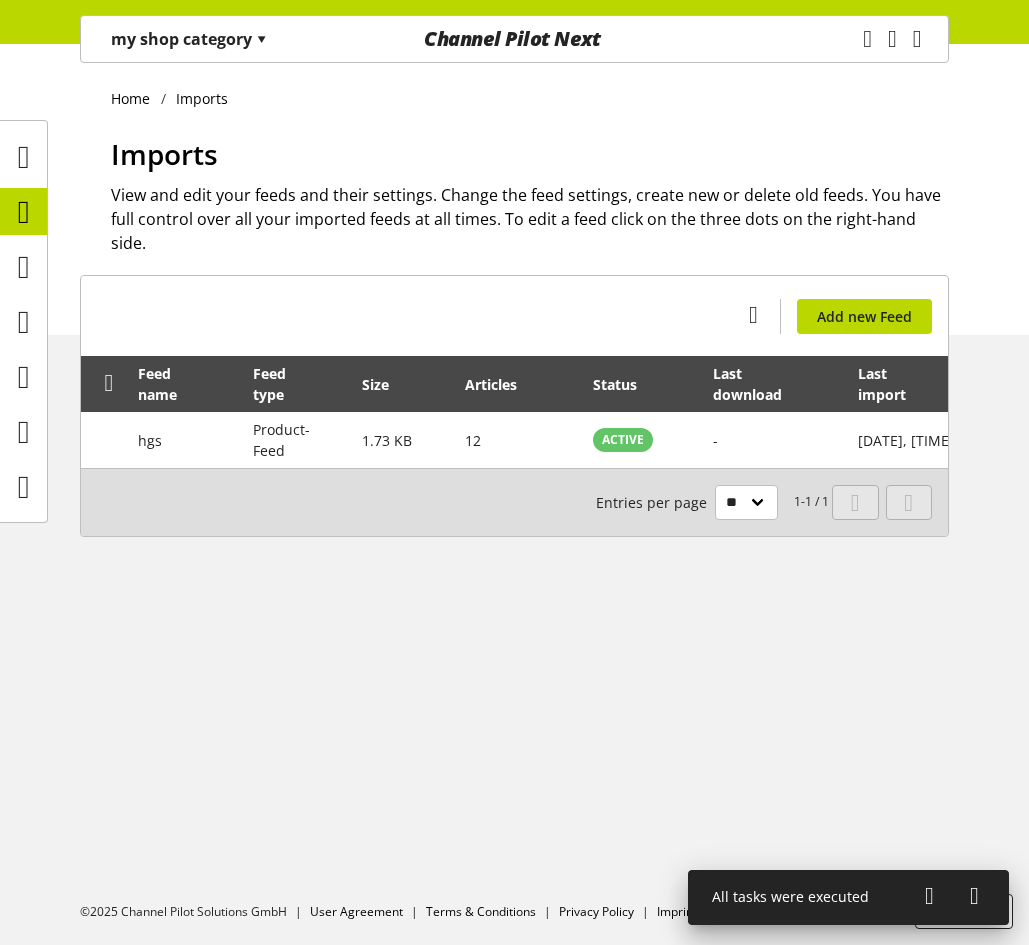 click on "my shop category ▾" at bounding box center [189, 39] 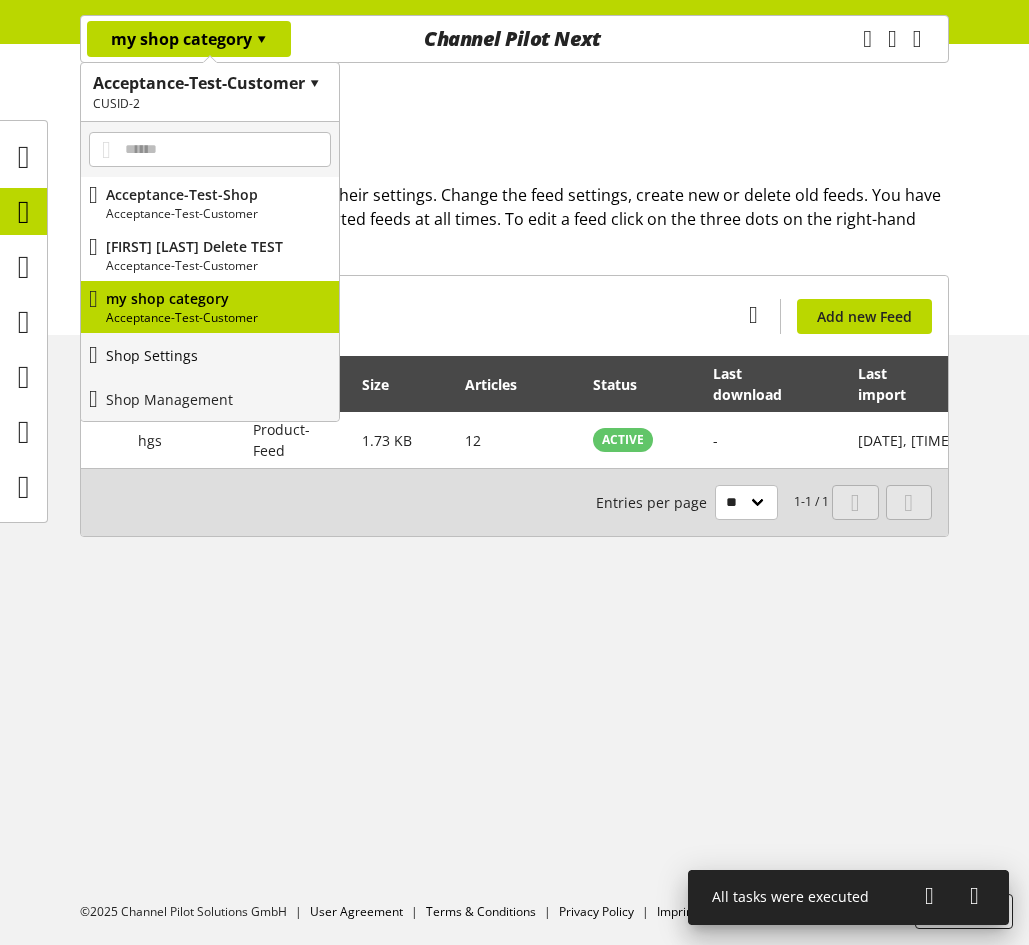 click on "Shop Settings" at bounding box center [210, 355] 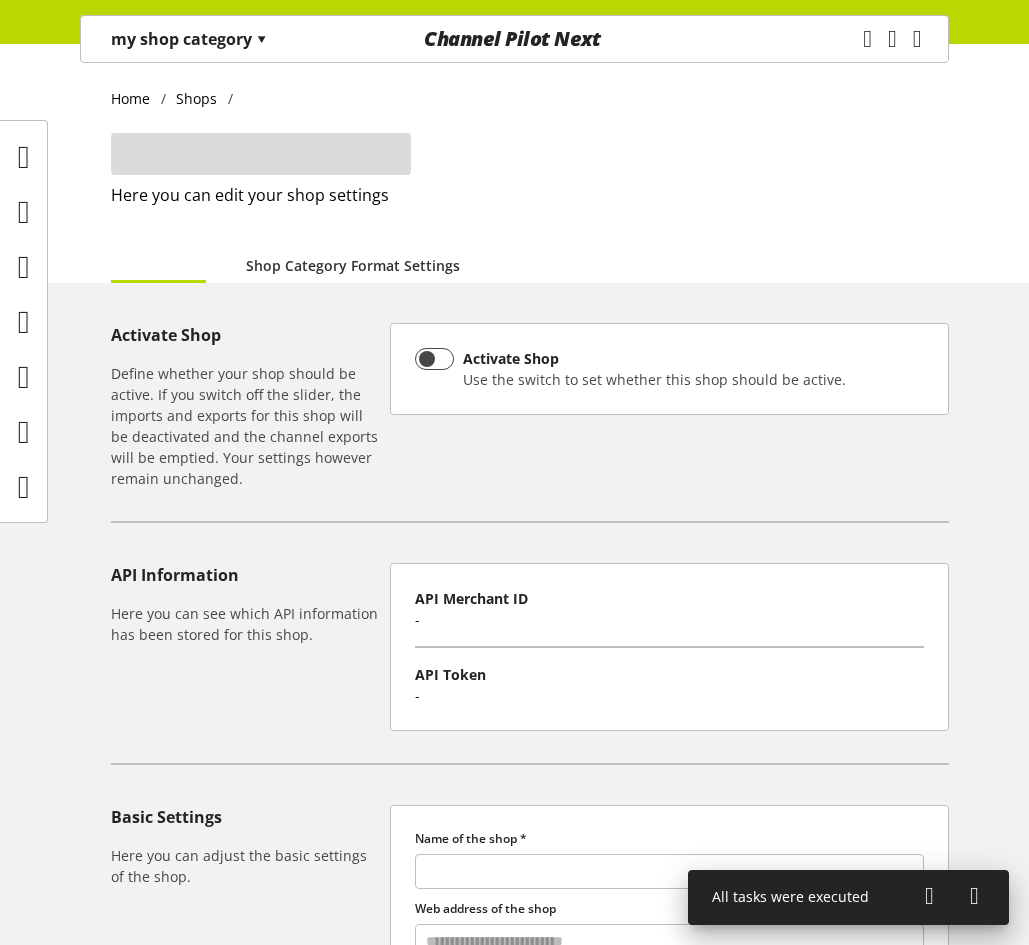 type on "**********" 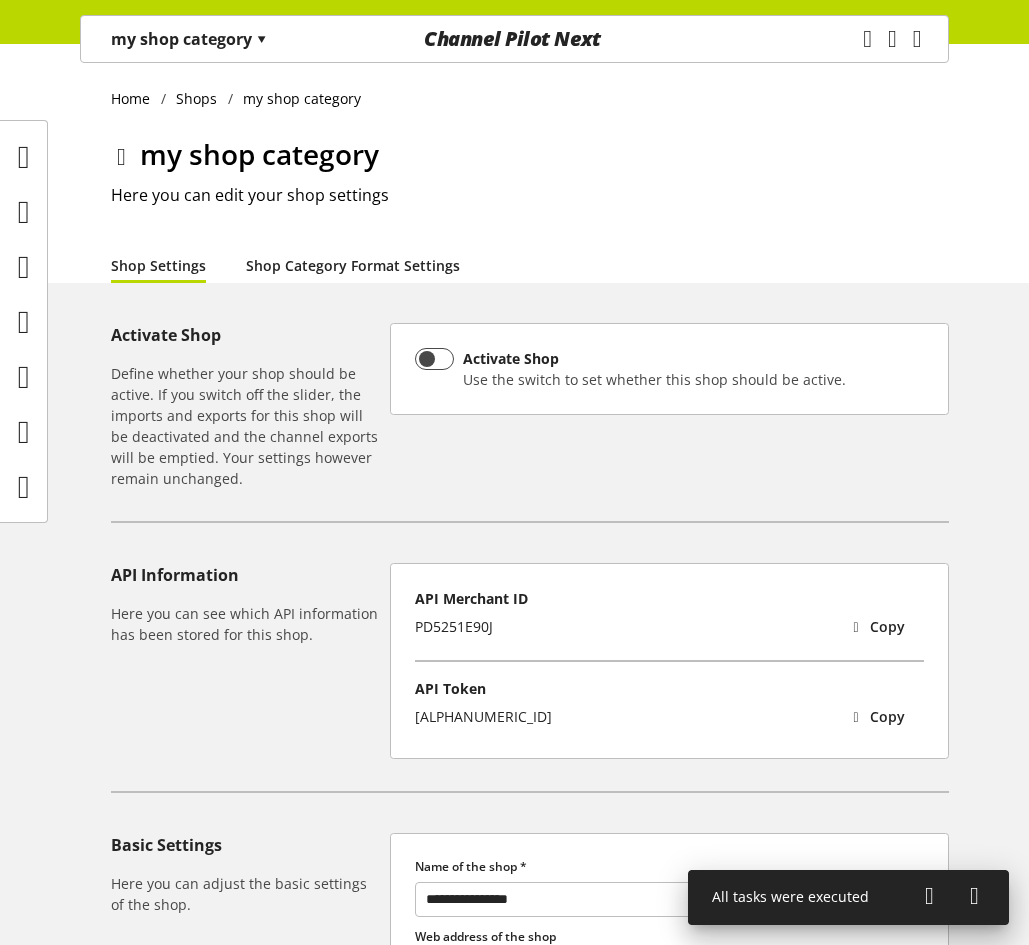 click on "Shop Category Format Settings" at bounding box center [353, 265] 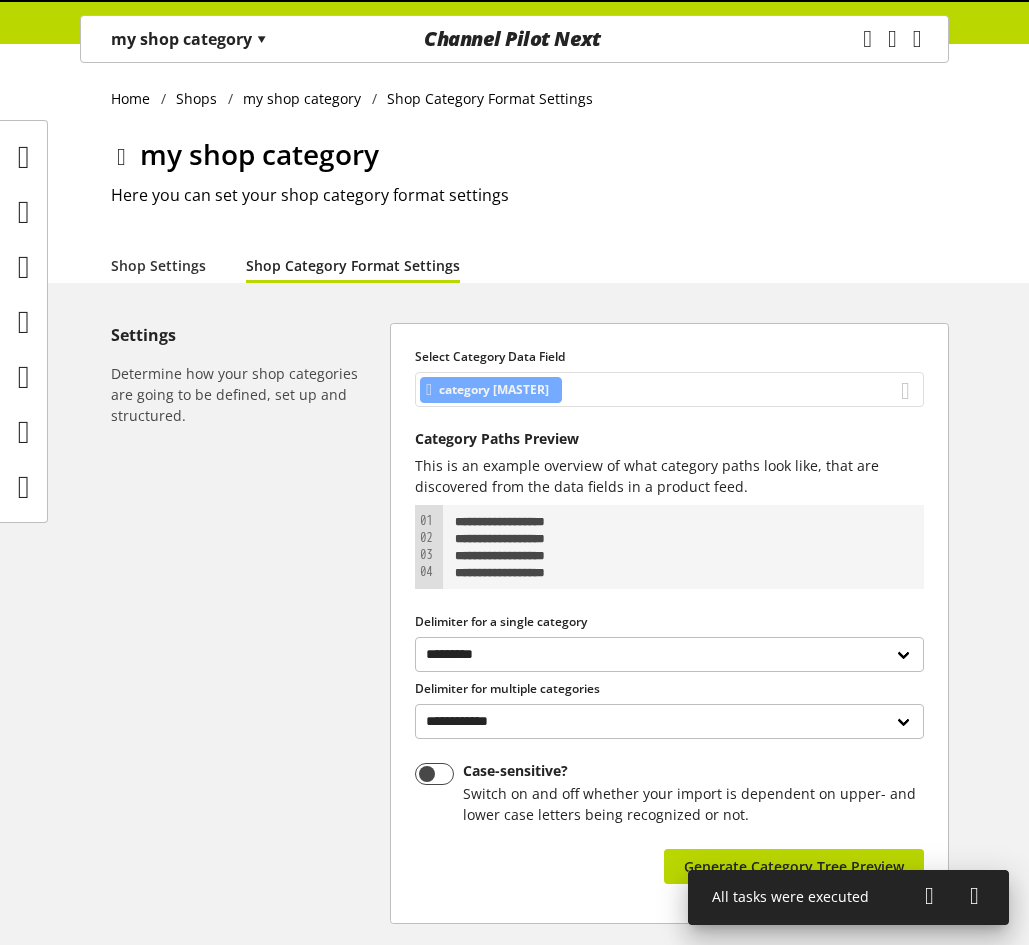 click on "category [MASTER]" at bounding box center [669, 389] 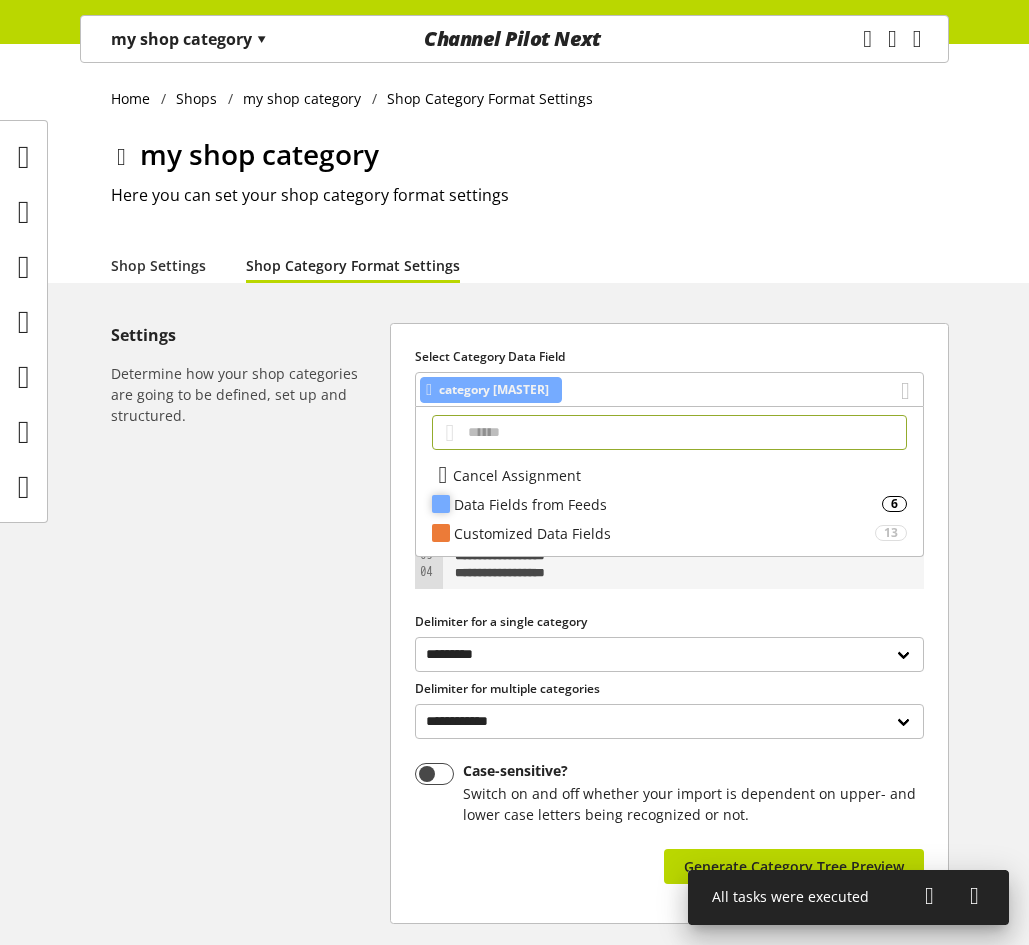 click on "Data Fields from Feeds" at bounding box center (668, 504) 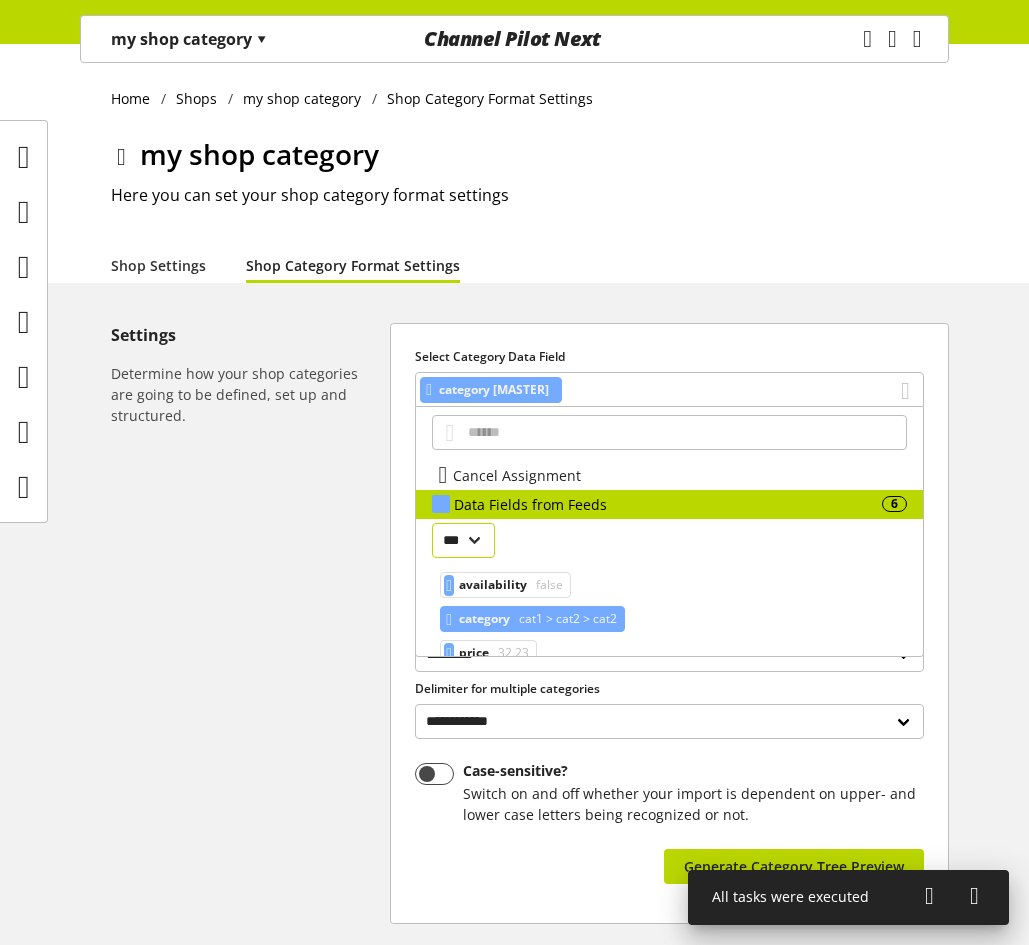 click on "***" at bounding box center [463, 540] 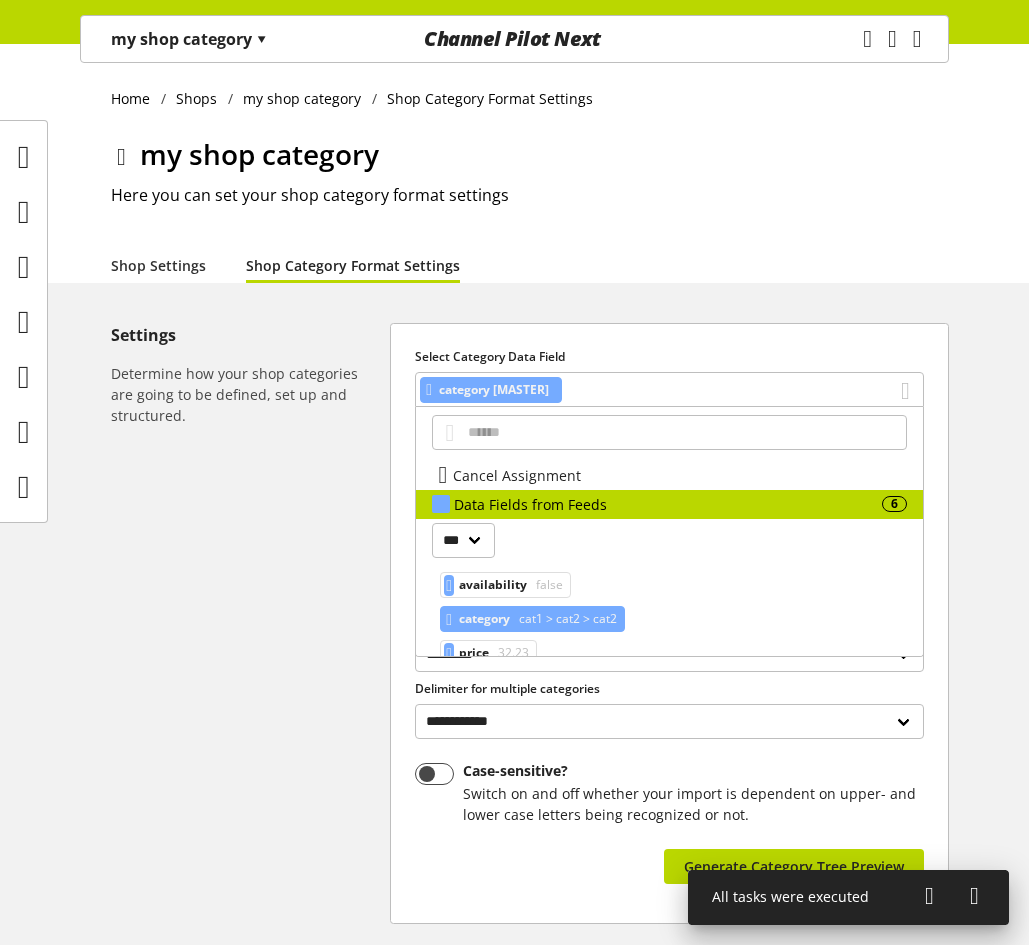 click on "Settings Determine how your shop categories are going to be defined, set up and structured." at bounding box center [250, 653] 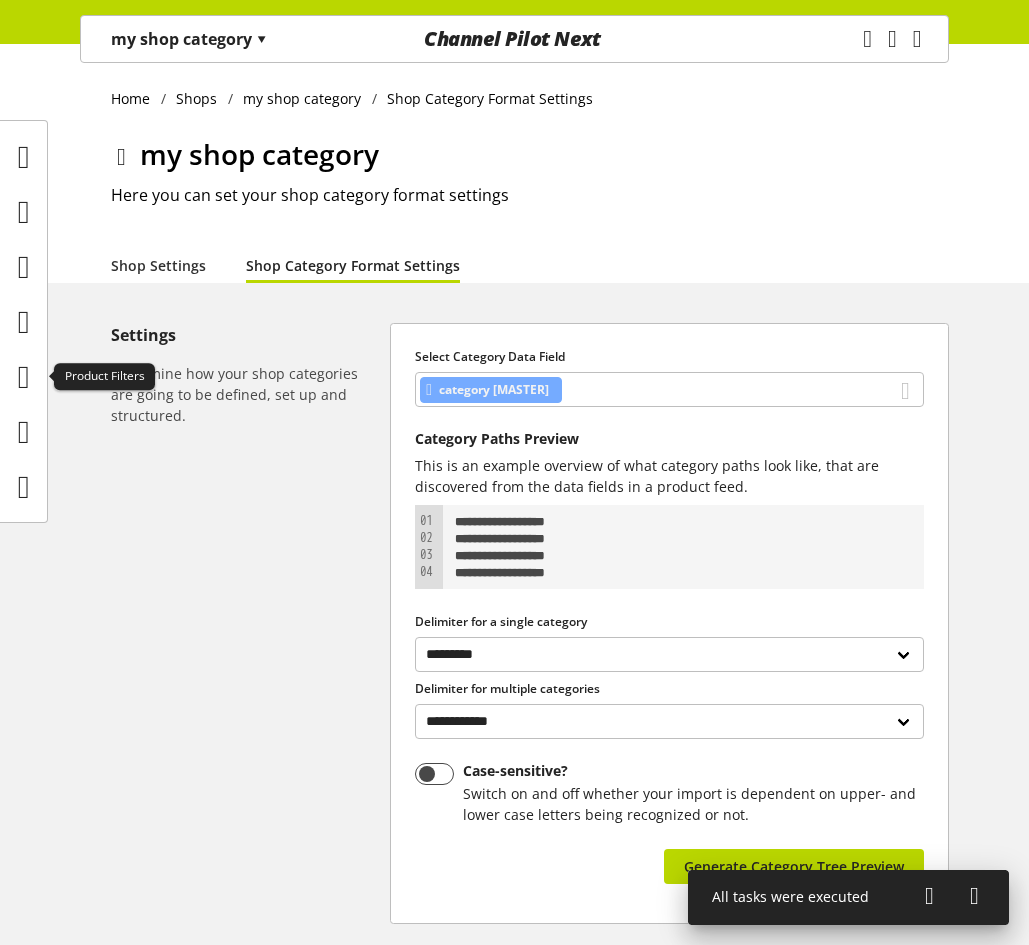 click at bounding box center [23, 321] 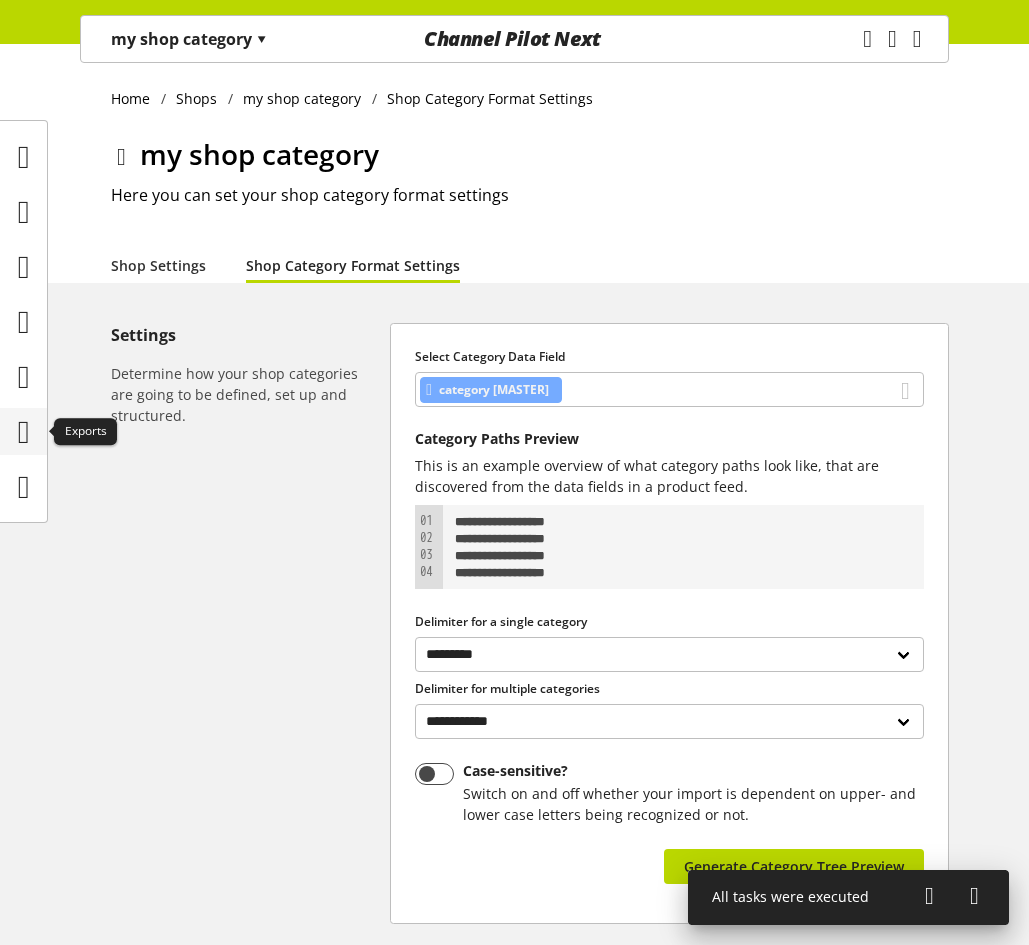 click at bounding box center (24, 432) 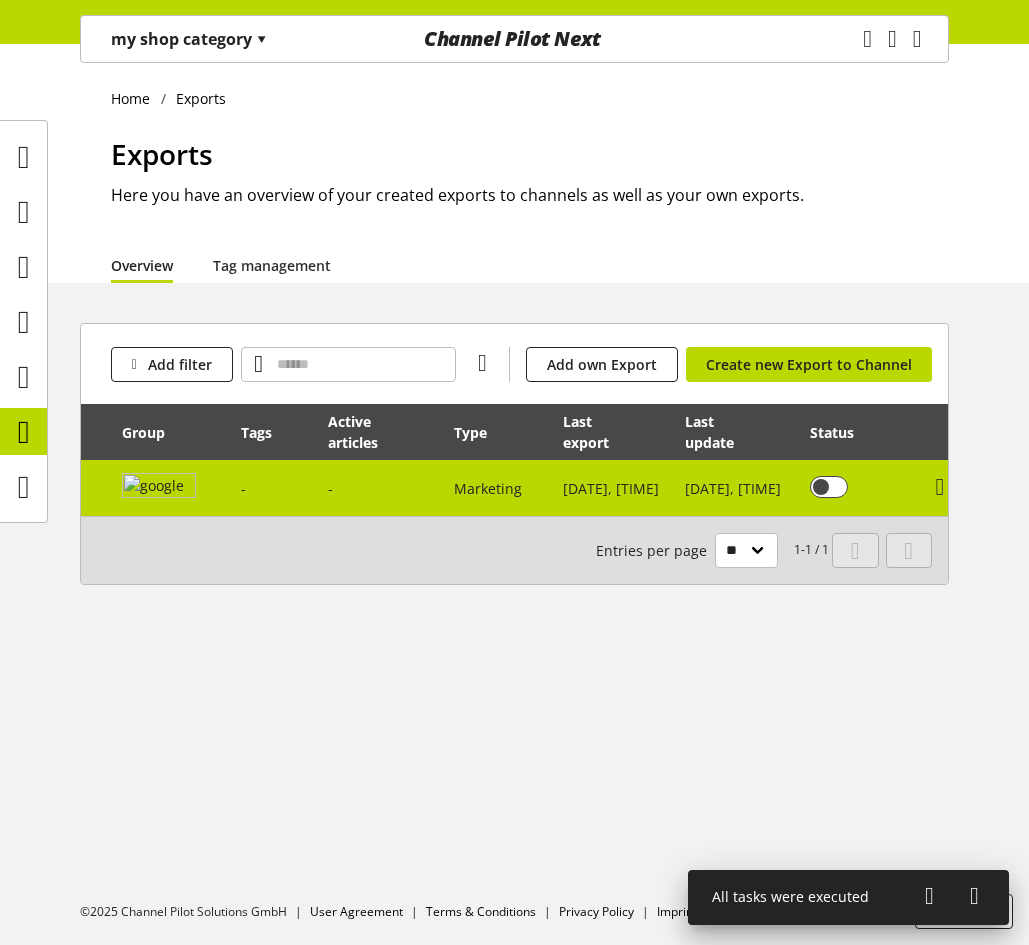 scroll, scrollTop: 0, scrollLeft: 242, axis: horizontal 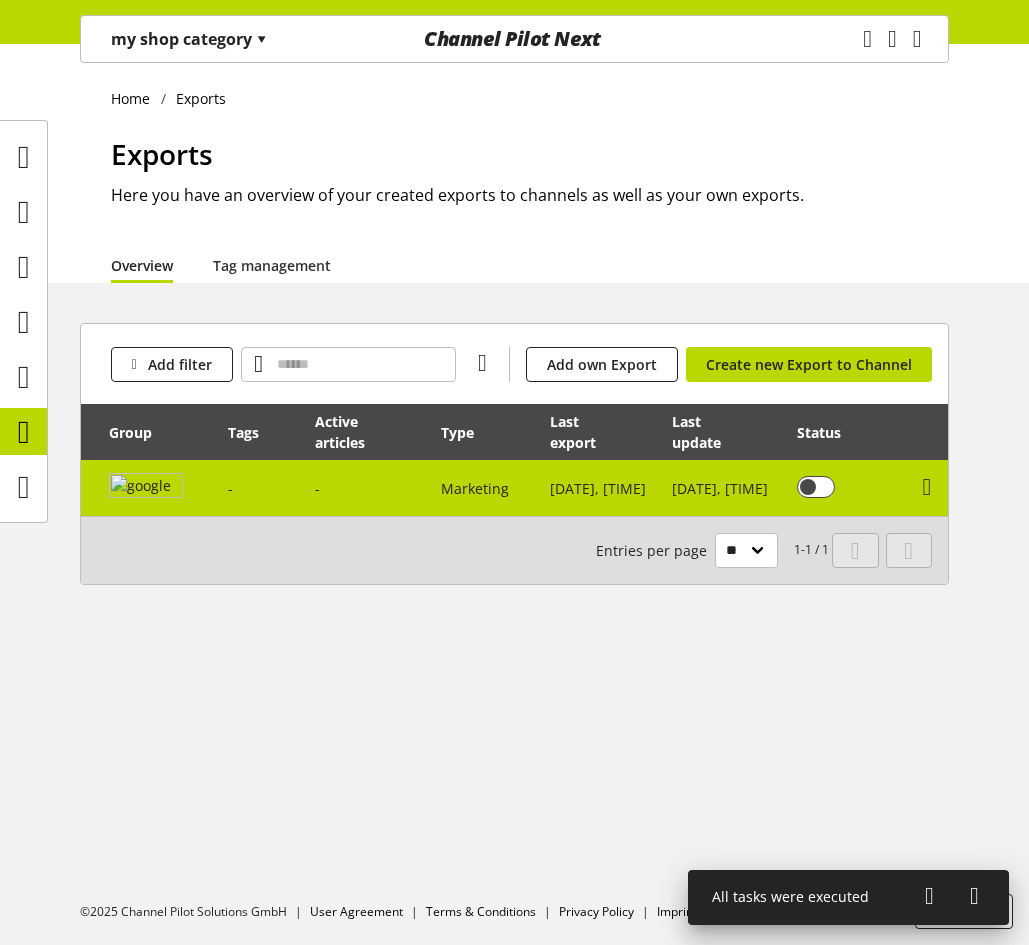 click on "[DATE], [TIME]" at bounding box center (720, 488) 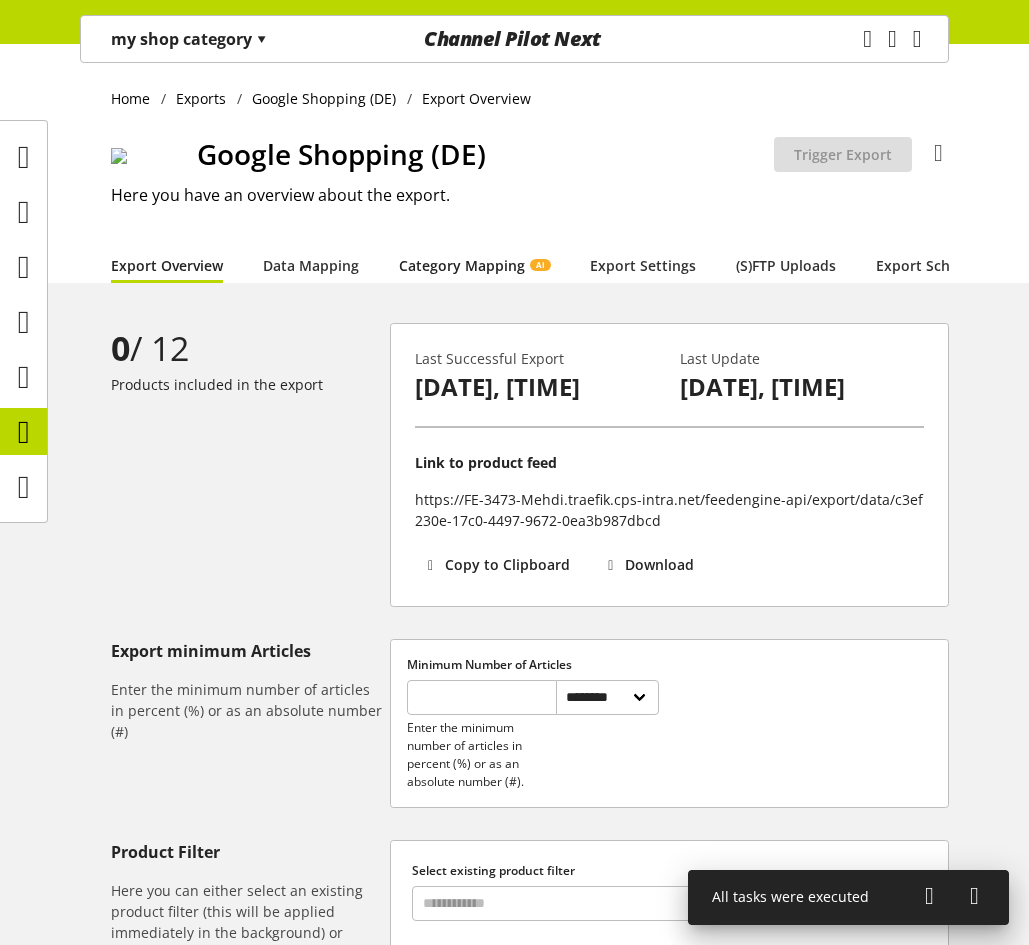 scroll, scrollTop: 0, scrollLeft: 1, axis: horizontal 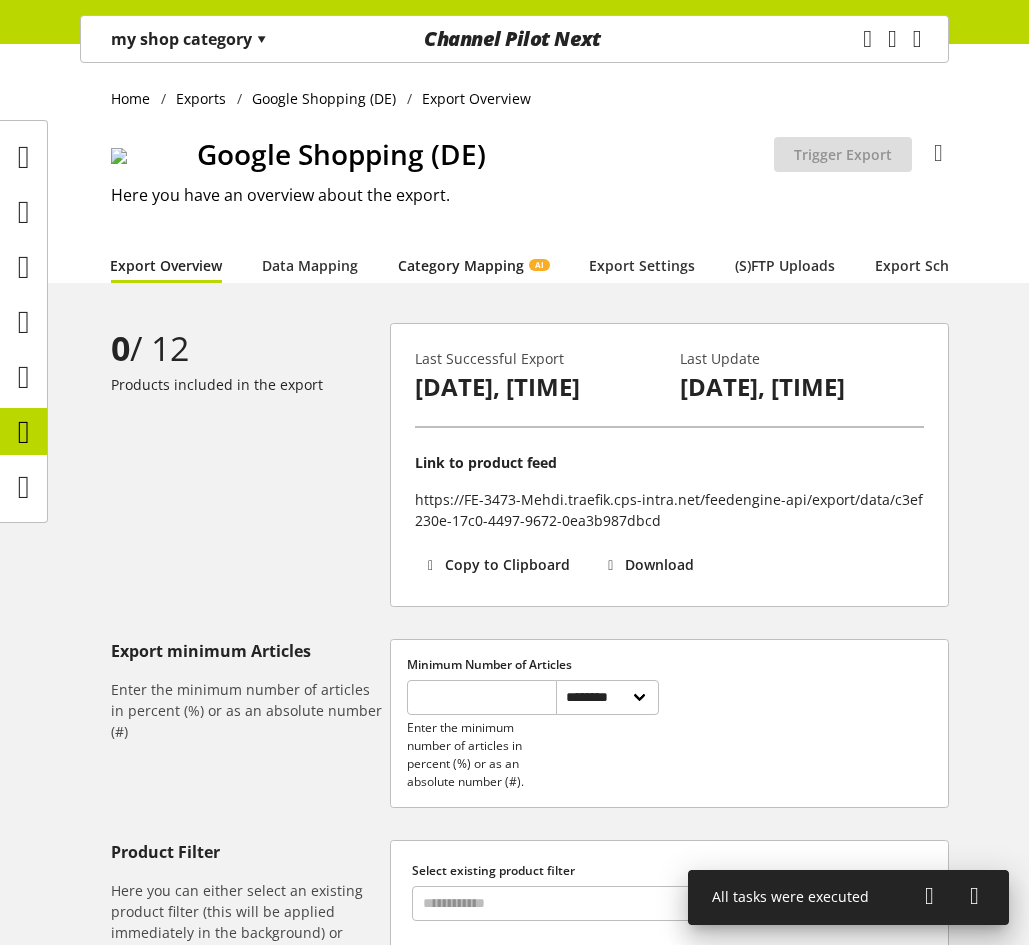 click on "Category Mapping AI" at bounding box center [473, 265] 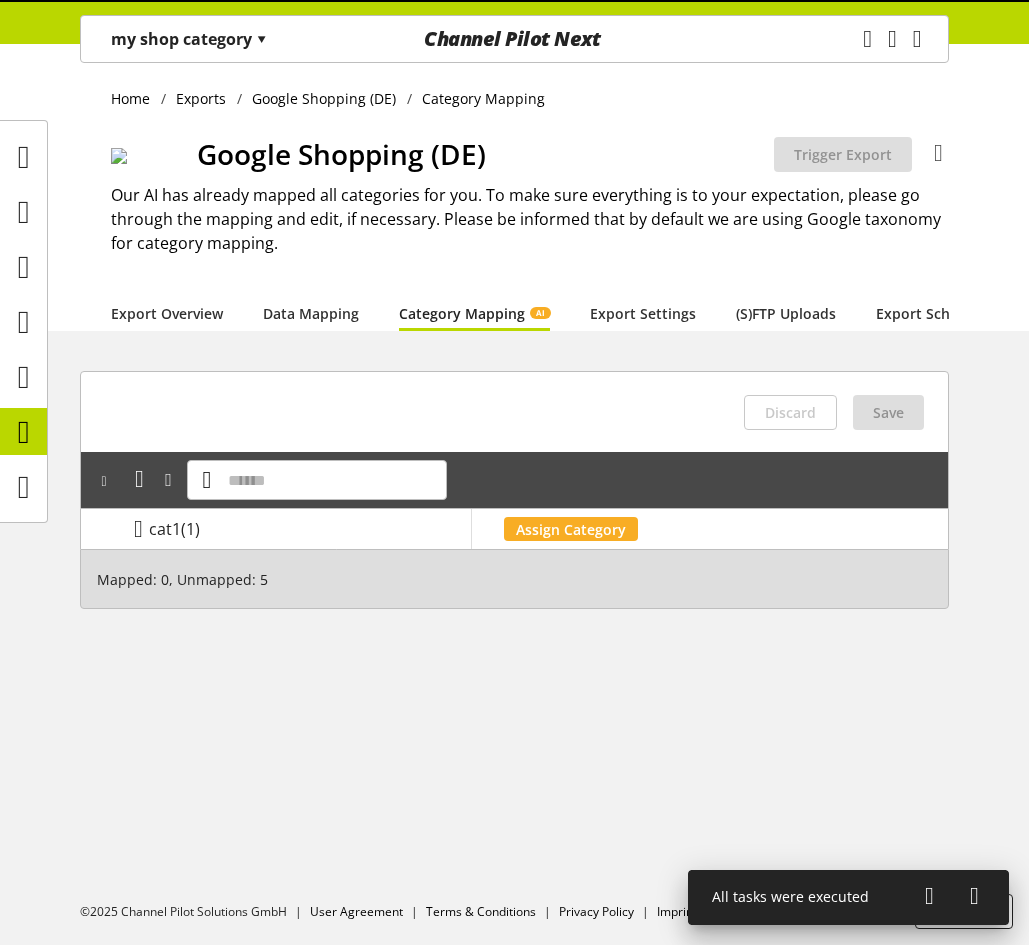 scroll, scrollTop: 0, scrollLeft: 0, axis: both 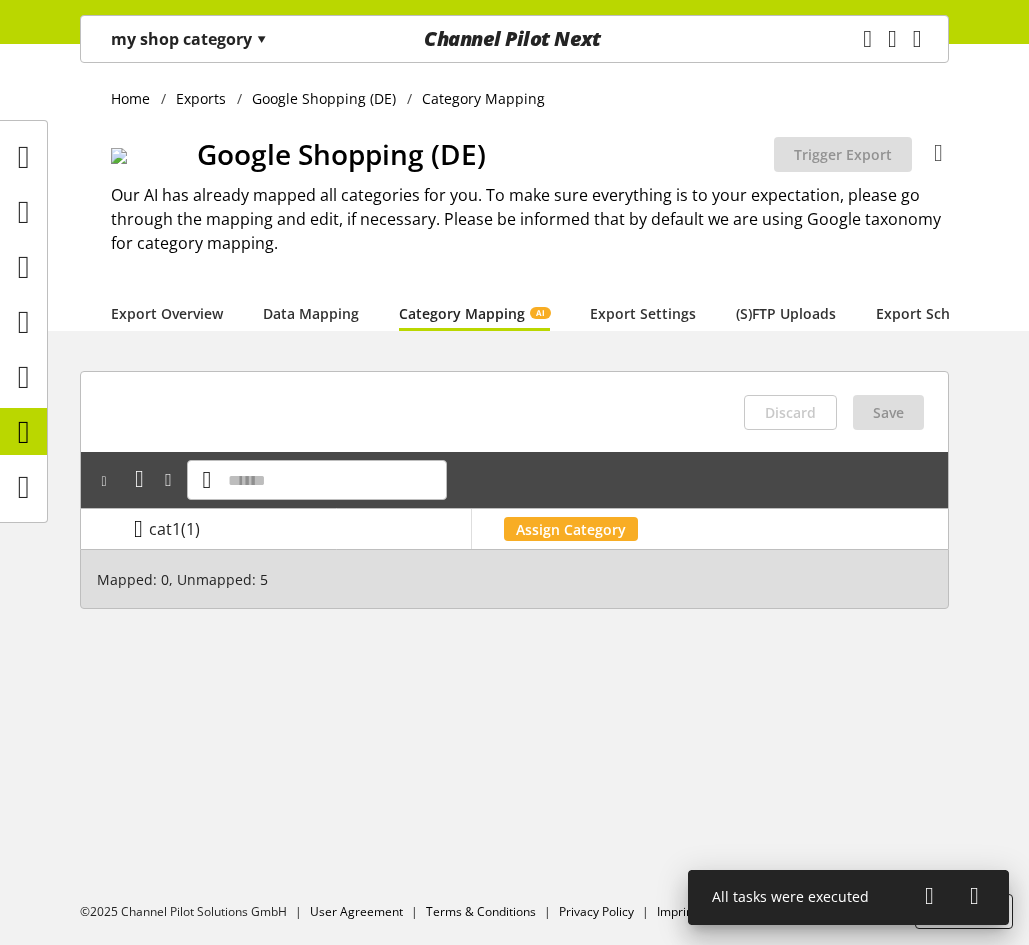 click at bounding box center [138, 529] 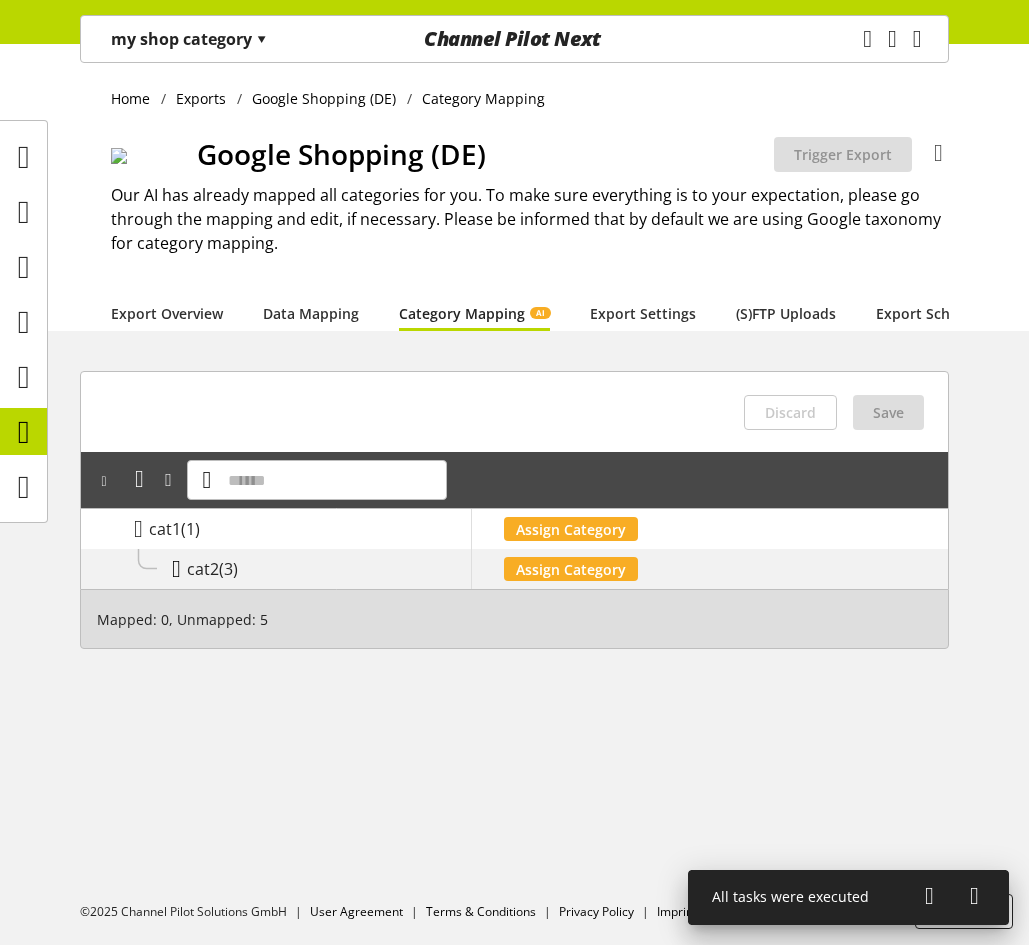 click at bounding box center [176, 569] 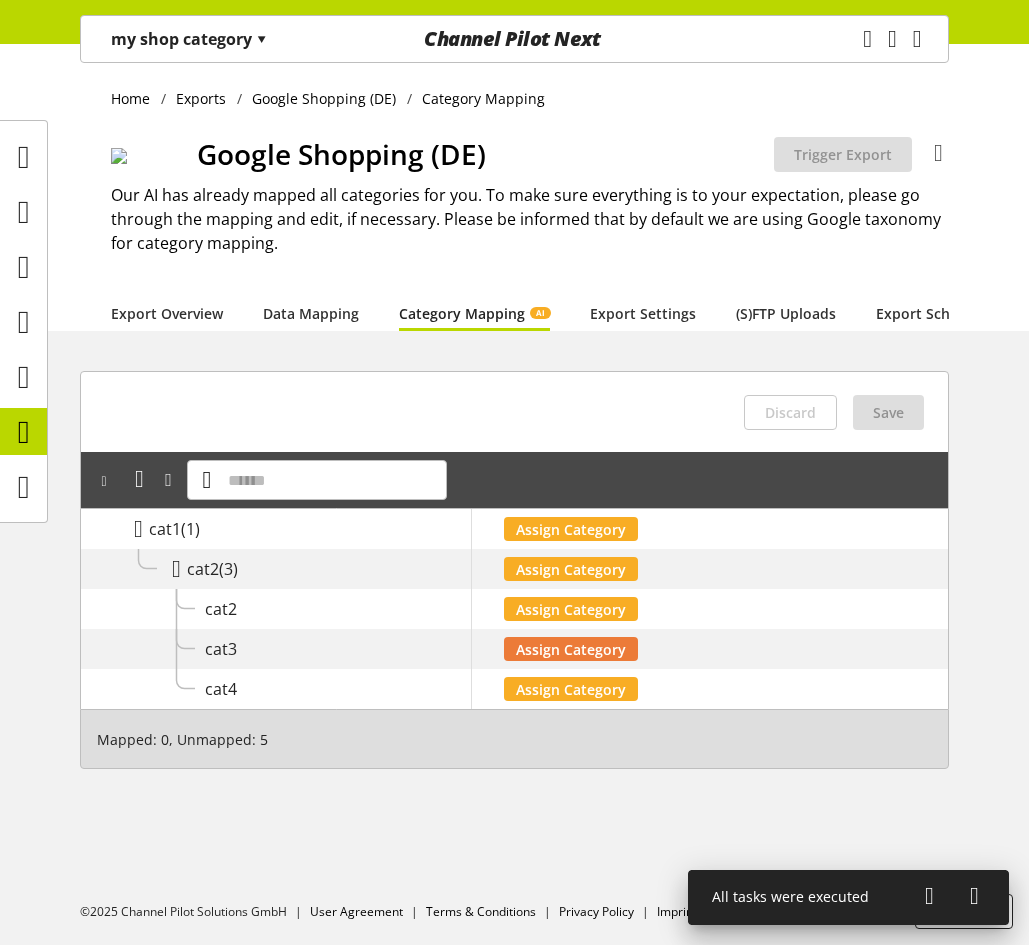 click on "Assign Category" at bounding box center (571, 649) 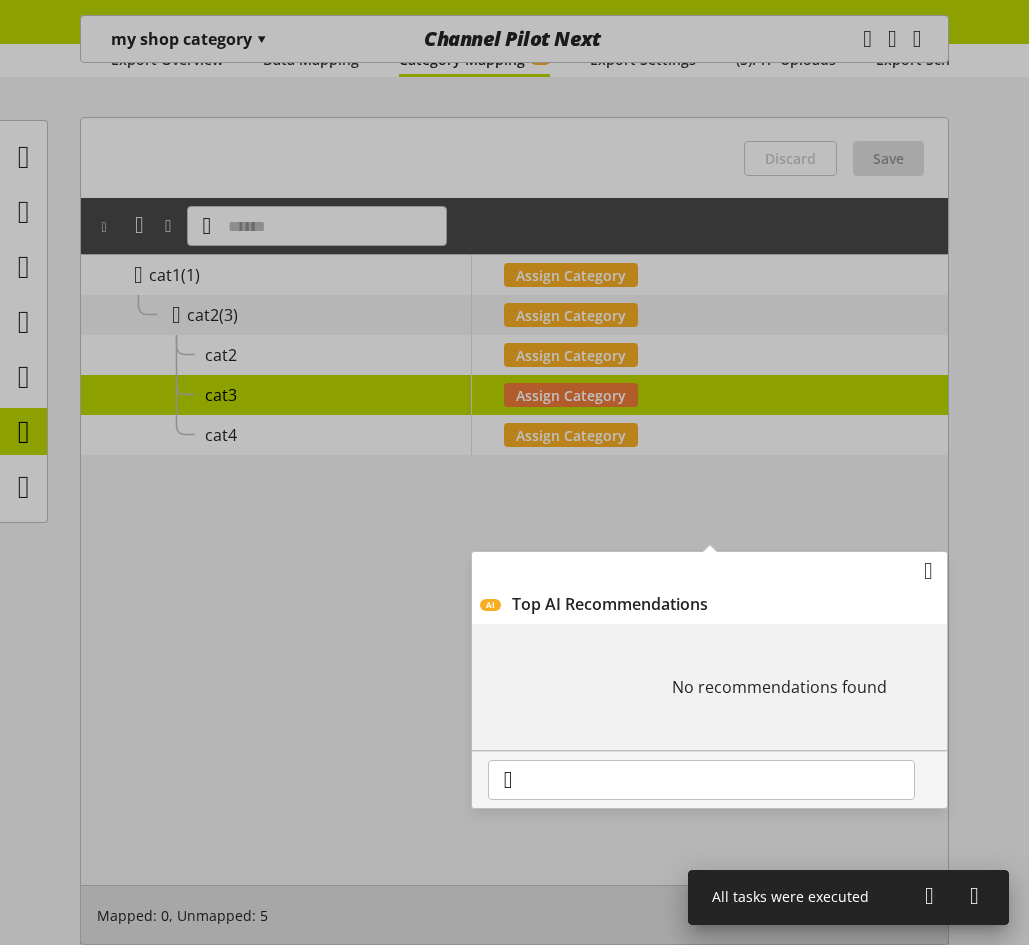 scroll, scrollTop: 300, scrollLeft: 0, axis: vertical 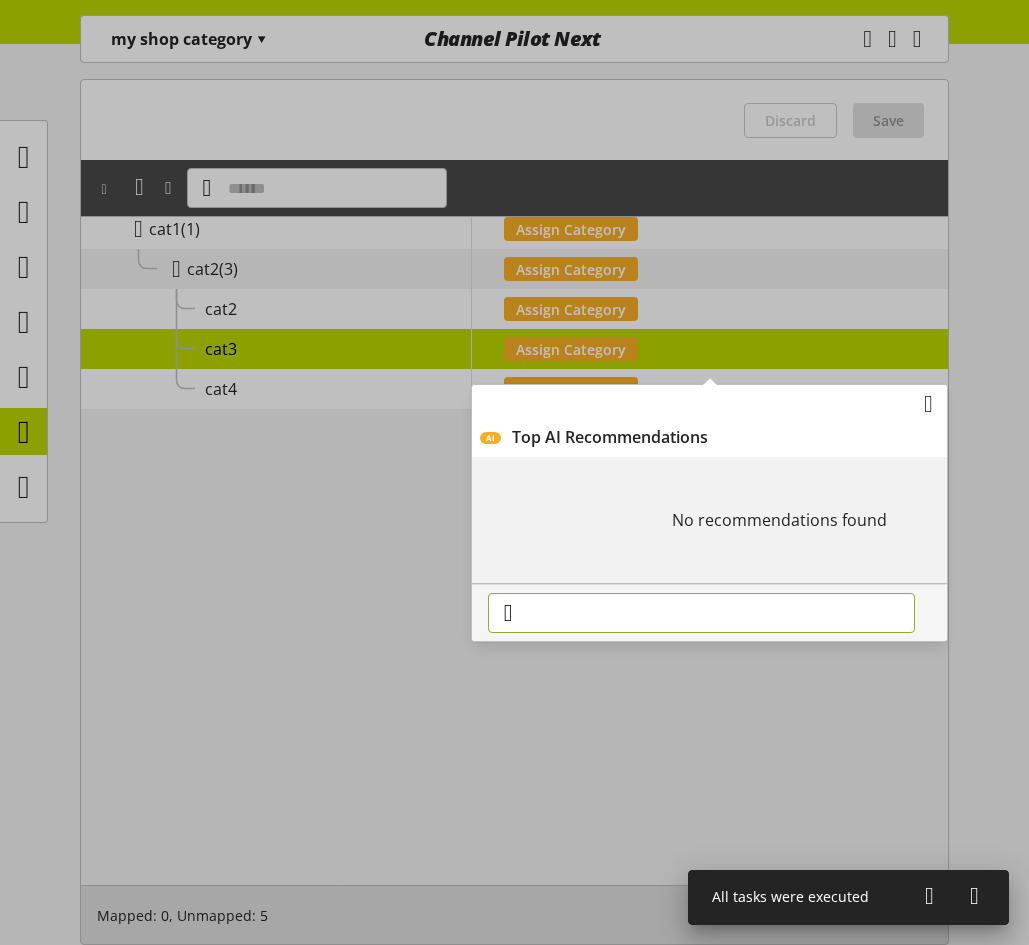 click at bounding box center [701, 613] 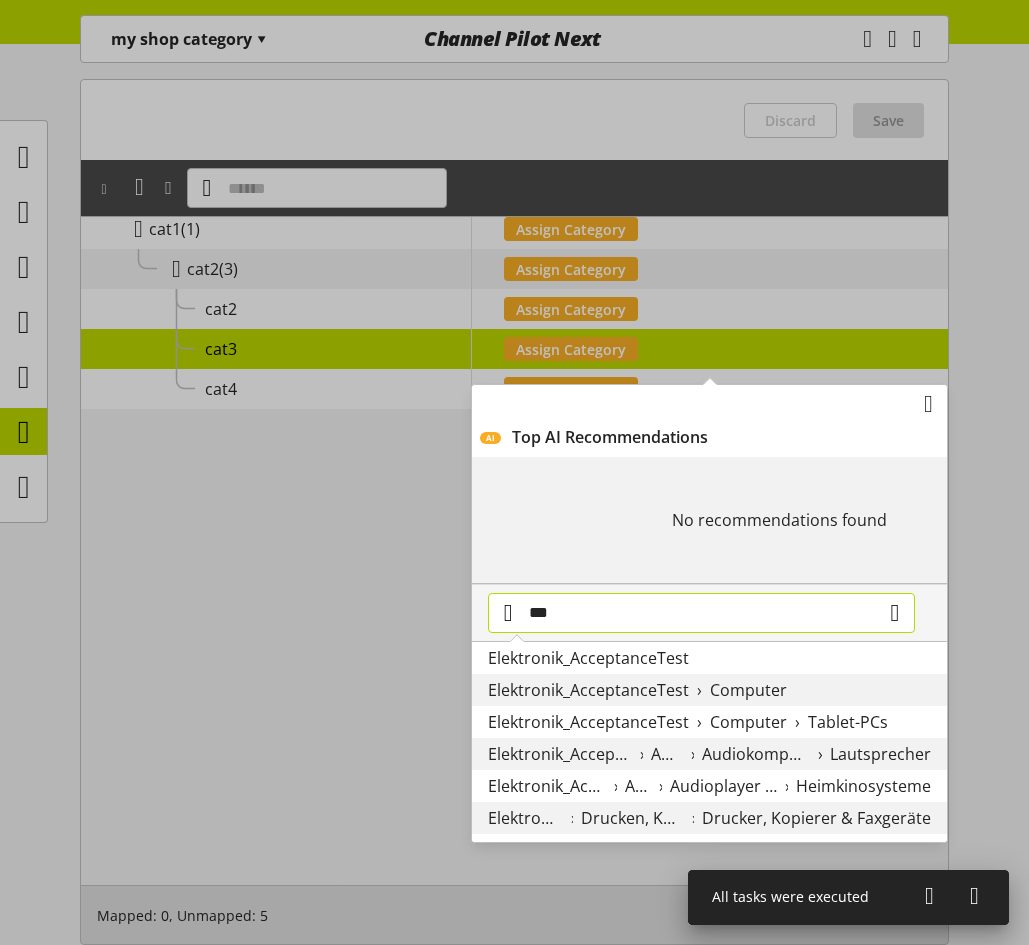 drag, startPoint x: 589, startPoint y: 651, endPoint x: 597, endPoint y: 609, distance: 42.755116 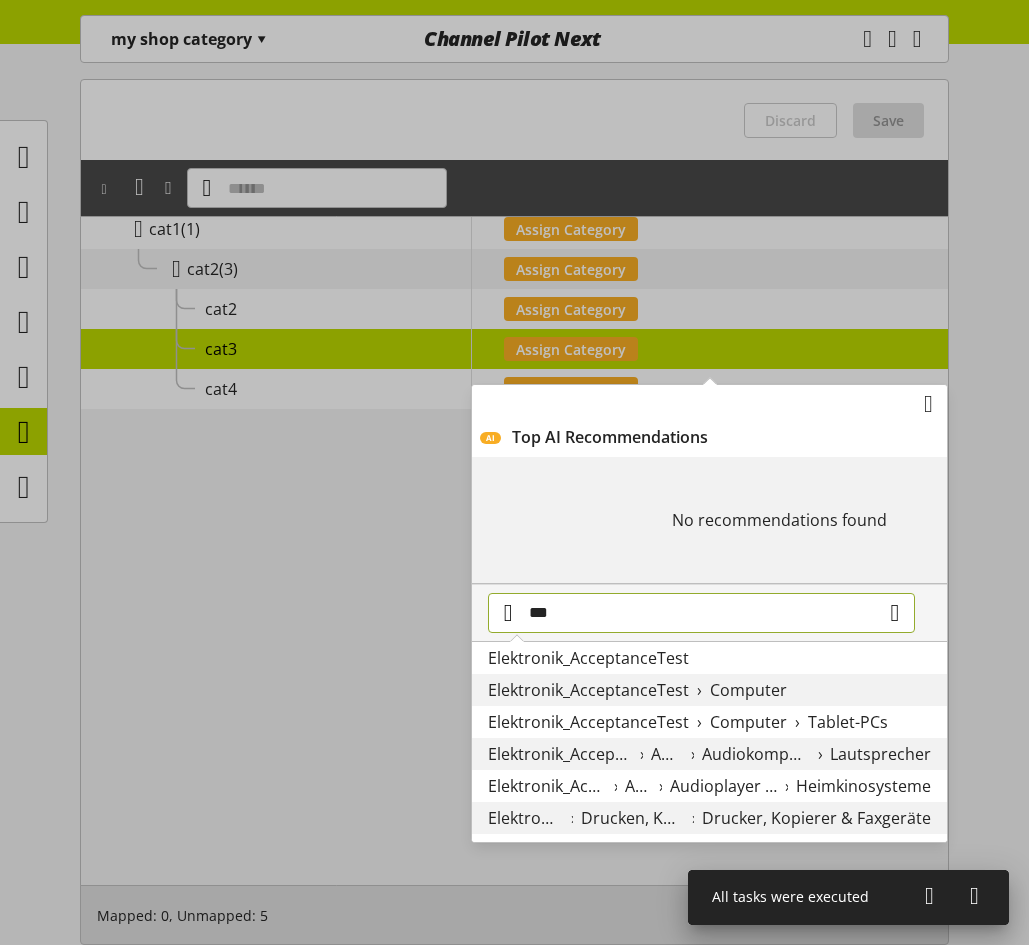 click on "***" at bounding box center (701, 613) 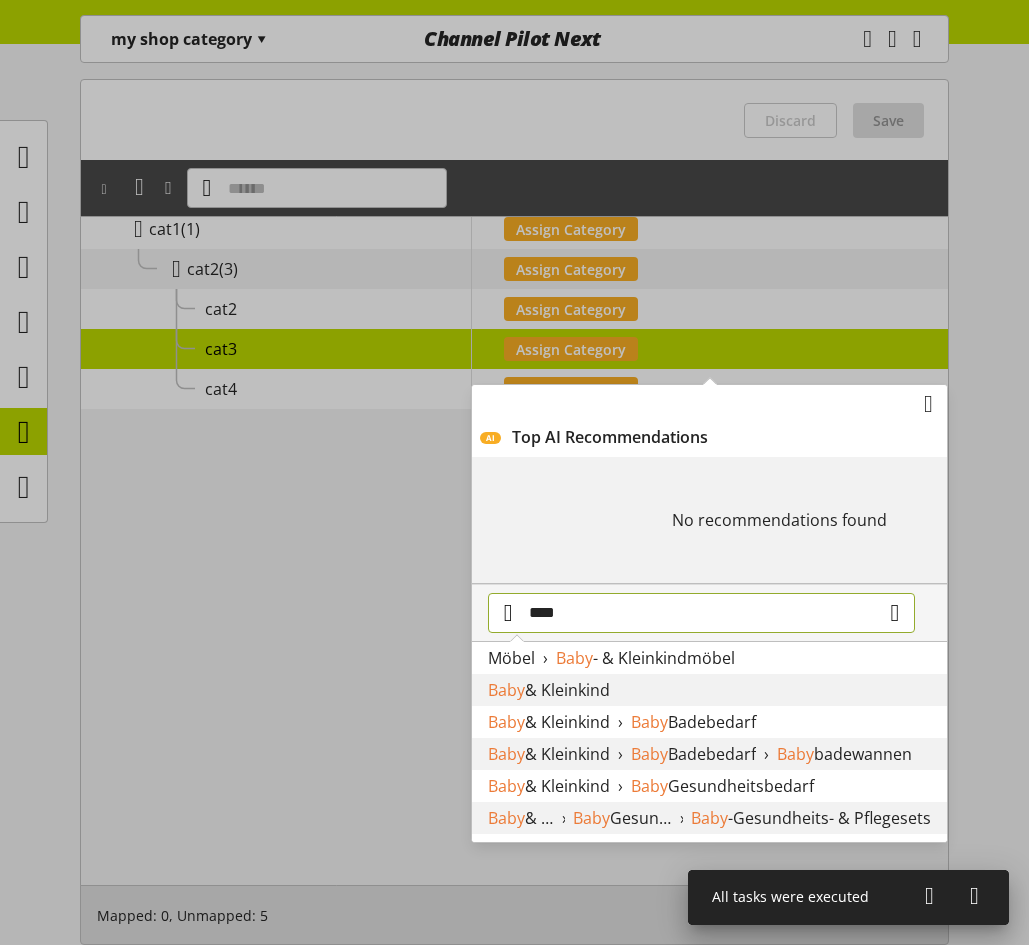 type on "****" 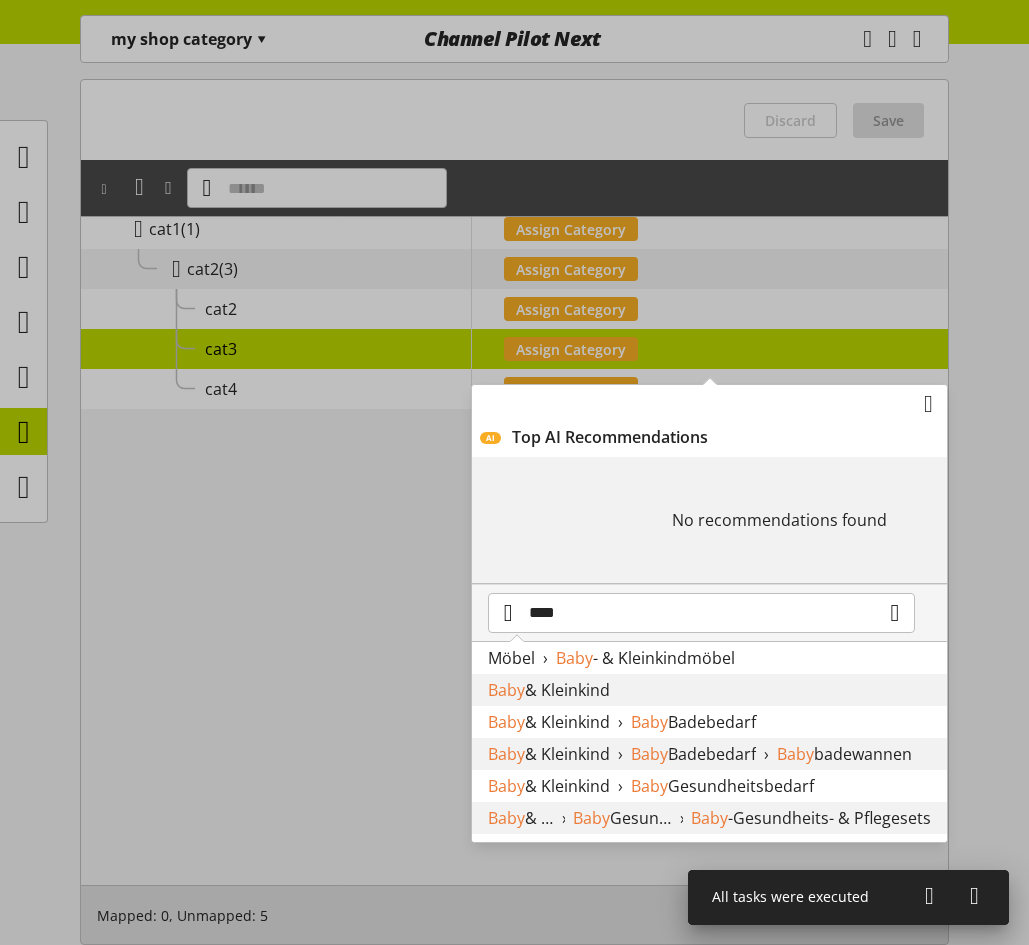 click on "Baby  & Kleinkind" at bounding box center [709, 690] 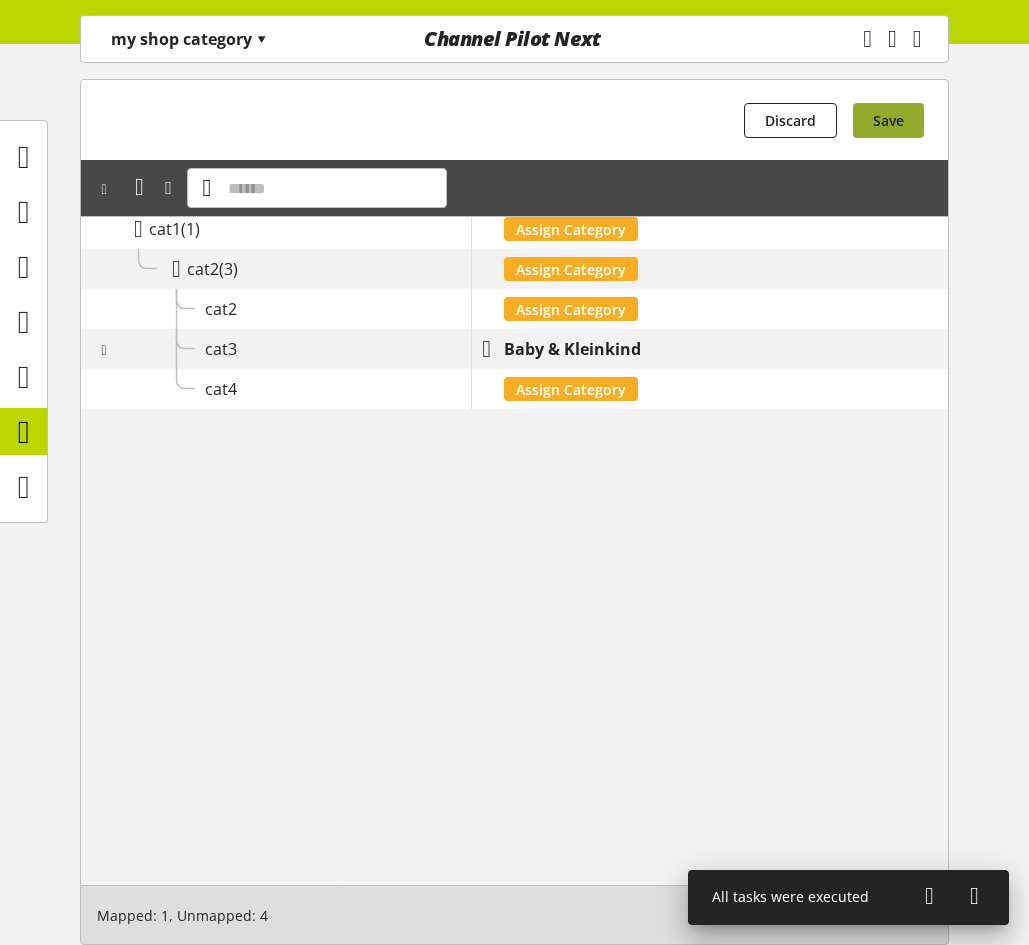 click on "Save" at bounding box center (888, 120) 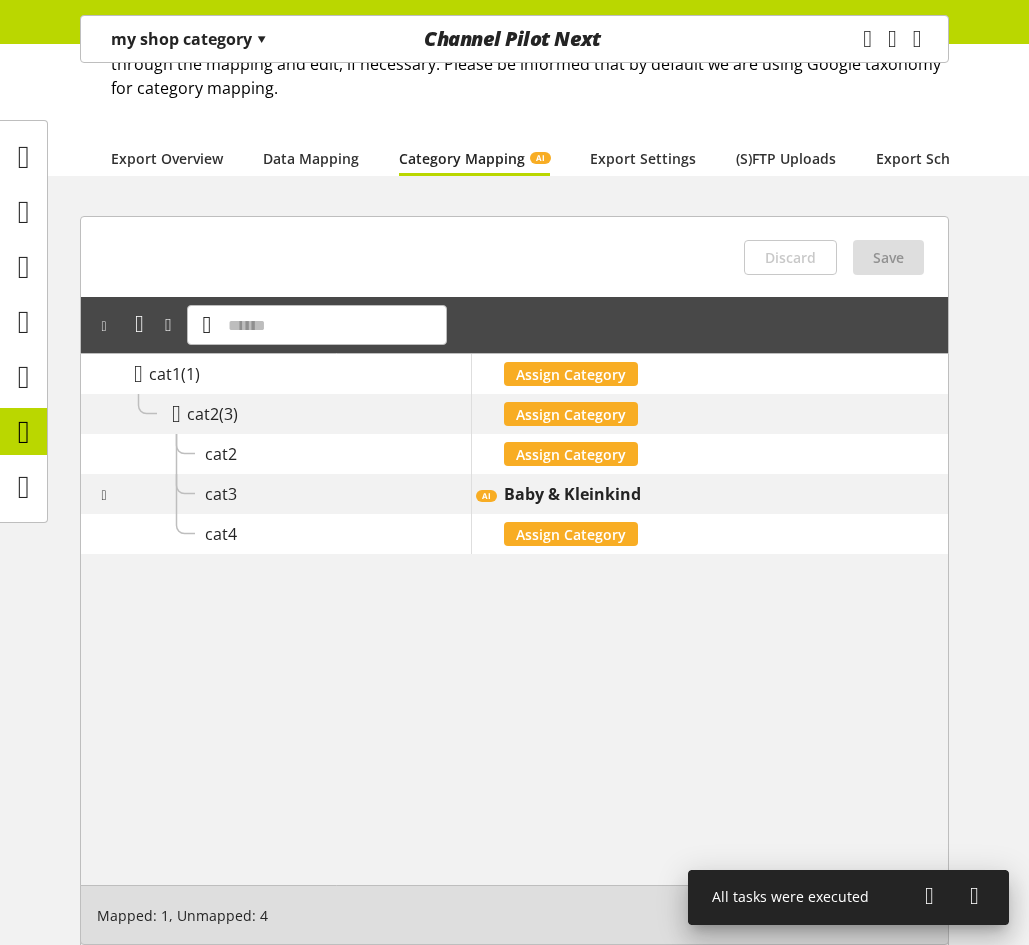 scroll, scrollTop: 0, scrollLeft: 0, axis: both 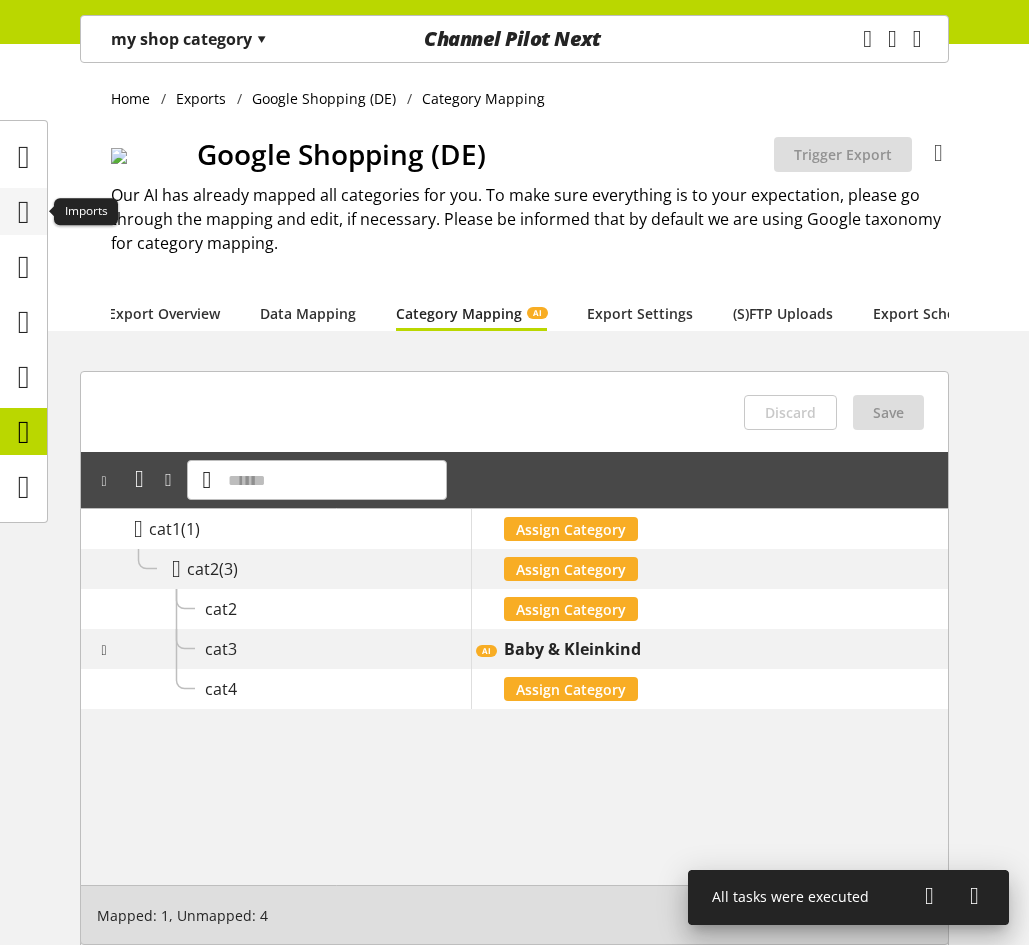 click at bounding box center (24, 212) 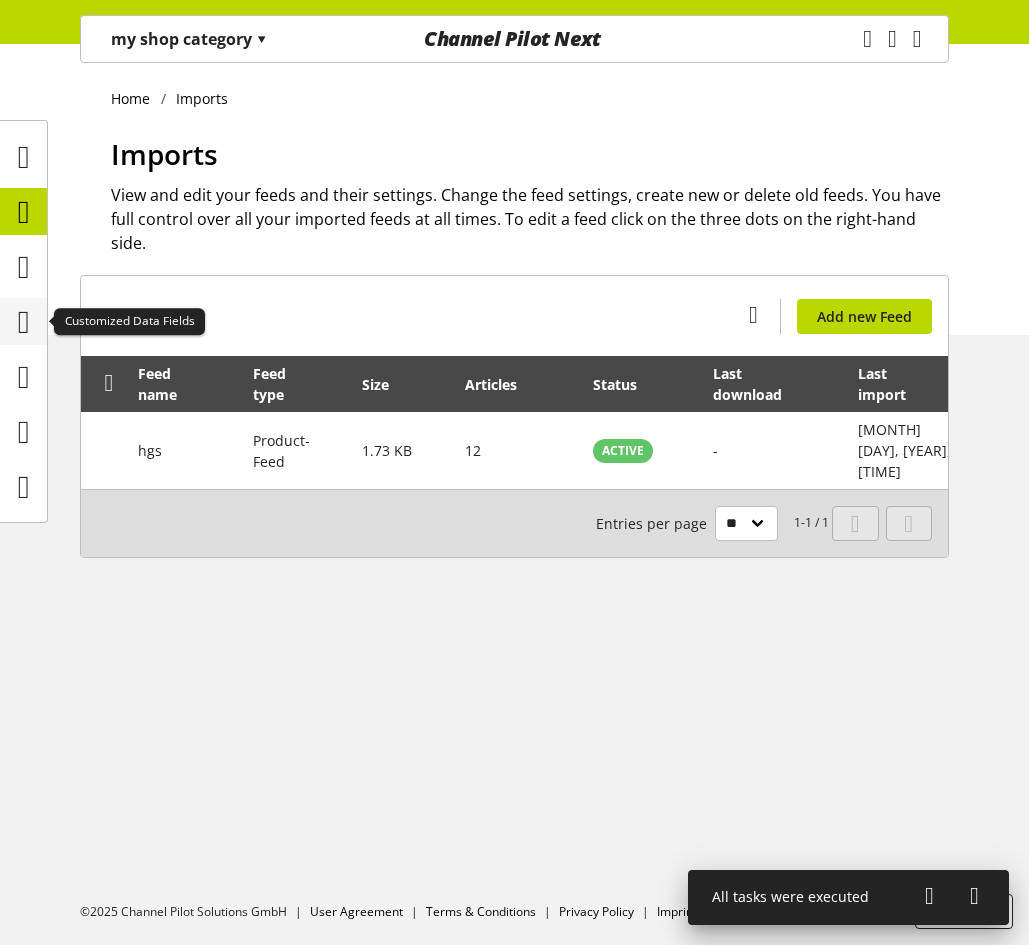 click at bounding box center (24, 322) 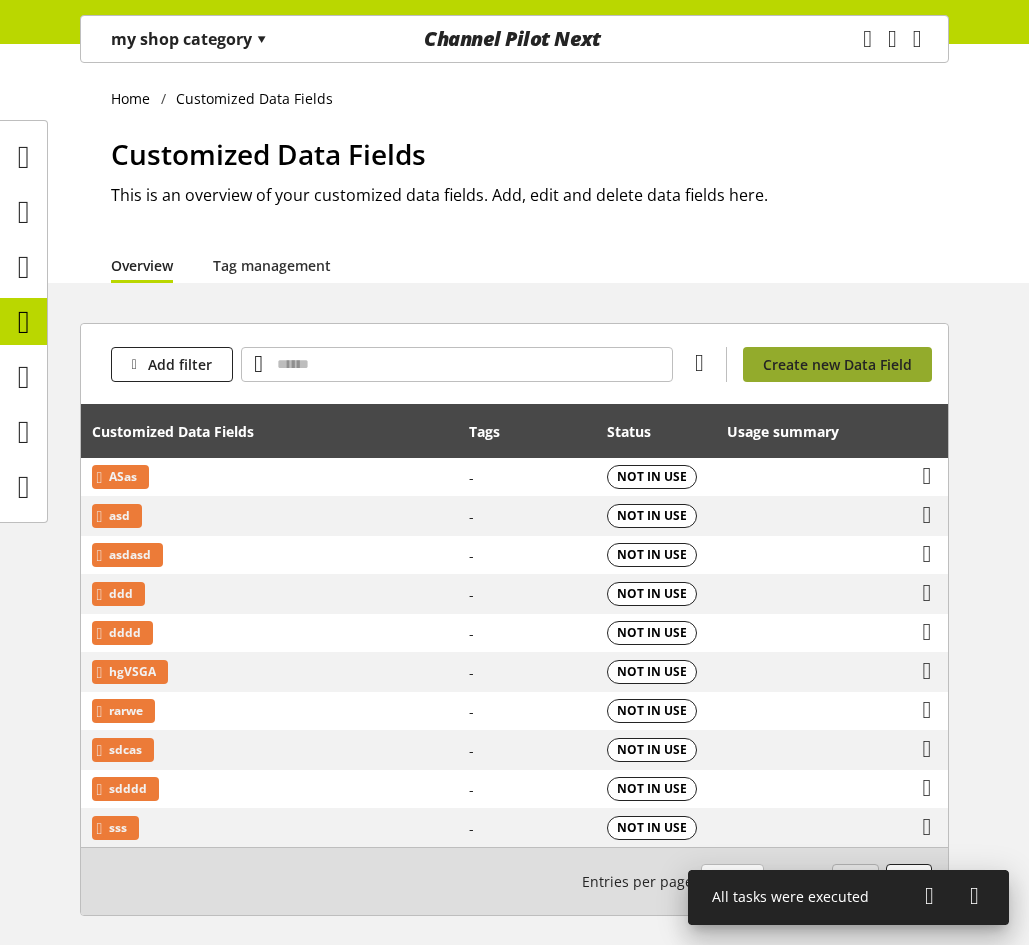 click on "Create new Data Field" at bounding box center [837, 364] 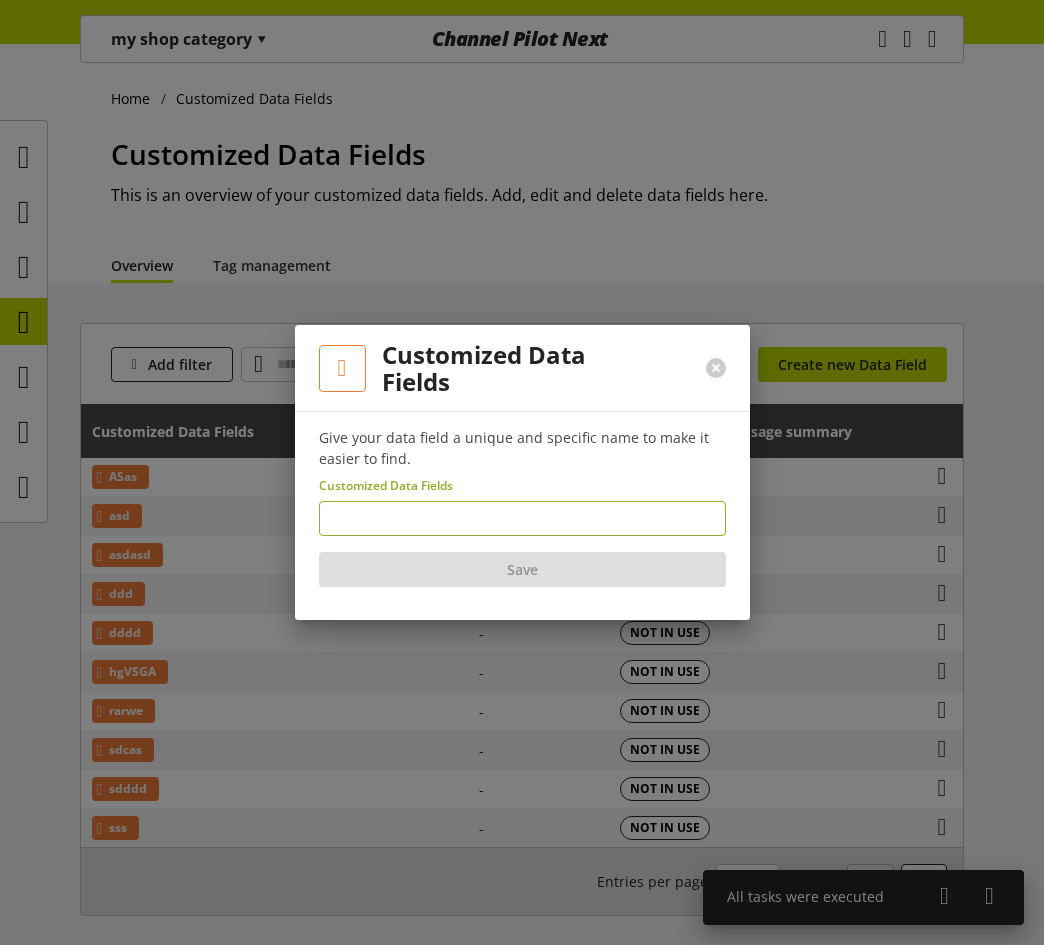 click at bounding box center [522, 518] 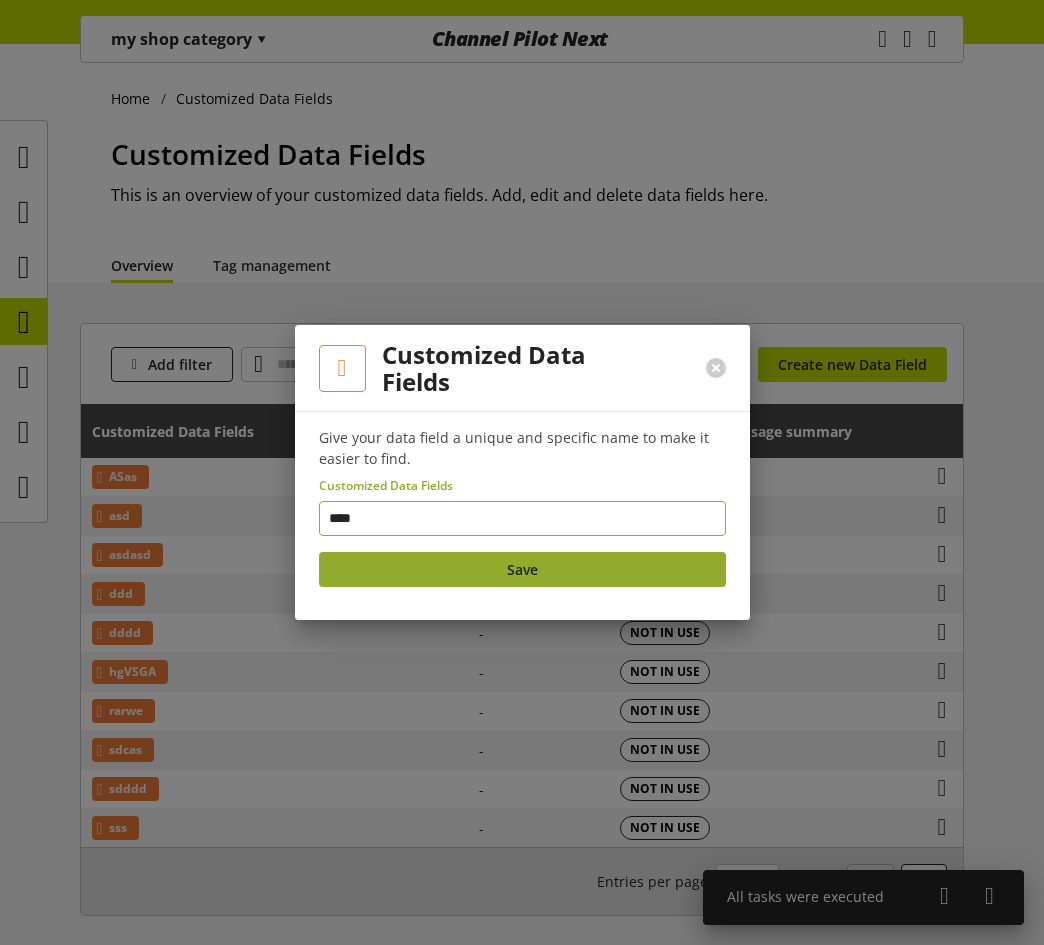 type on "****" 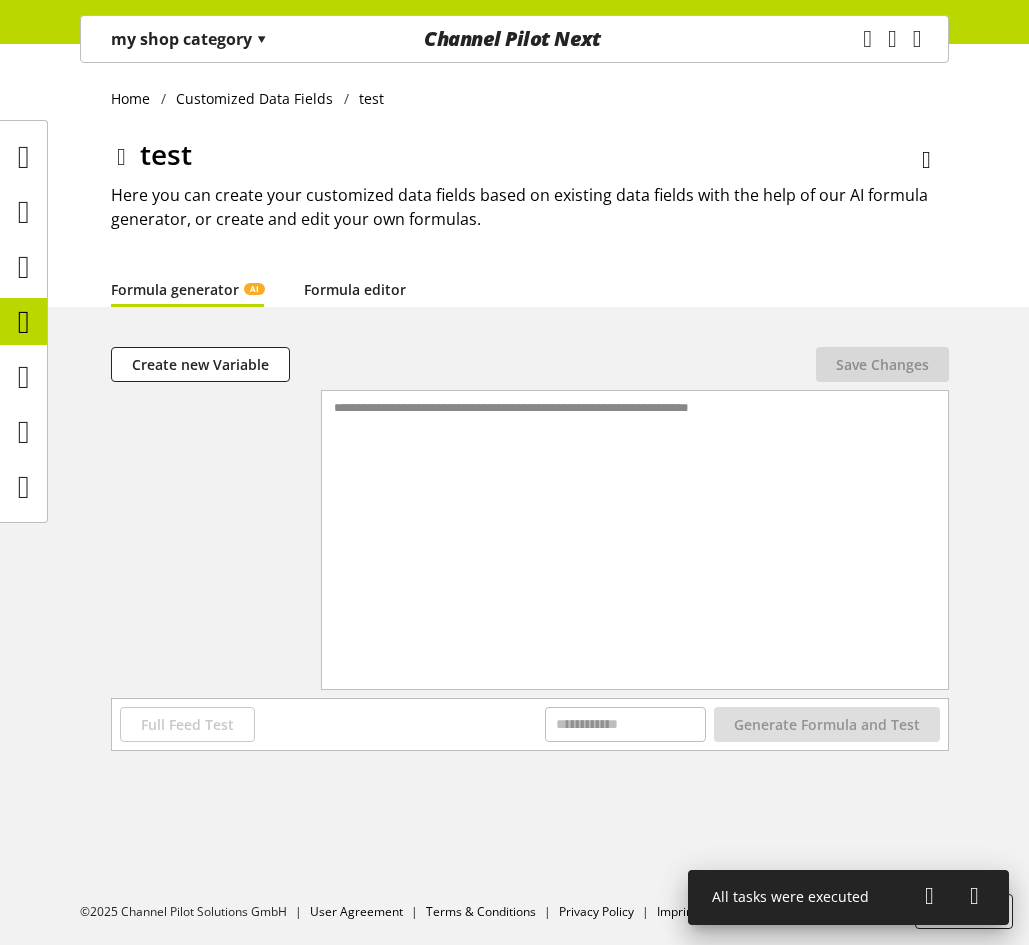 click on "Formula editor" at bounding box center [355, 289] 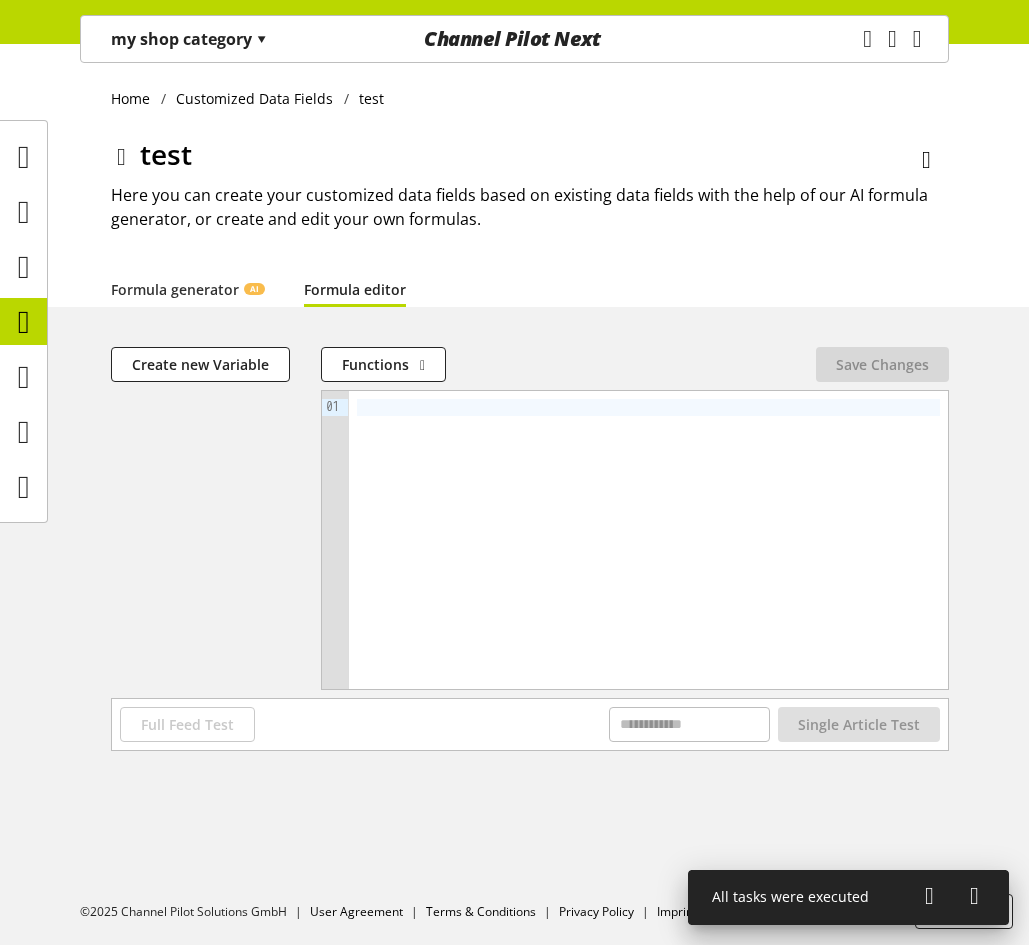 click at bounding box center [648, 407] 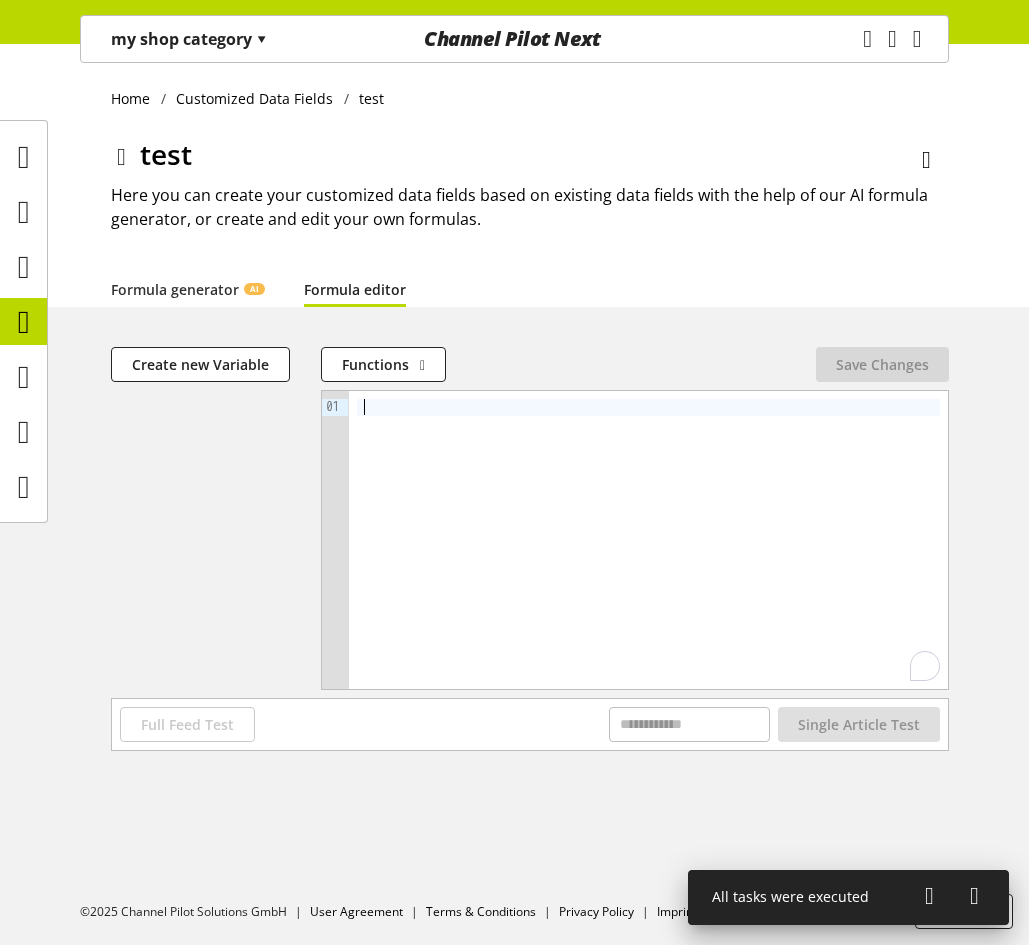 type 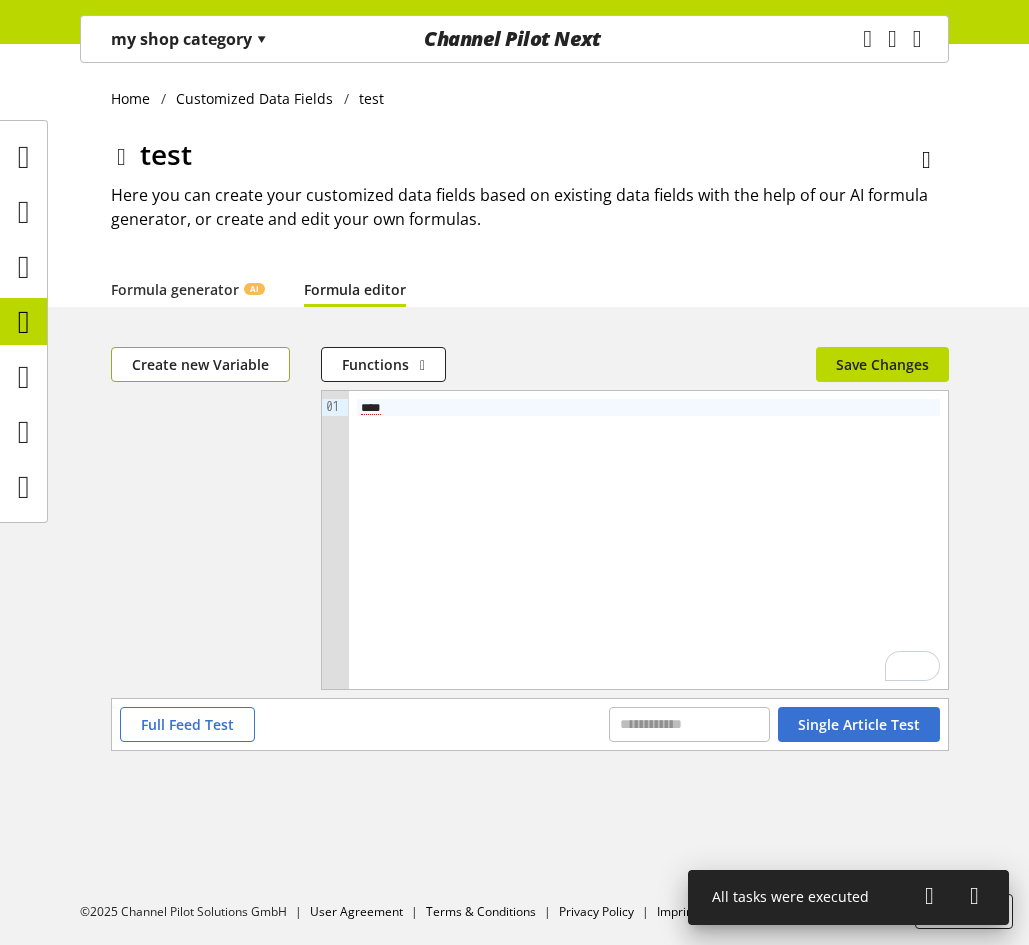 click on "Create new Variable" at bounding box center [200, 364] 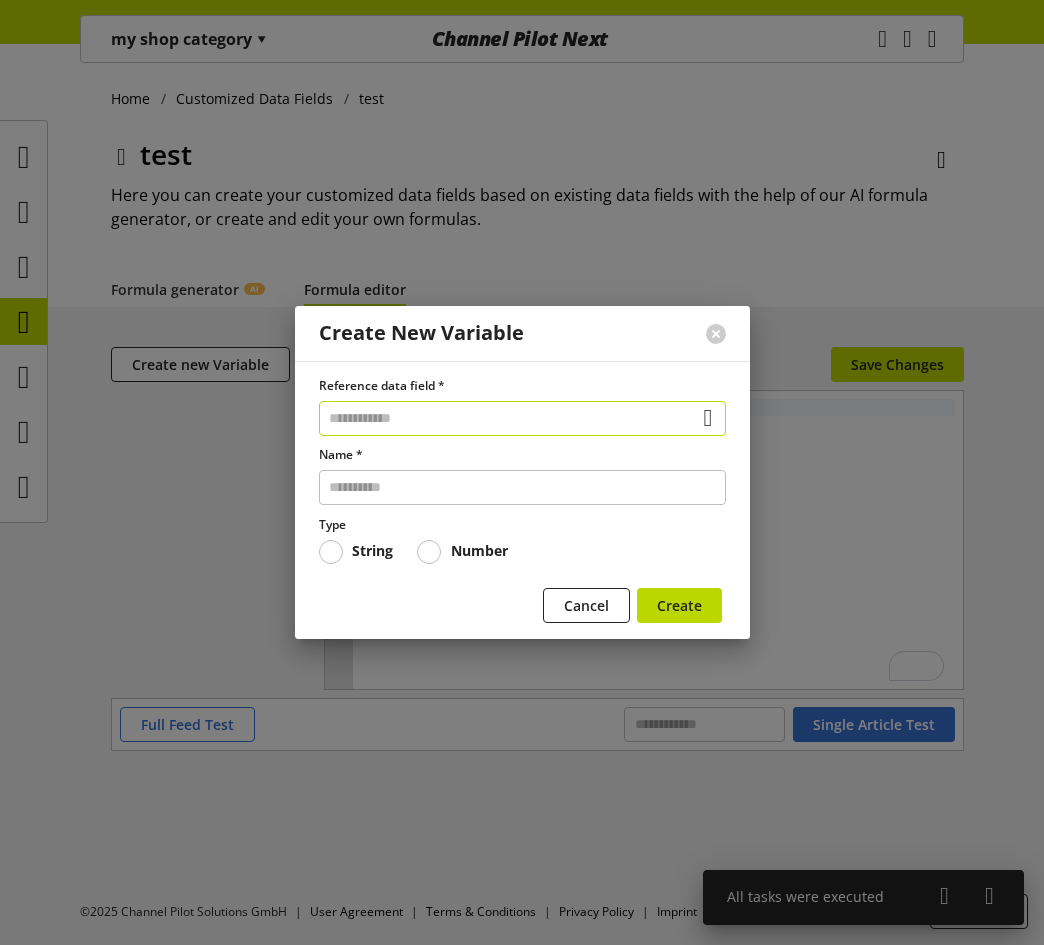 click at bounding box center (522, 418) 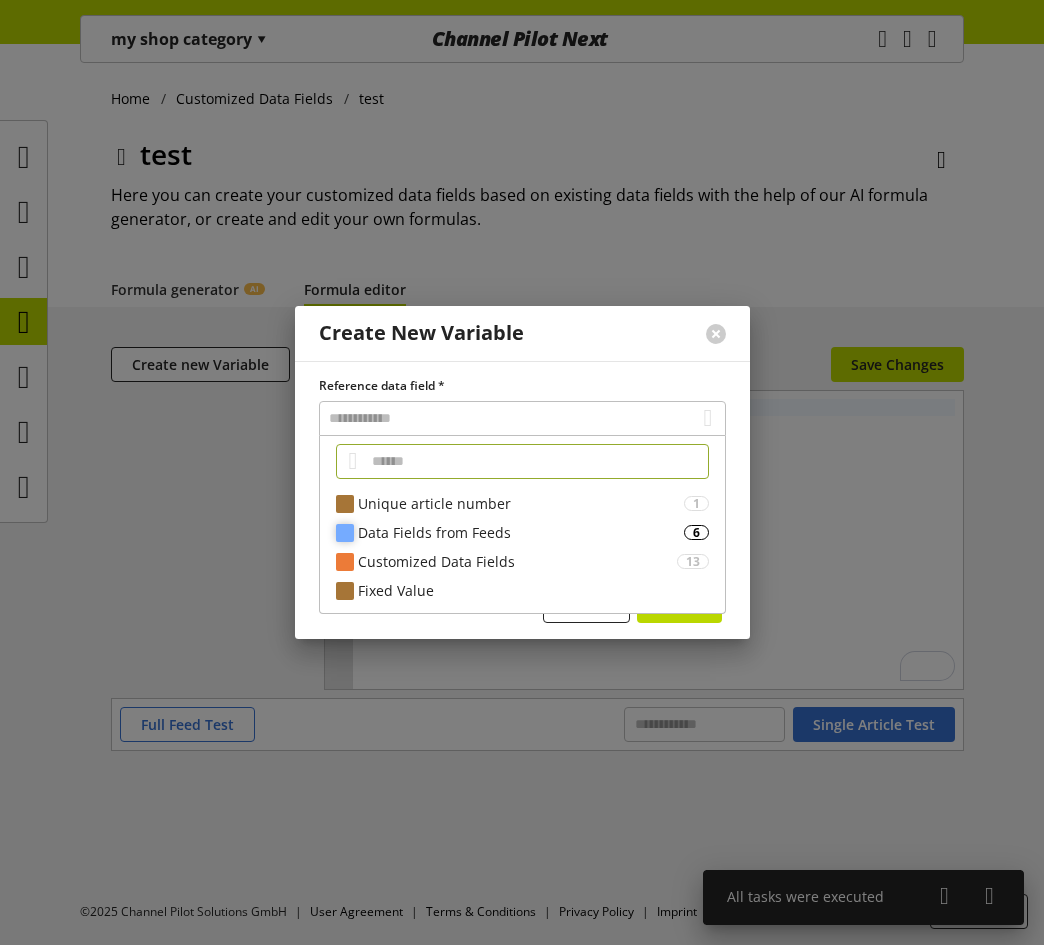 click on "Data Fields from Feeds" at bounding box center (521, 532) 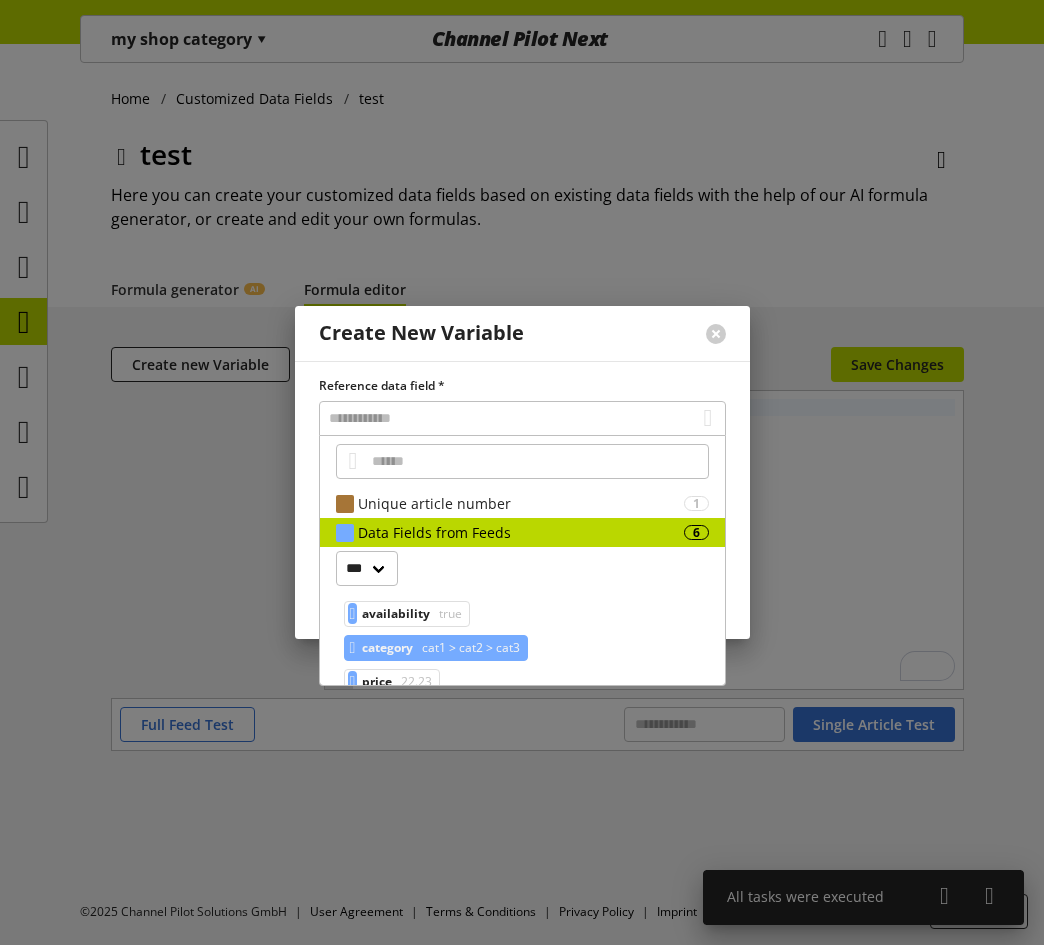 click on "cat1 > cat2 > cat3" at bounding box center (469, 648) 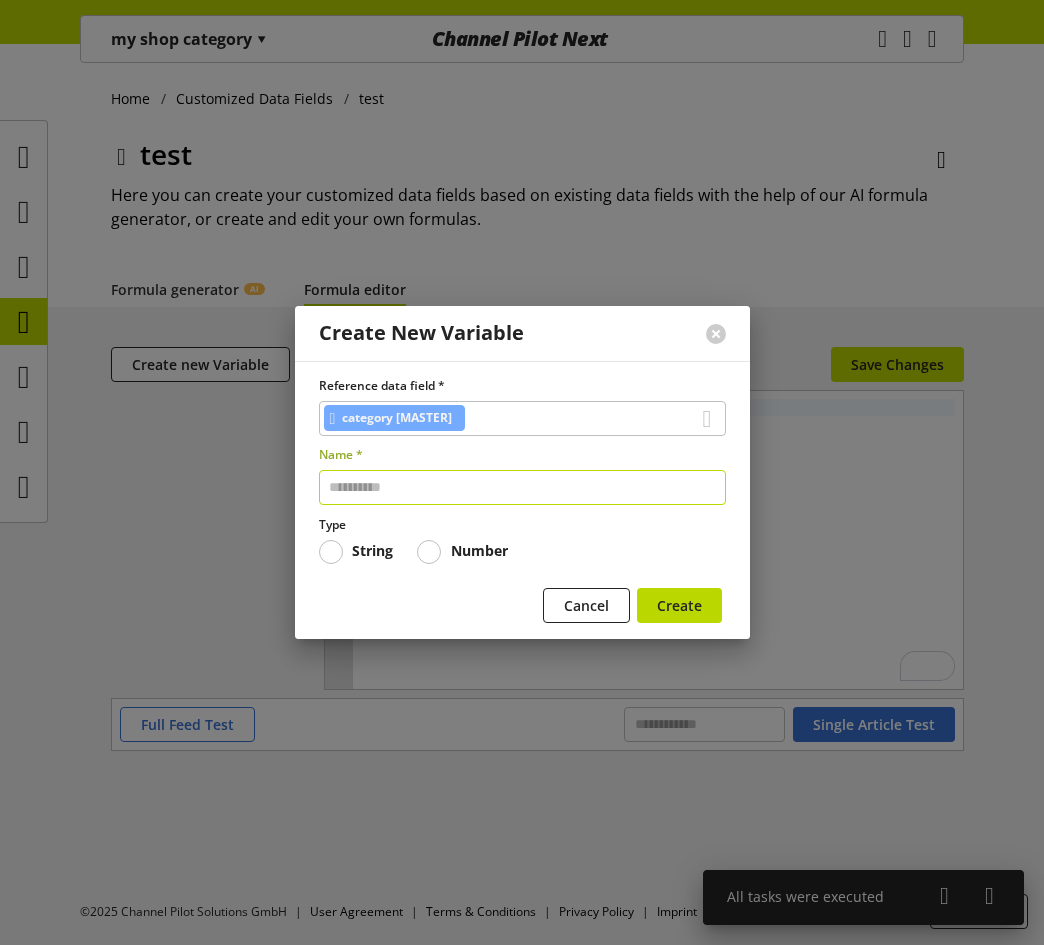 click at bounding box center [522, 487] 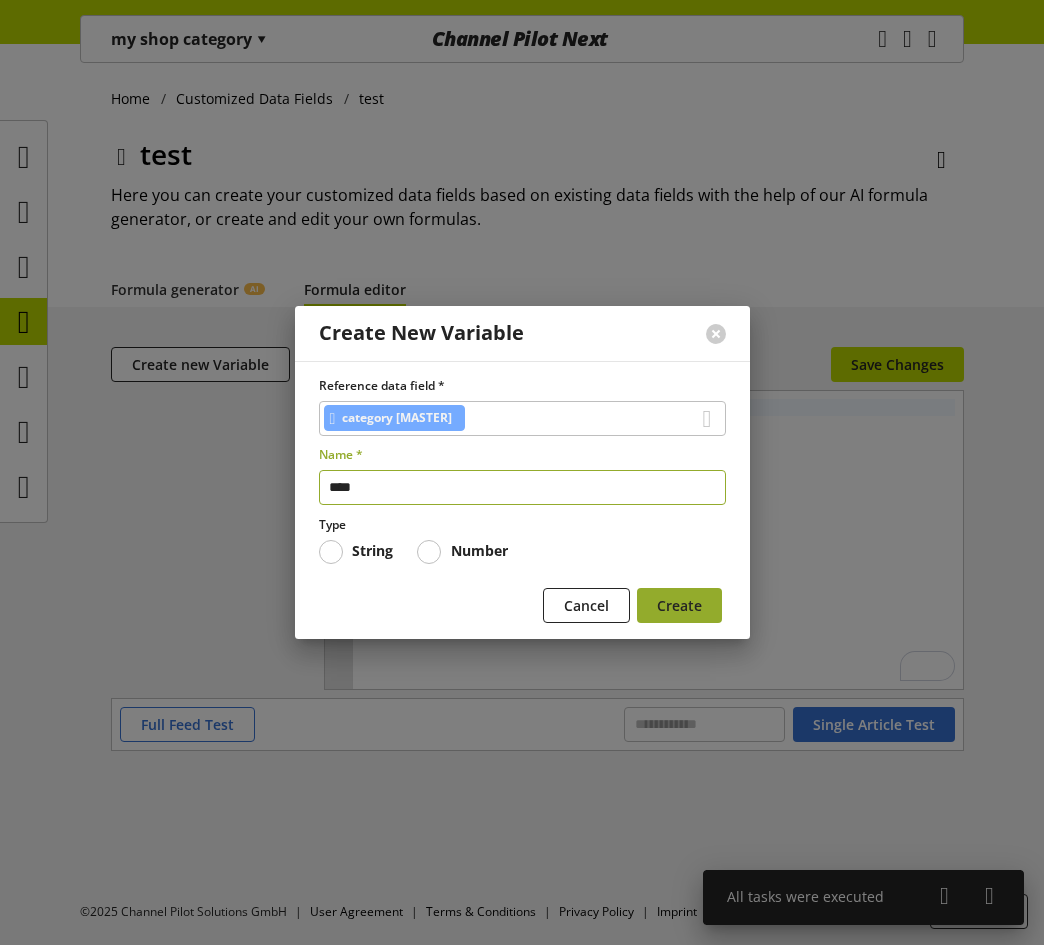 type on "****" 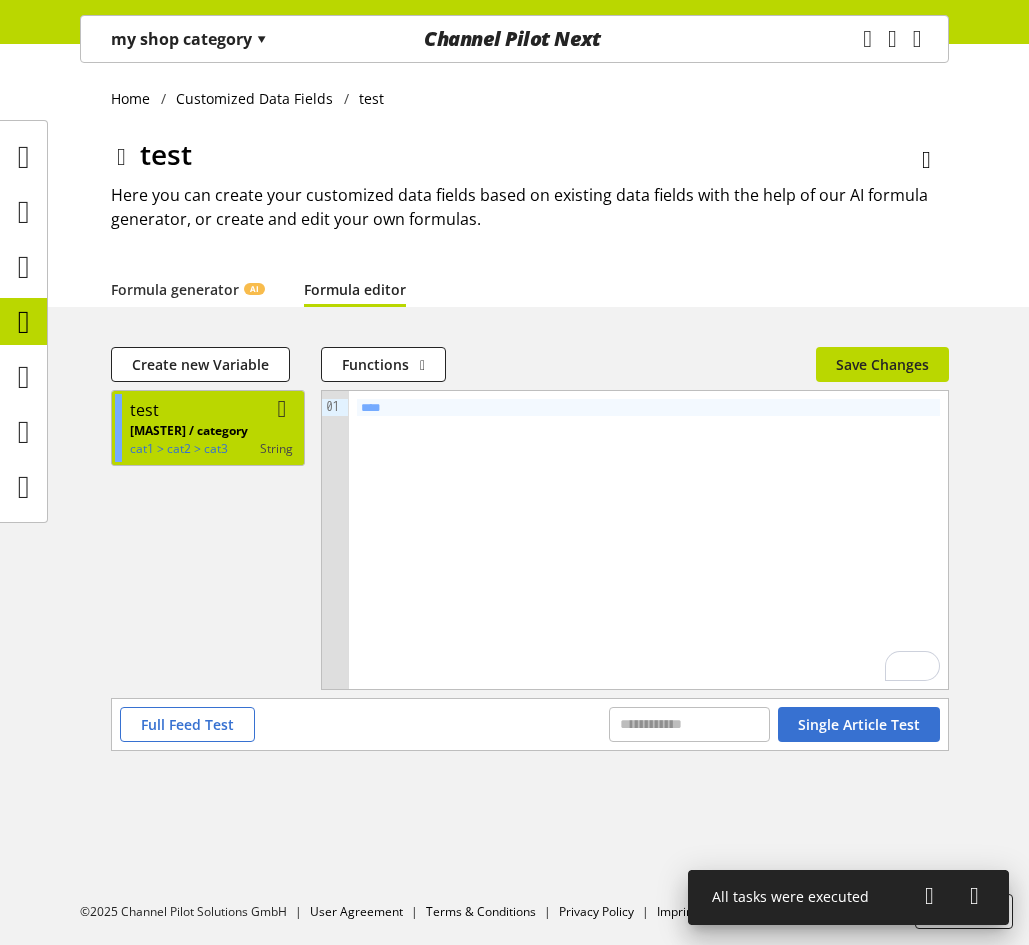 click at bounding box center [282, 409] 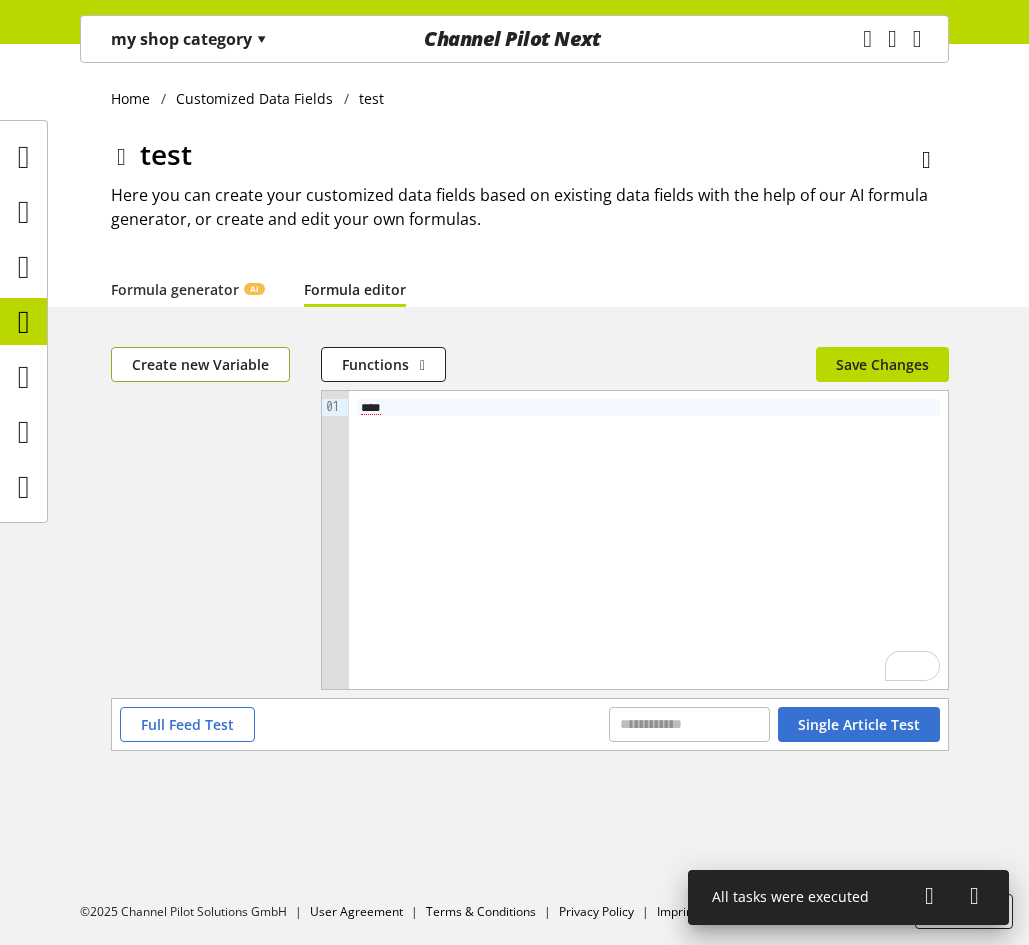 click on "Create new Variable" at bounding box center [200, 364] 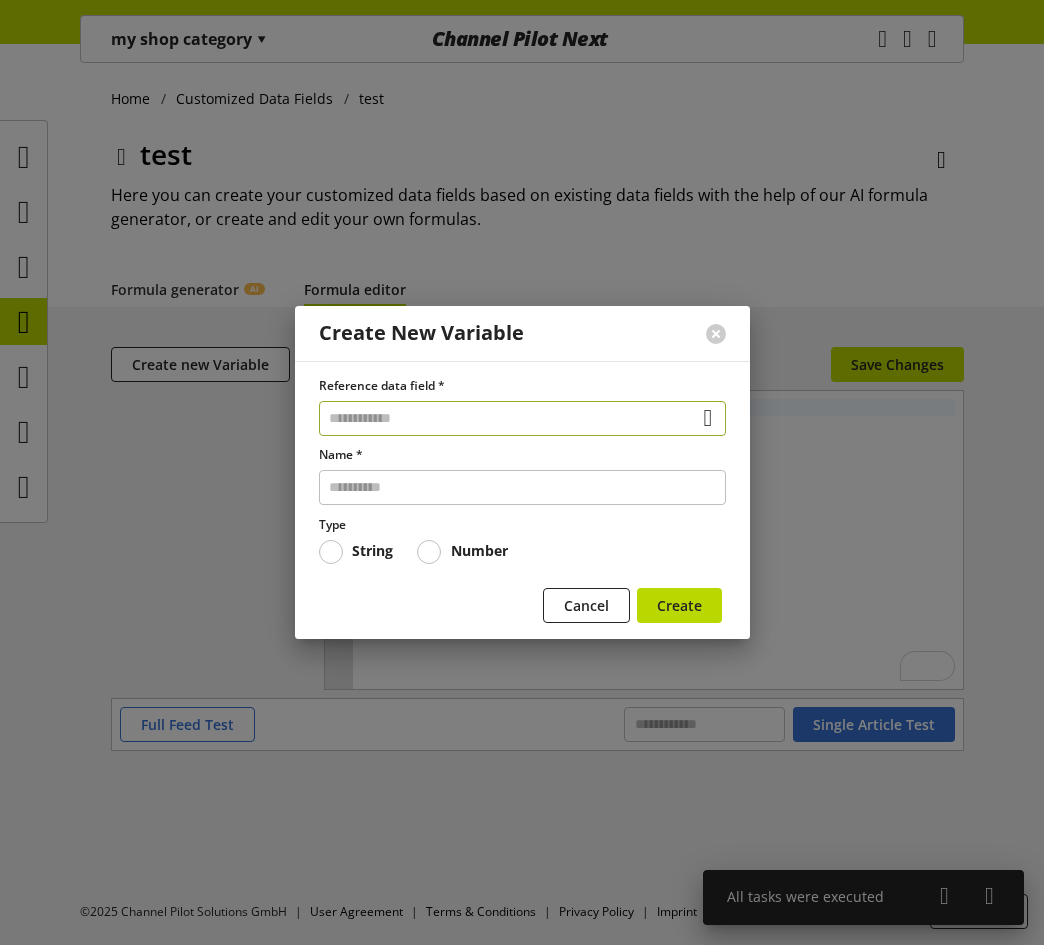 click at bounding box center [522, 418] 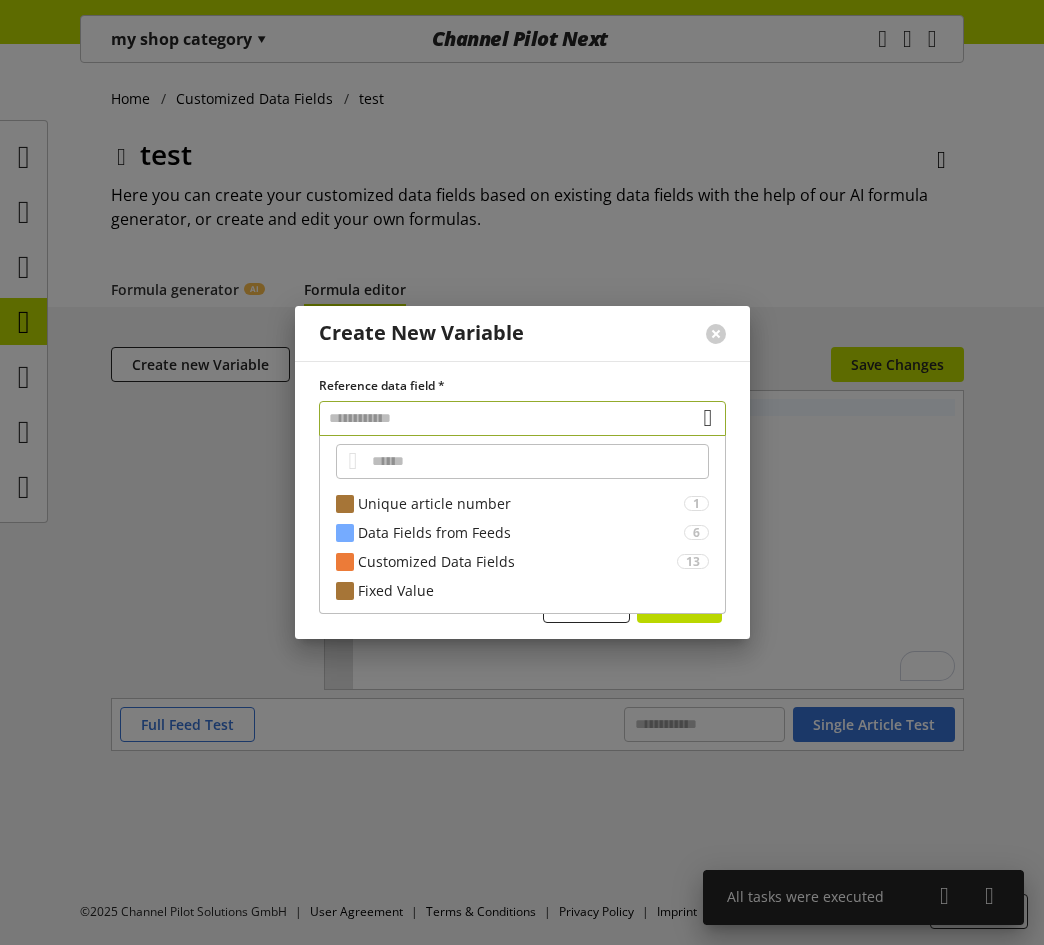 click at bounding box center [522, 418] 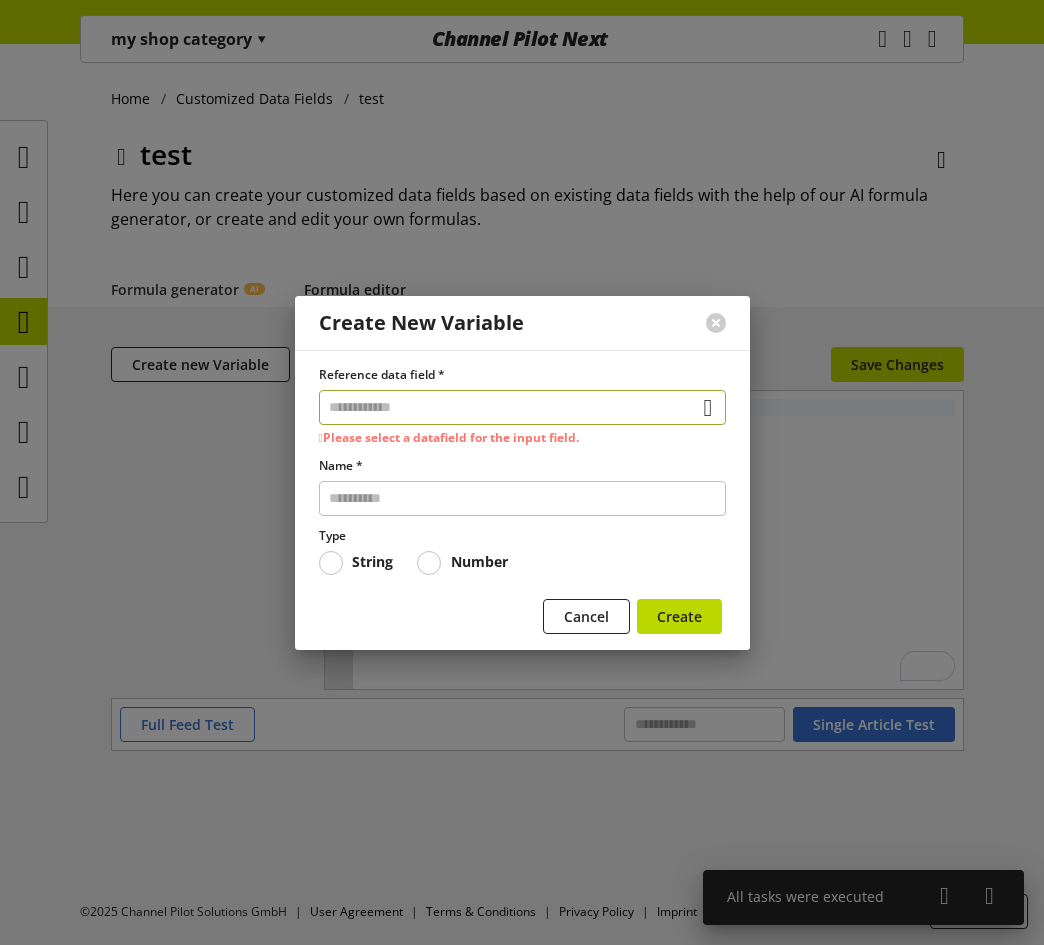 click at bounding box center (522, 407) 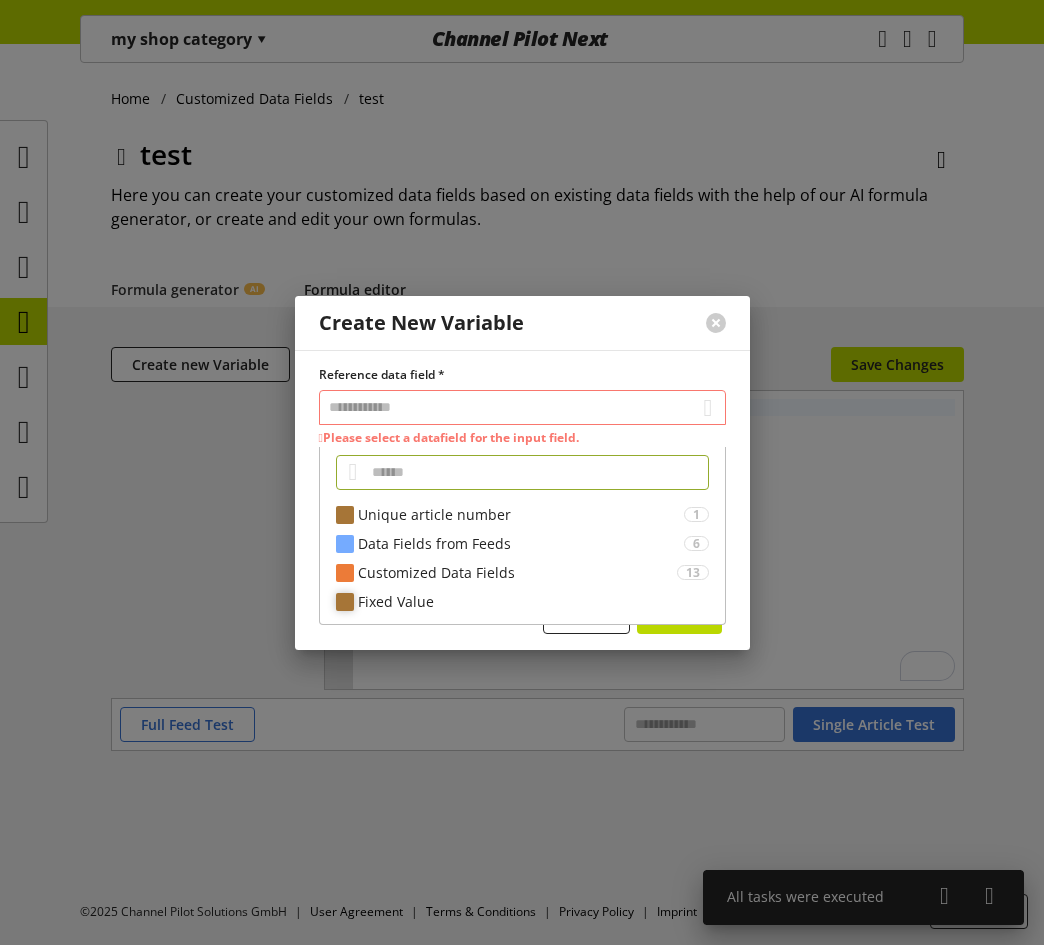 click on "Fixed Value" at bounding box center (533, 601) 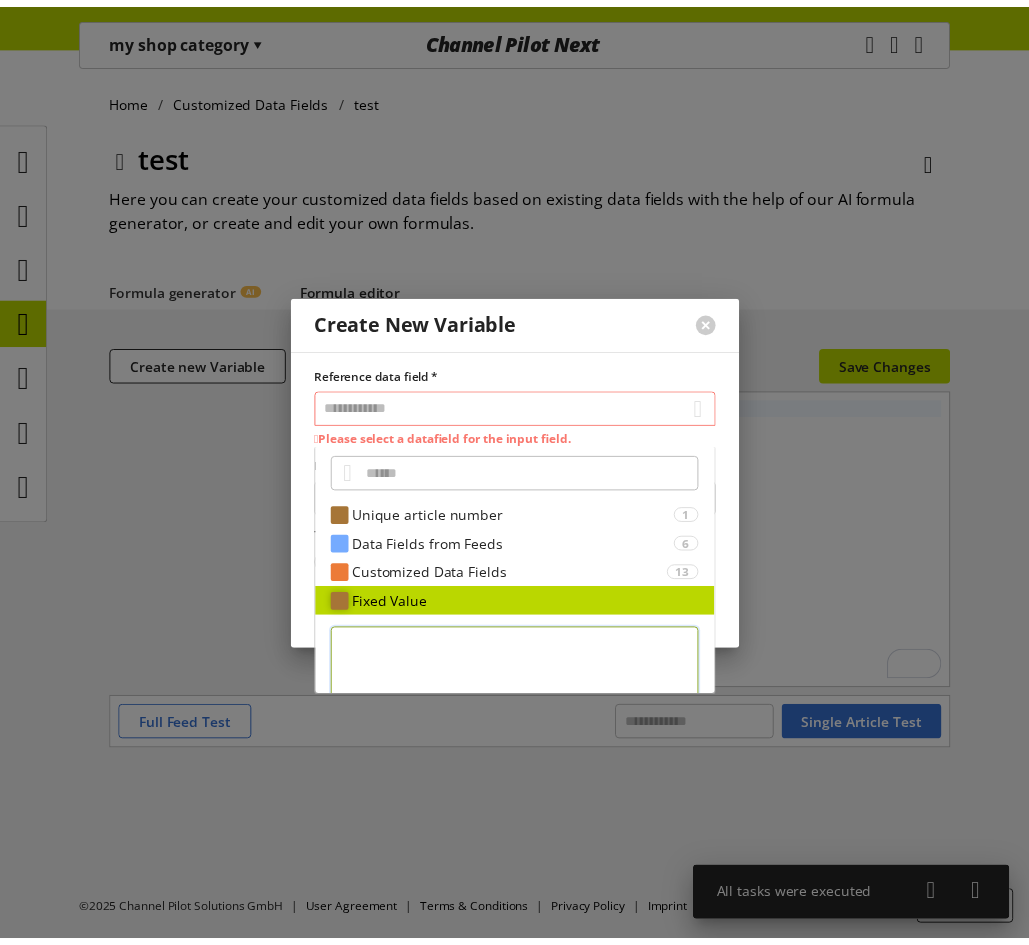 scroll, scrollTop: 102, scrollLeft: 0, axis: vertical 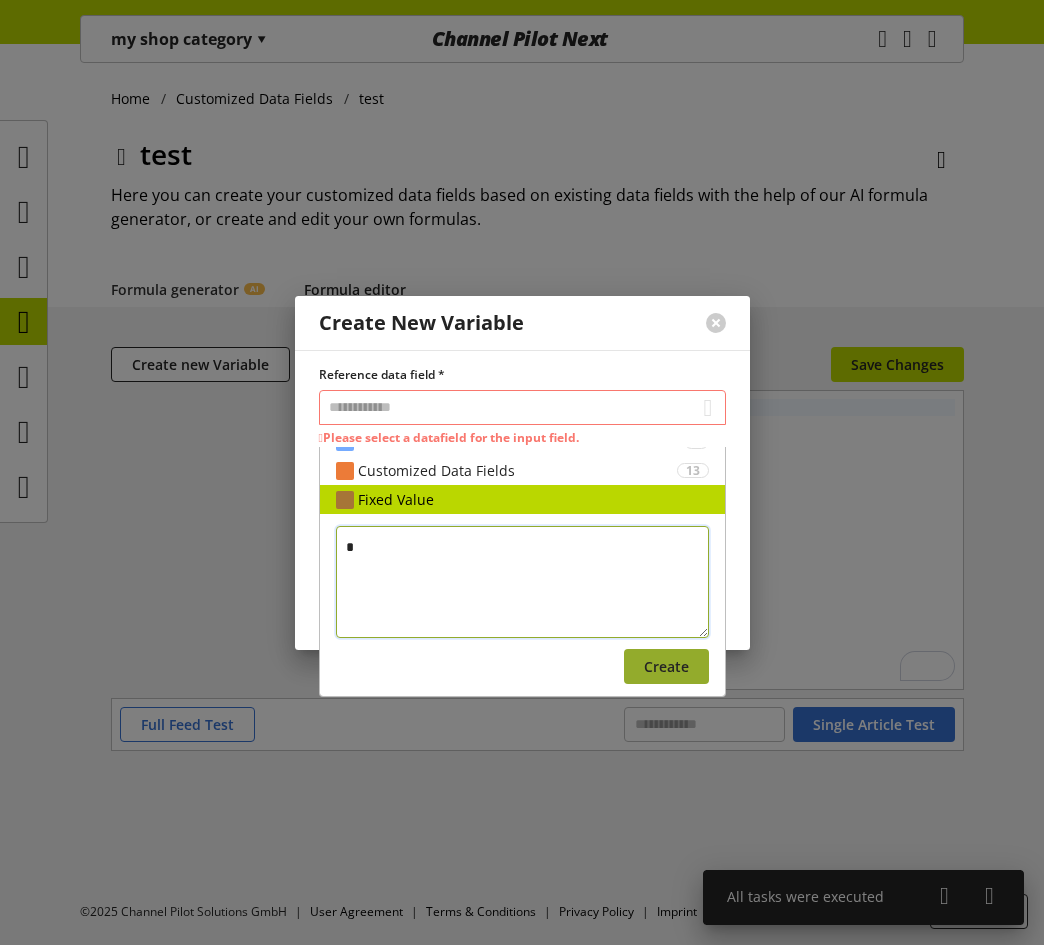 type on "*" 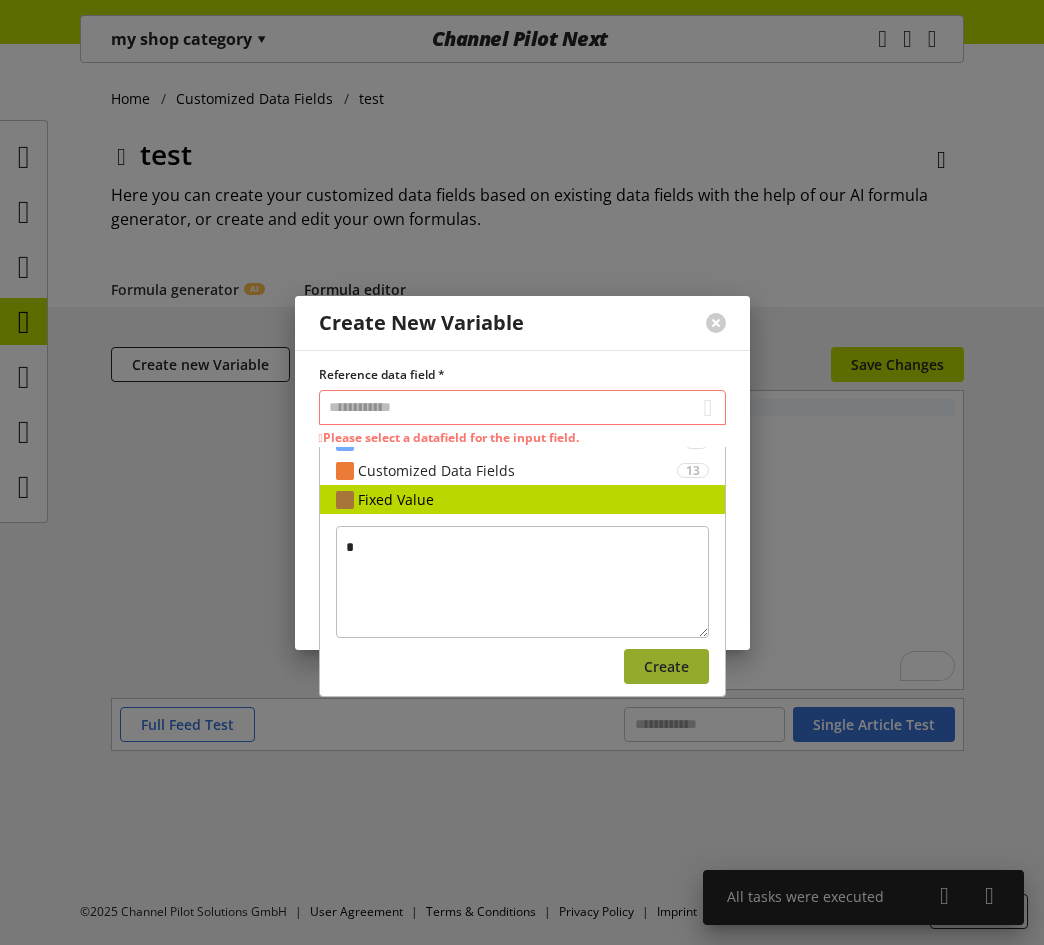 click on "Create" at bounding box center (666, 666) 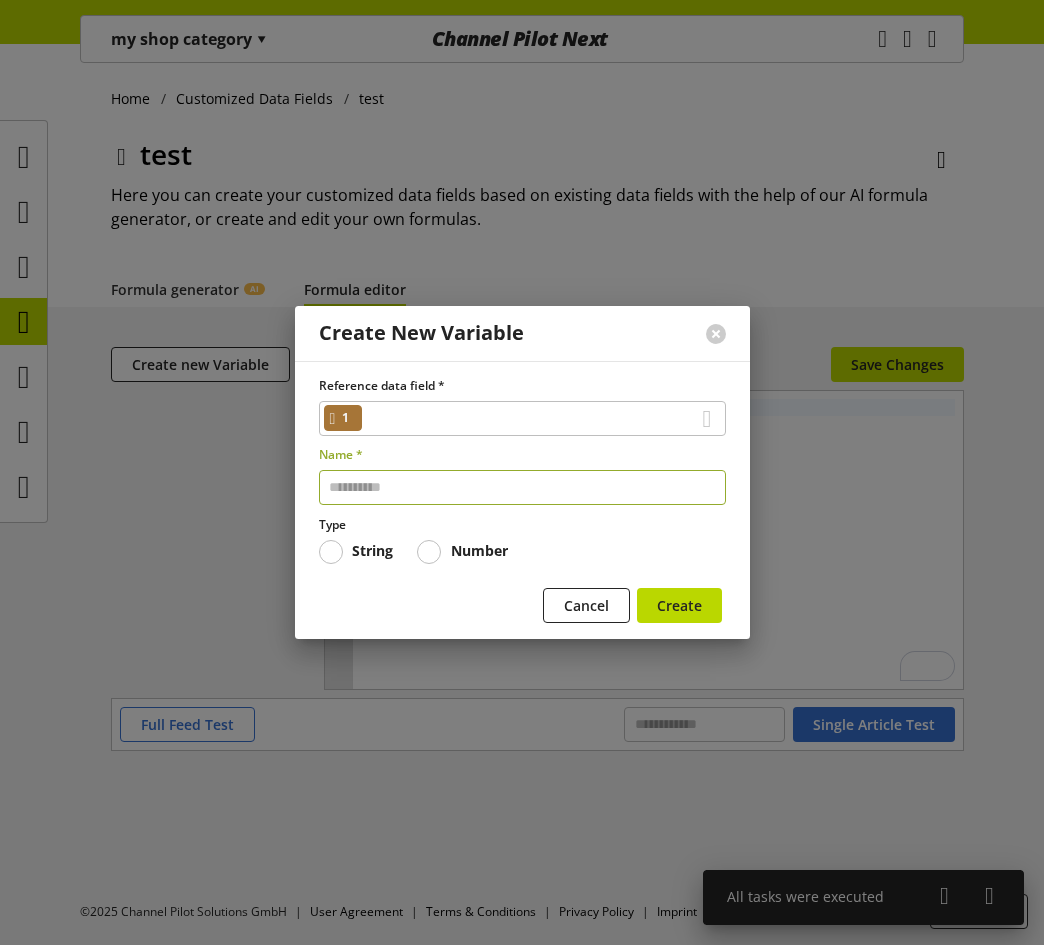 click at bounding box center (522, 487) 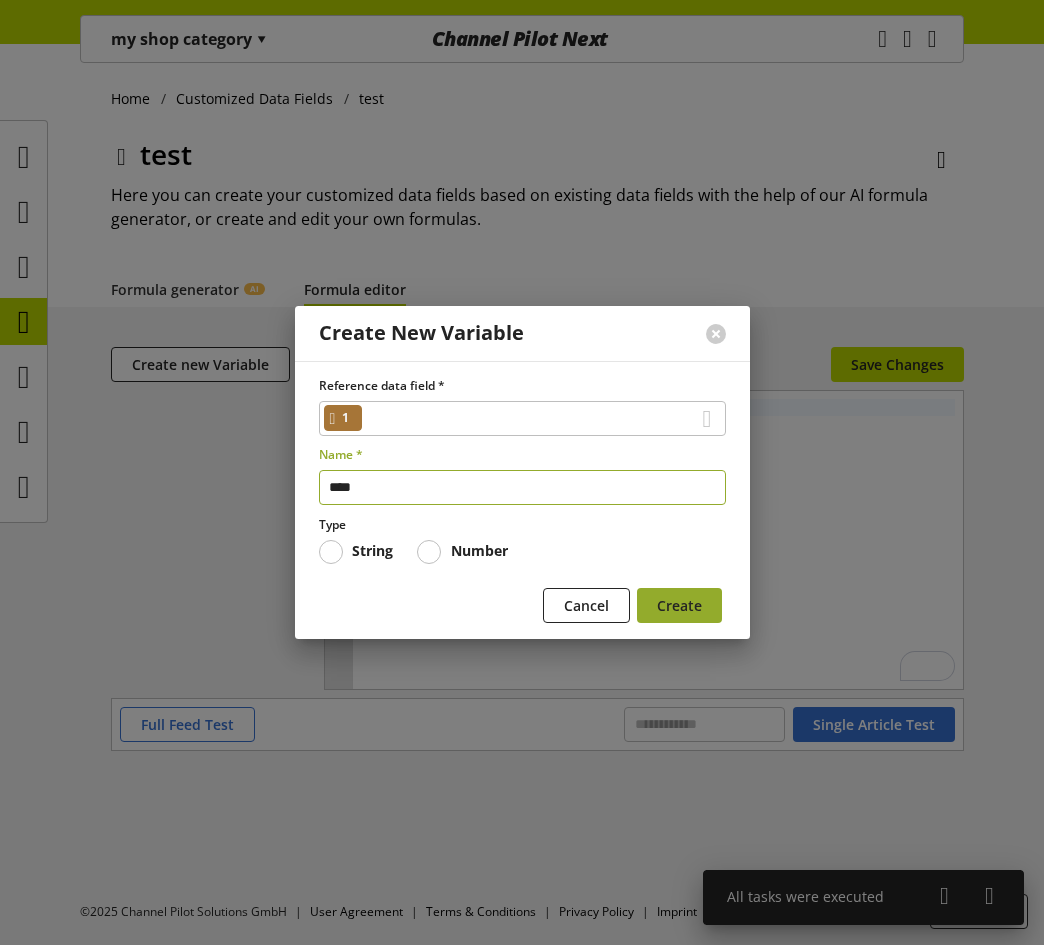 type on "****" 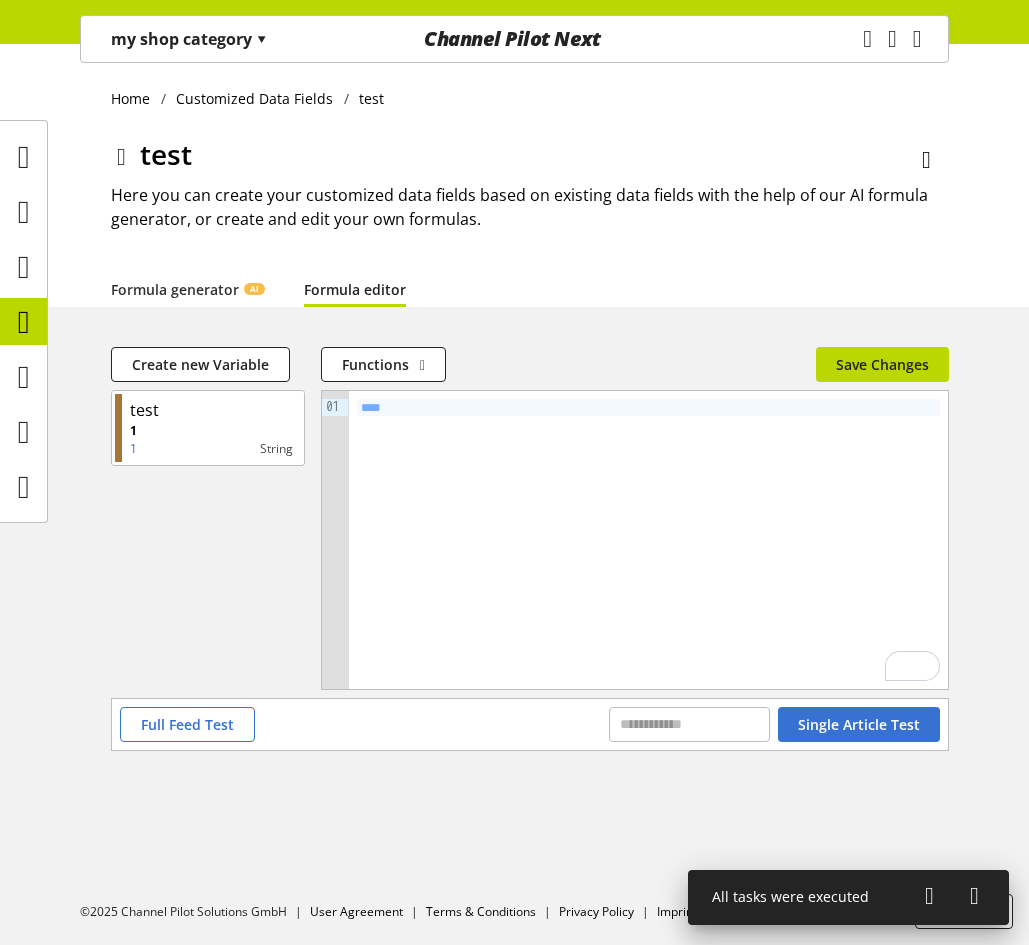 click on "****" at bounding box center [648, 407] 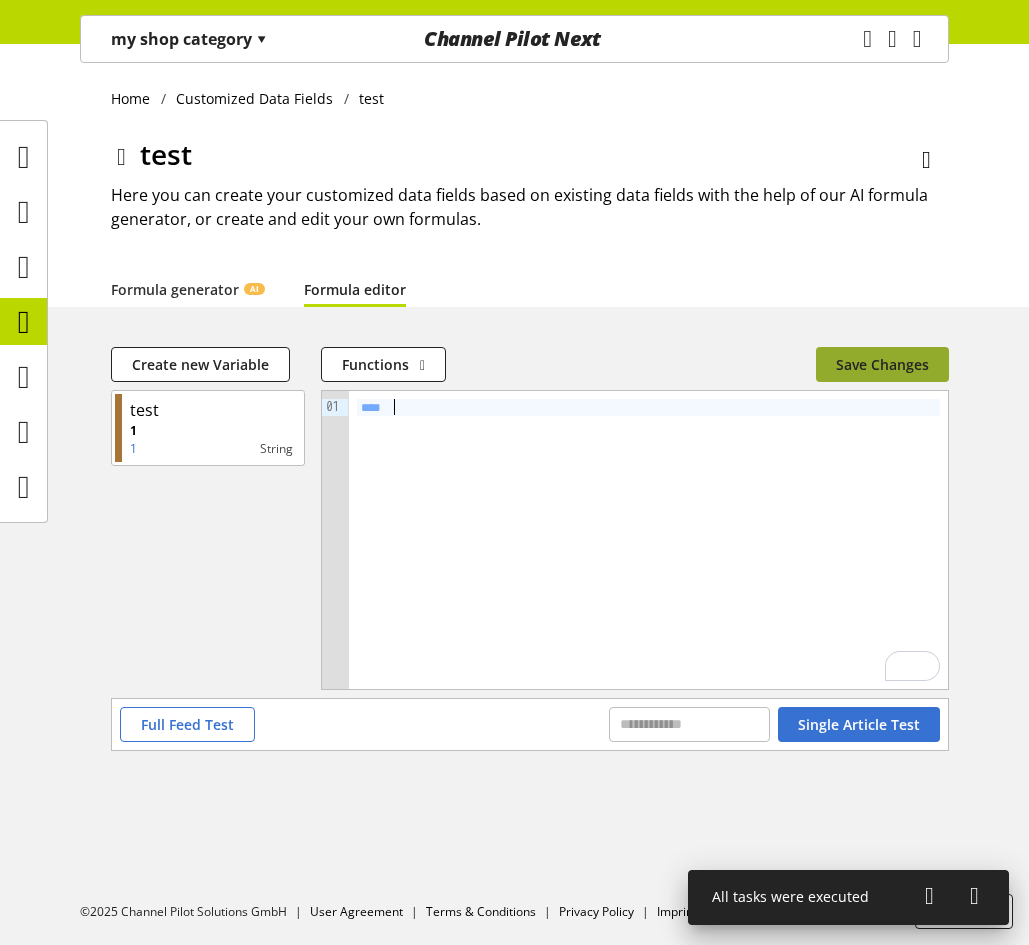 click on "Save Changes" at bounding box center (882, 364) 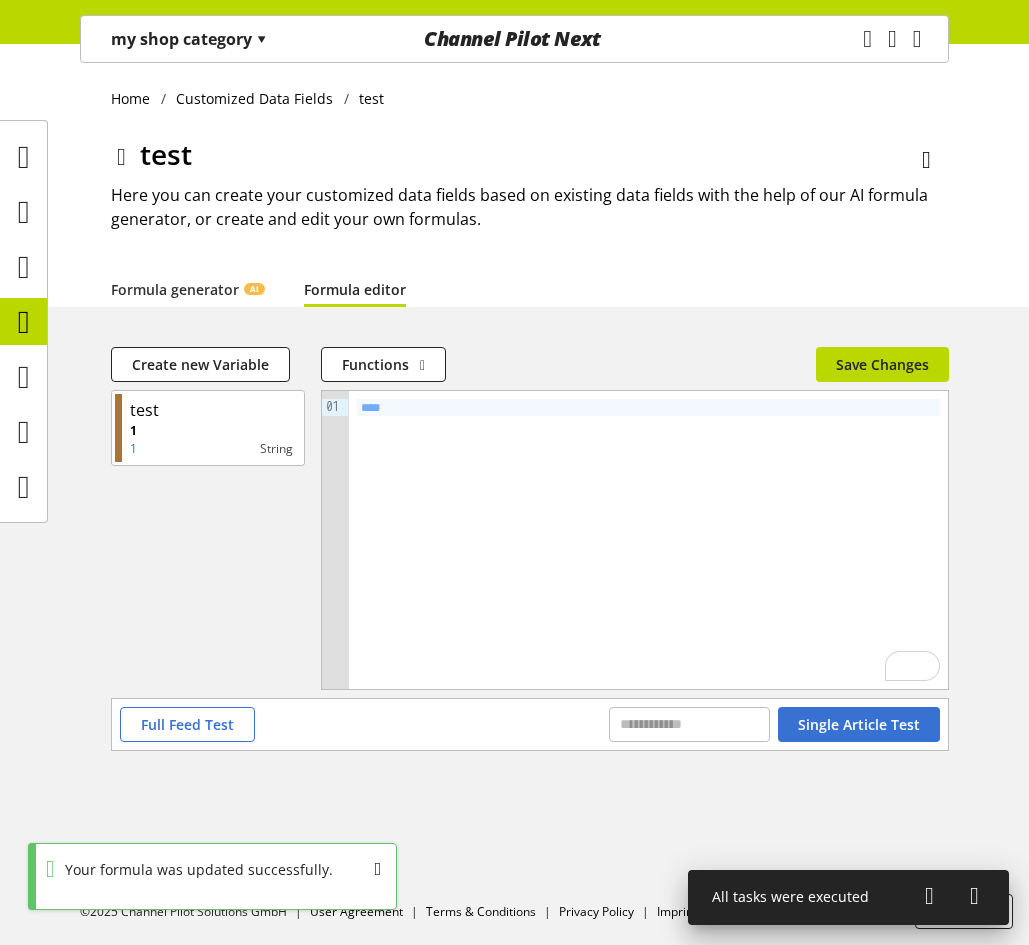 click at bounding box center (929, 896) 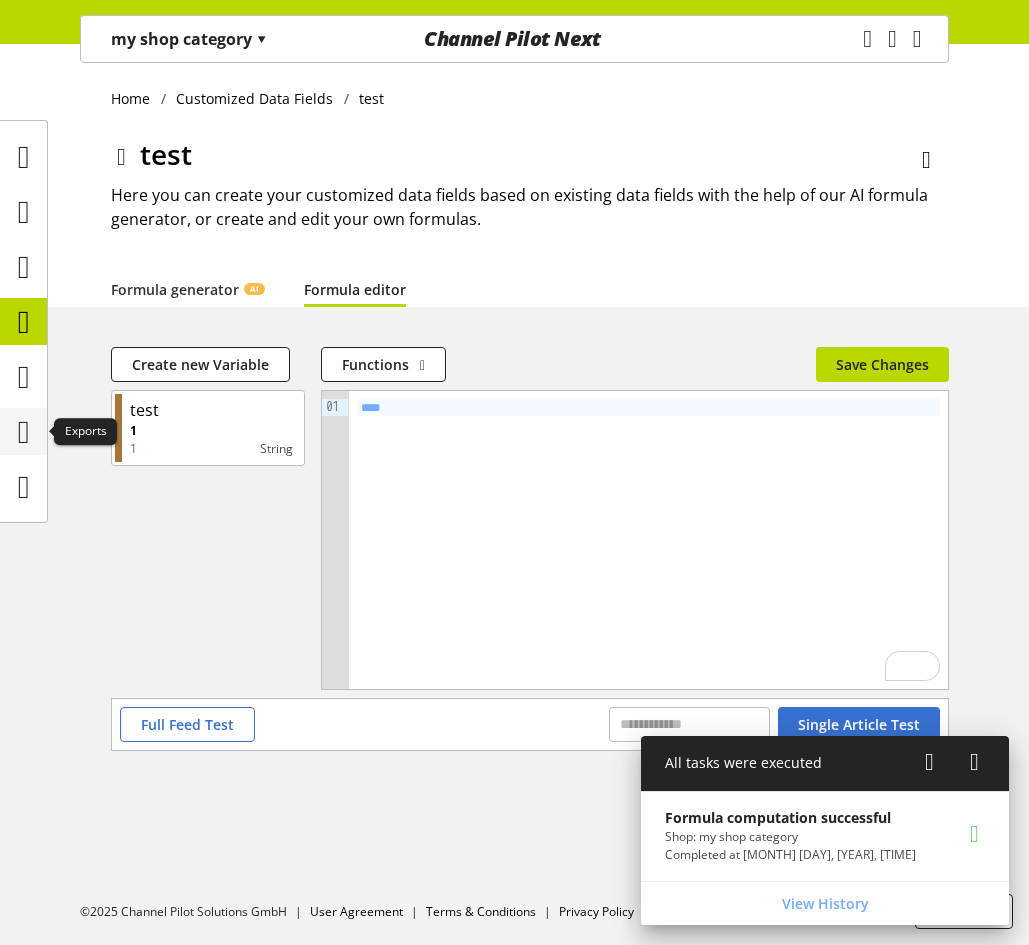 click at bounding box center [24, 432] 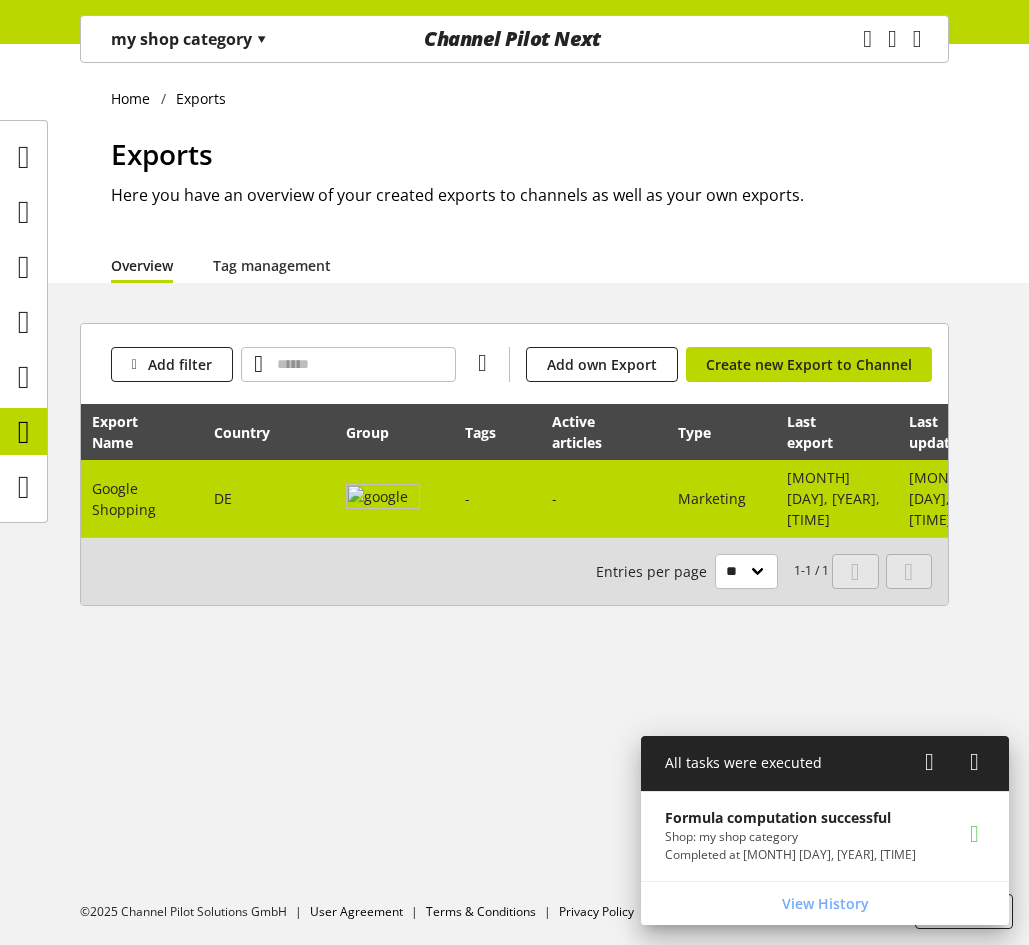 click at bounding box center [383, 499] 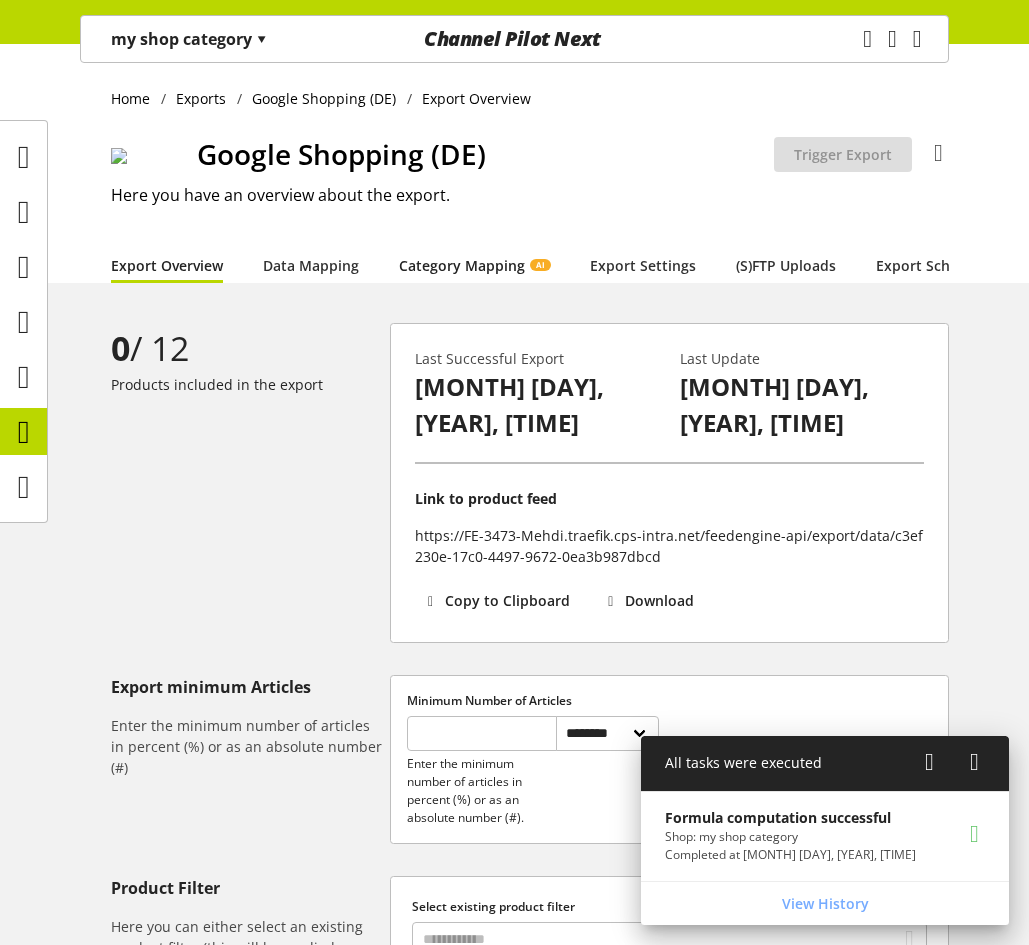 click on "Category Mapping AI" at bounding box center [474, 265] 